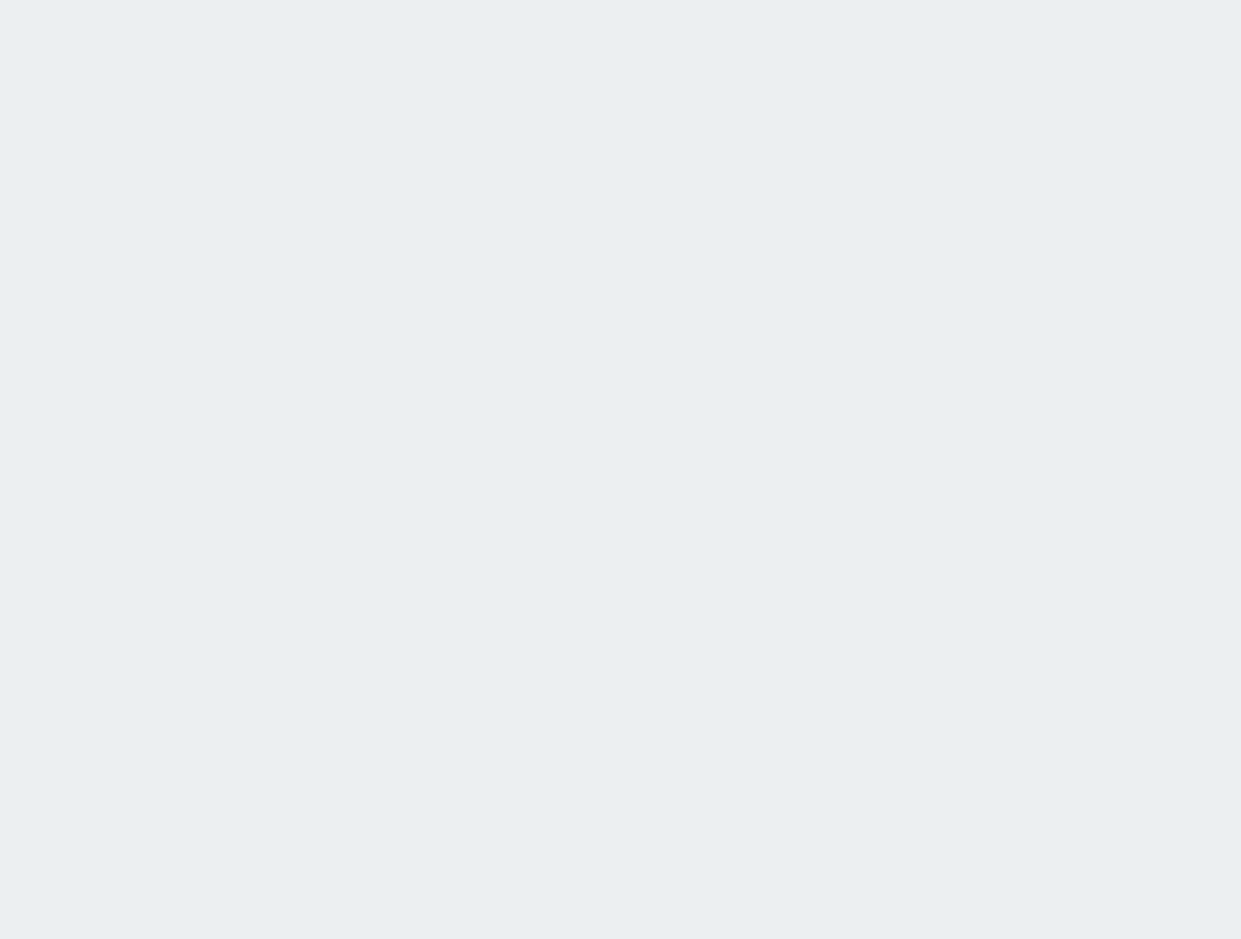 scroll, scrollTop: 0, scrollLeft: 0, axis: both 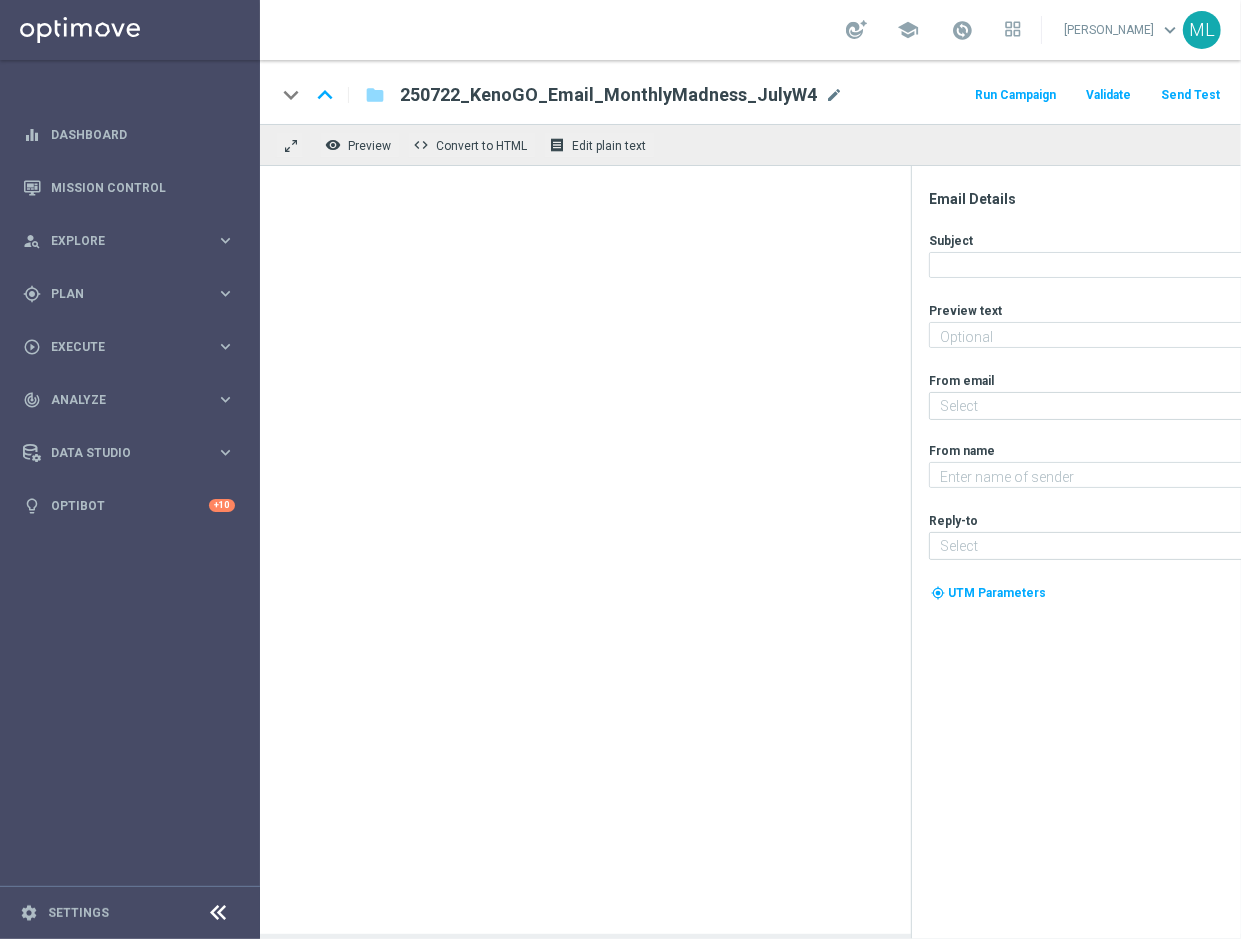 type on "Pack your bags - it’s time to jet off!" 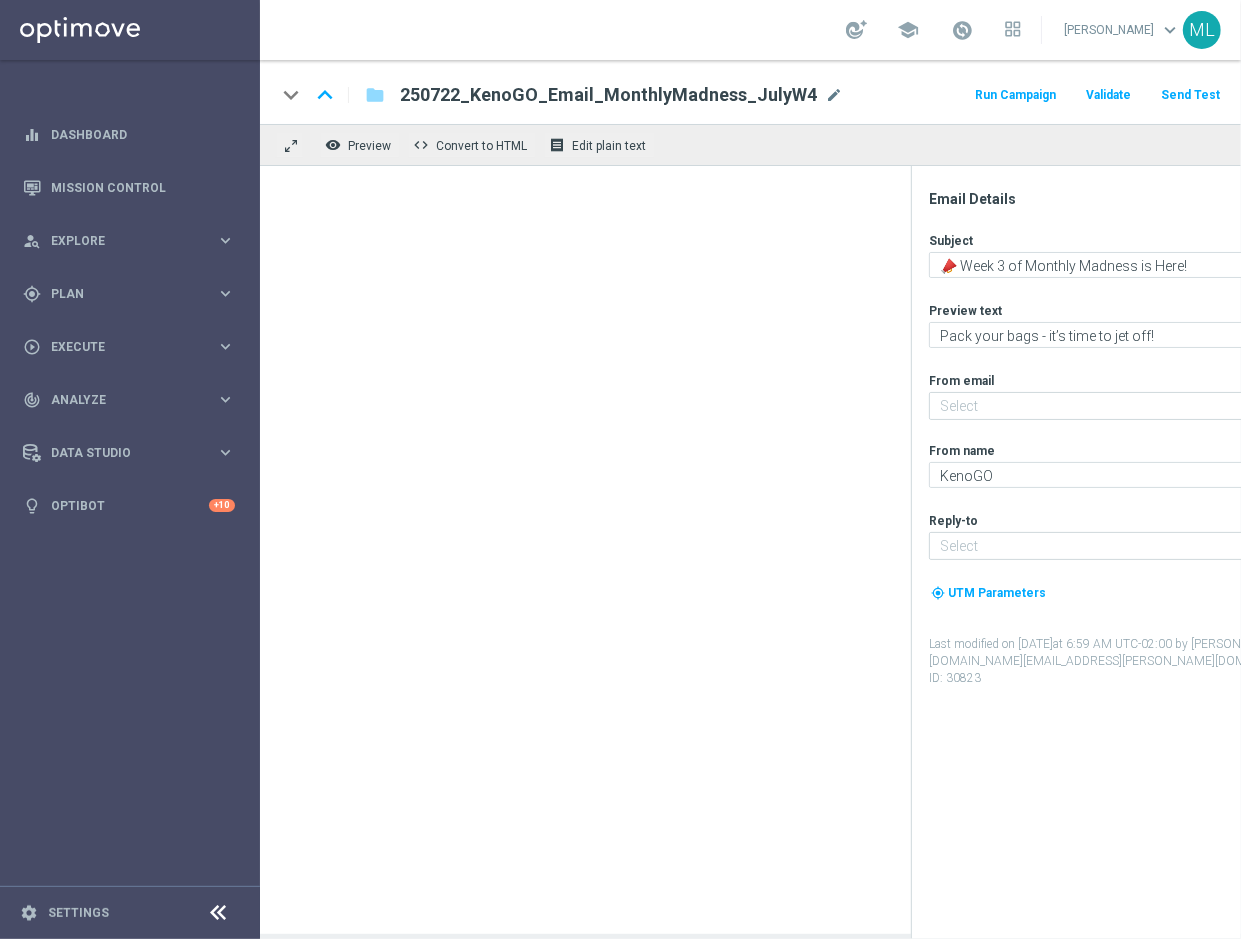 type on "[EMAIL_ADDRESS][DOMAIN_NAME]" 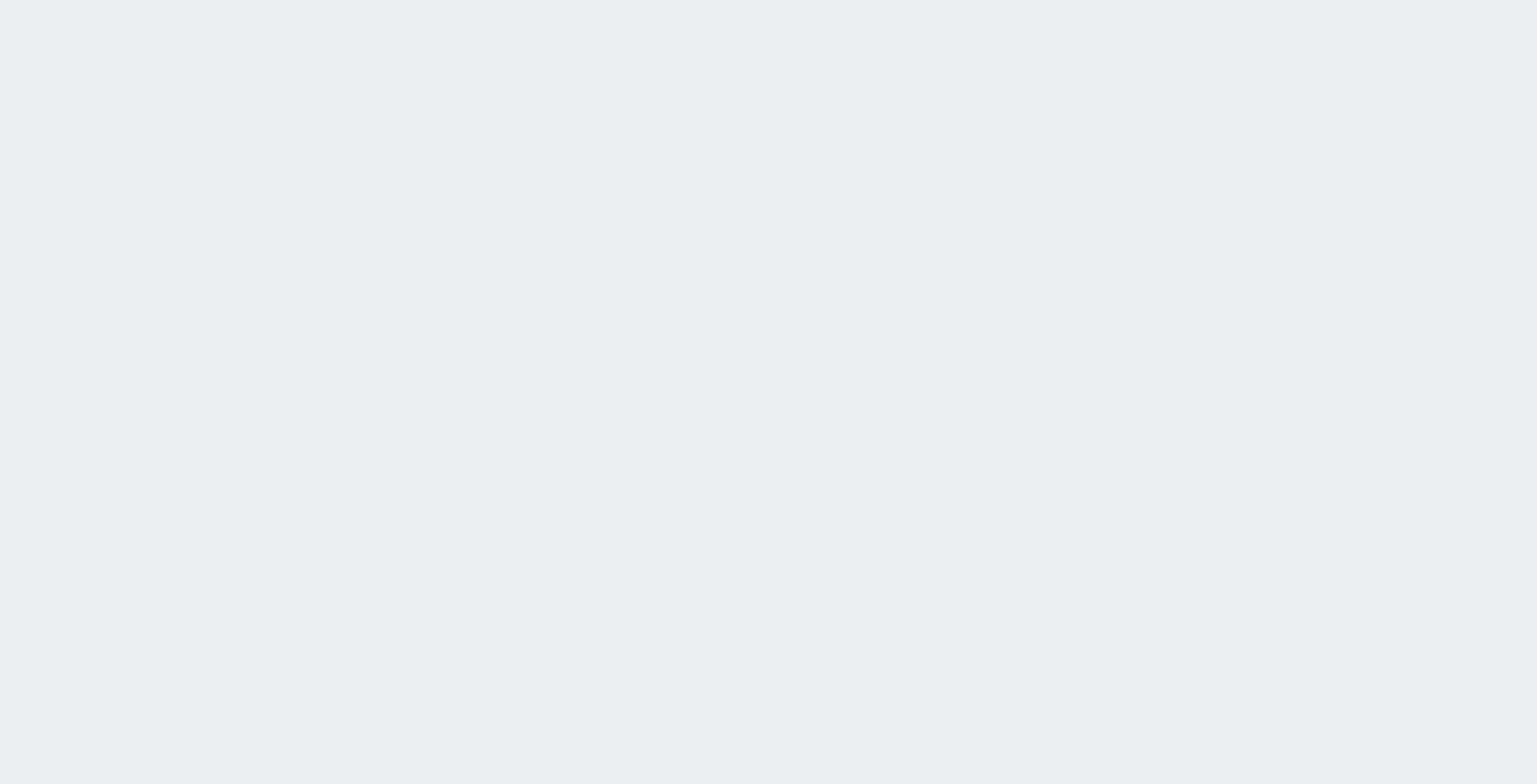 scroll, scrollTop: 0, scrollLeft: 0, axis: both 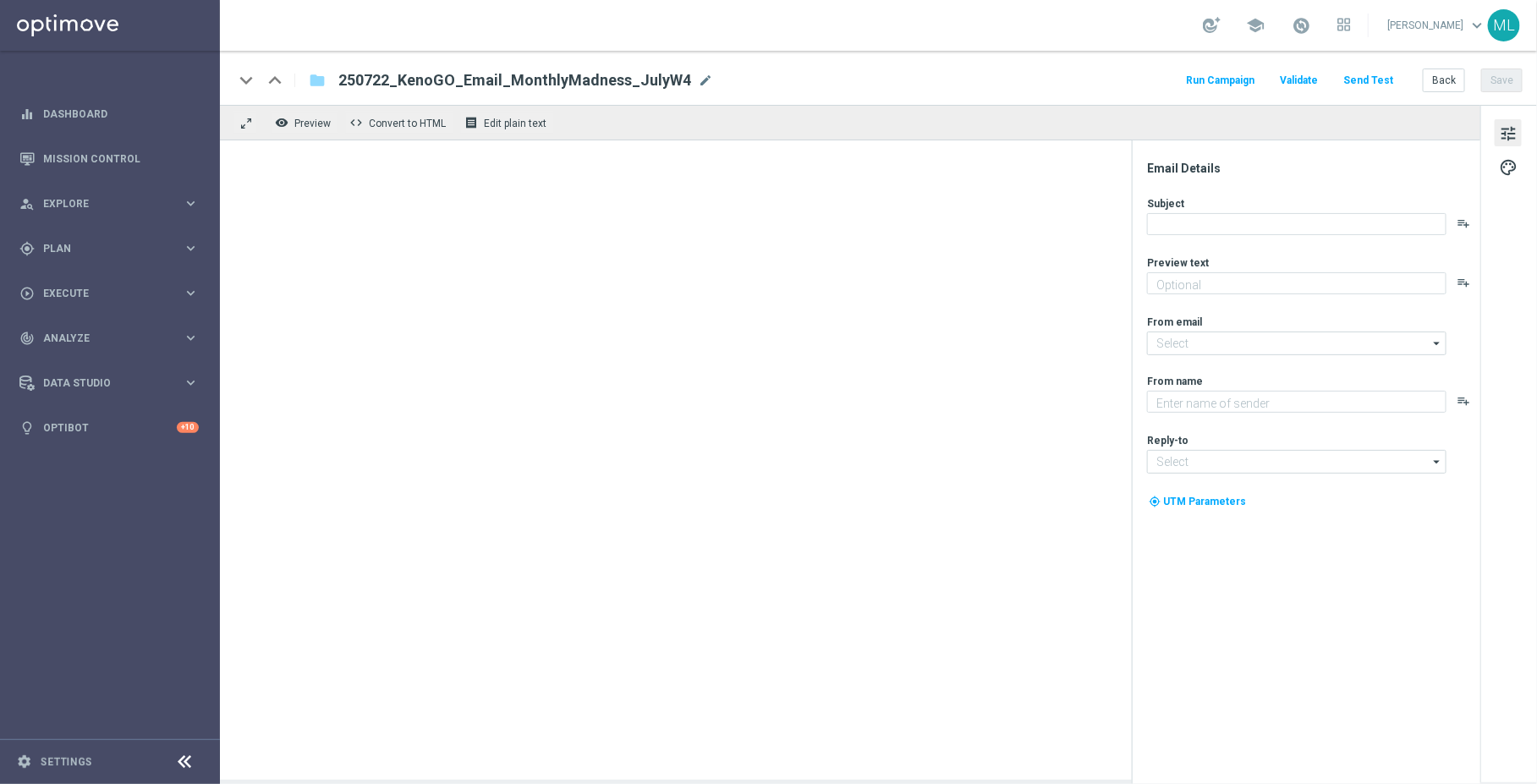 type on "Pack your bags - it’s time to jet off!" 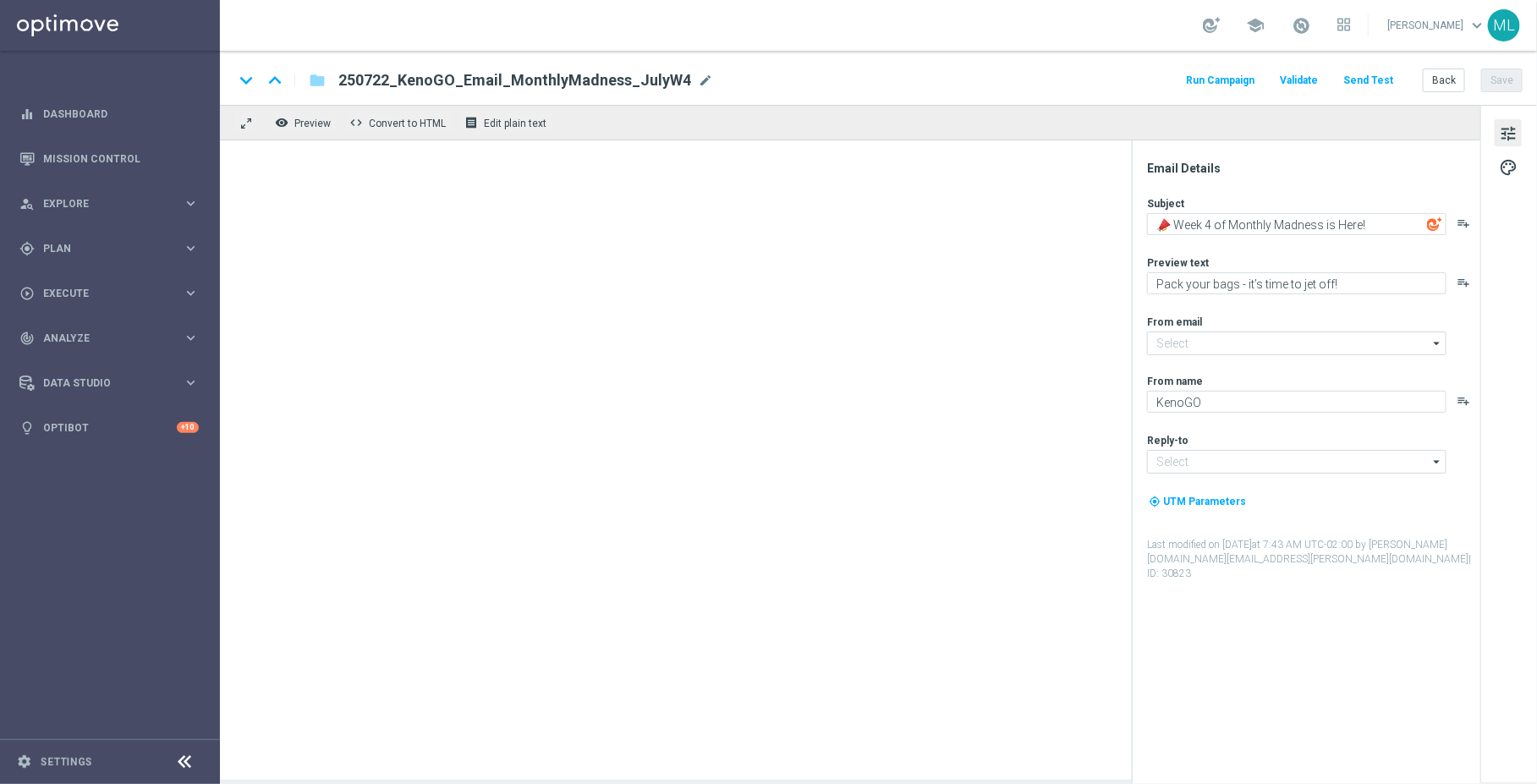 type on "mail@crm.kenogo.com.au" 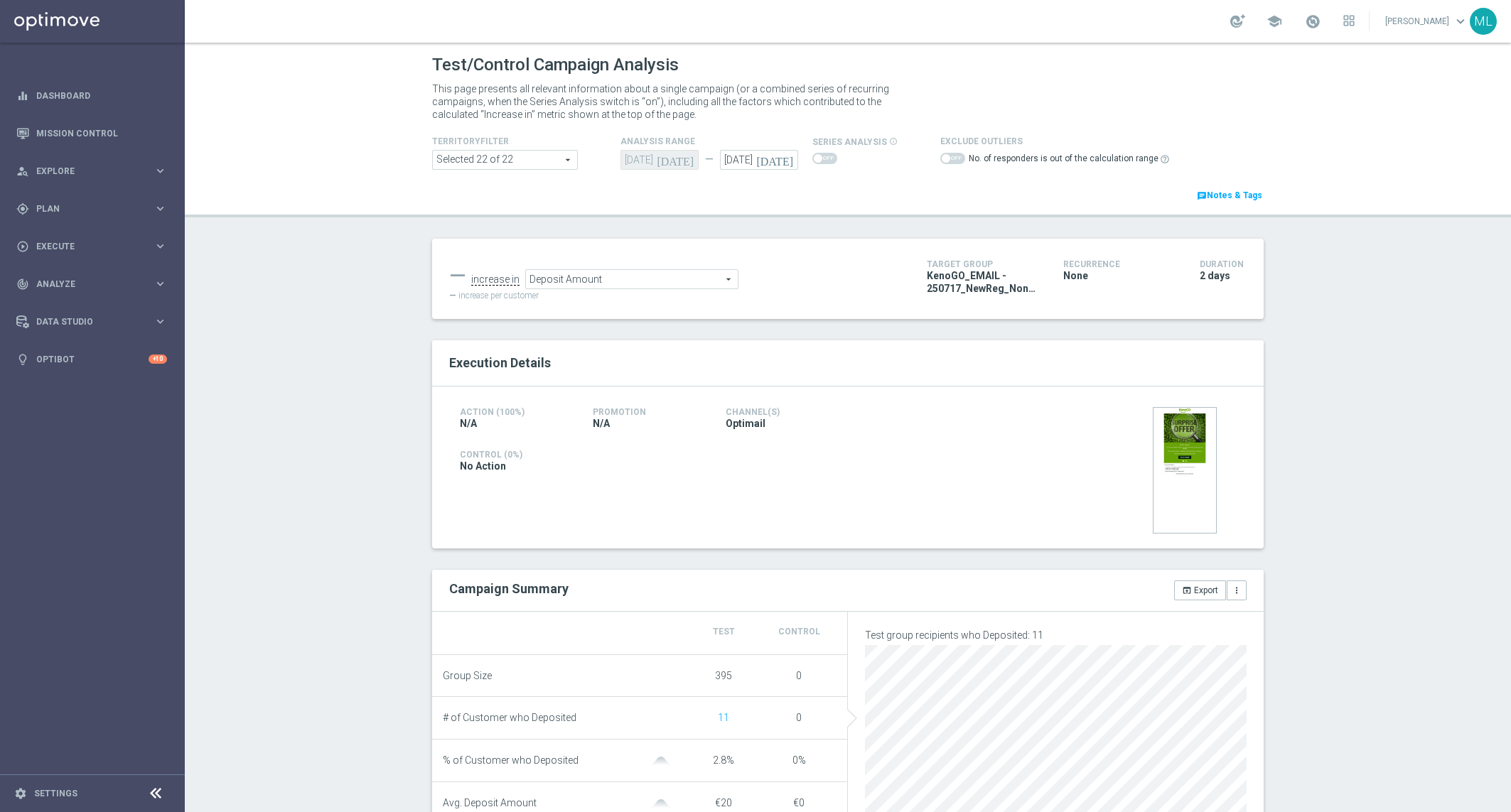 scroll, scrollTop: 0, scrollLeft: 0, axis: both 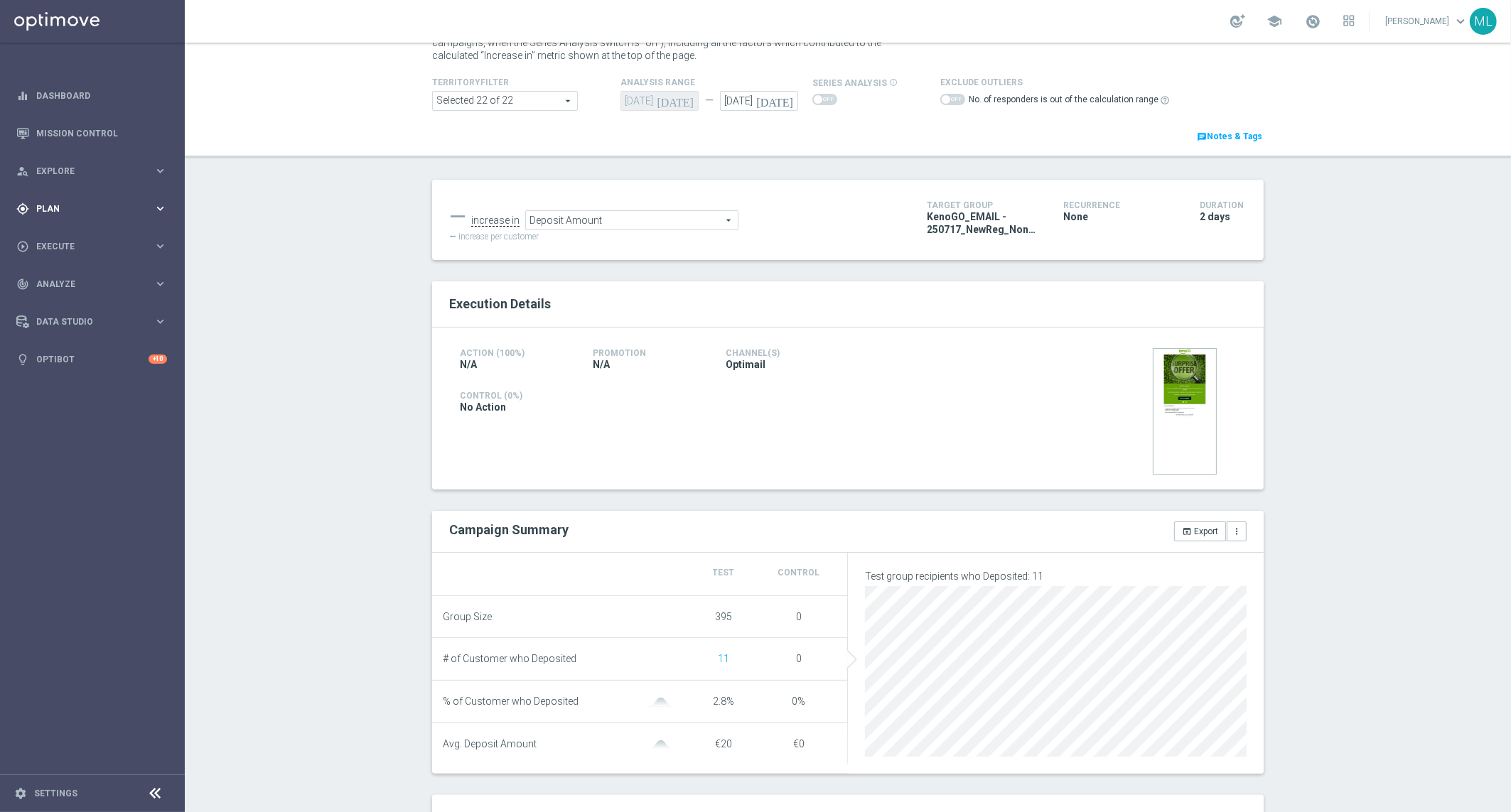 click on "keyboard_arrow_right" at bounding box center [160, 208] 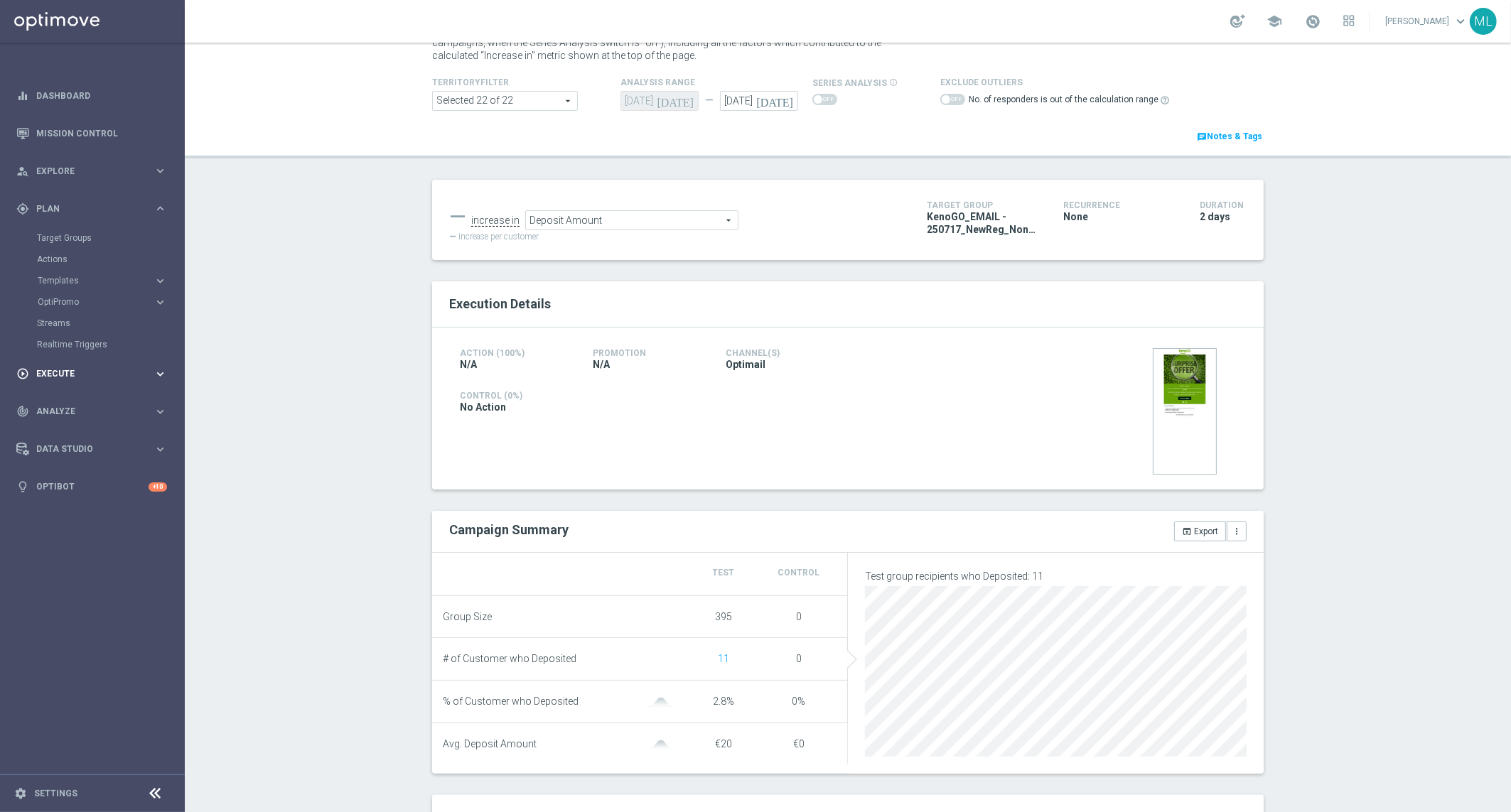 click on "keyboard_arrow_right" at bounding box center [160, 374] 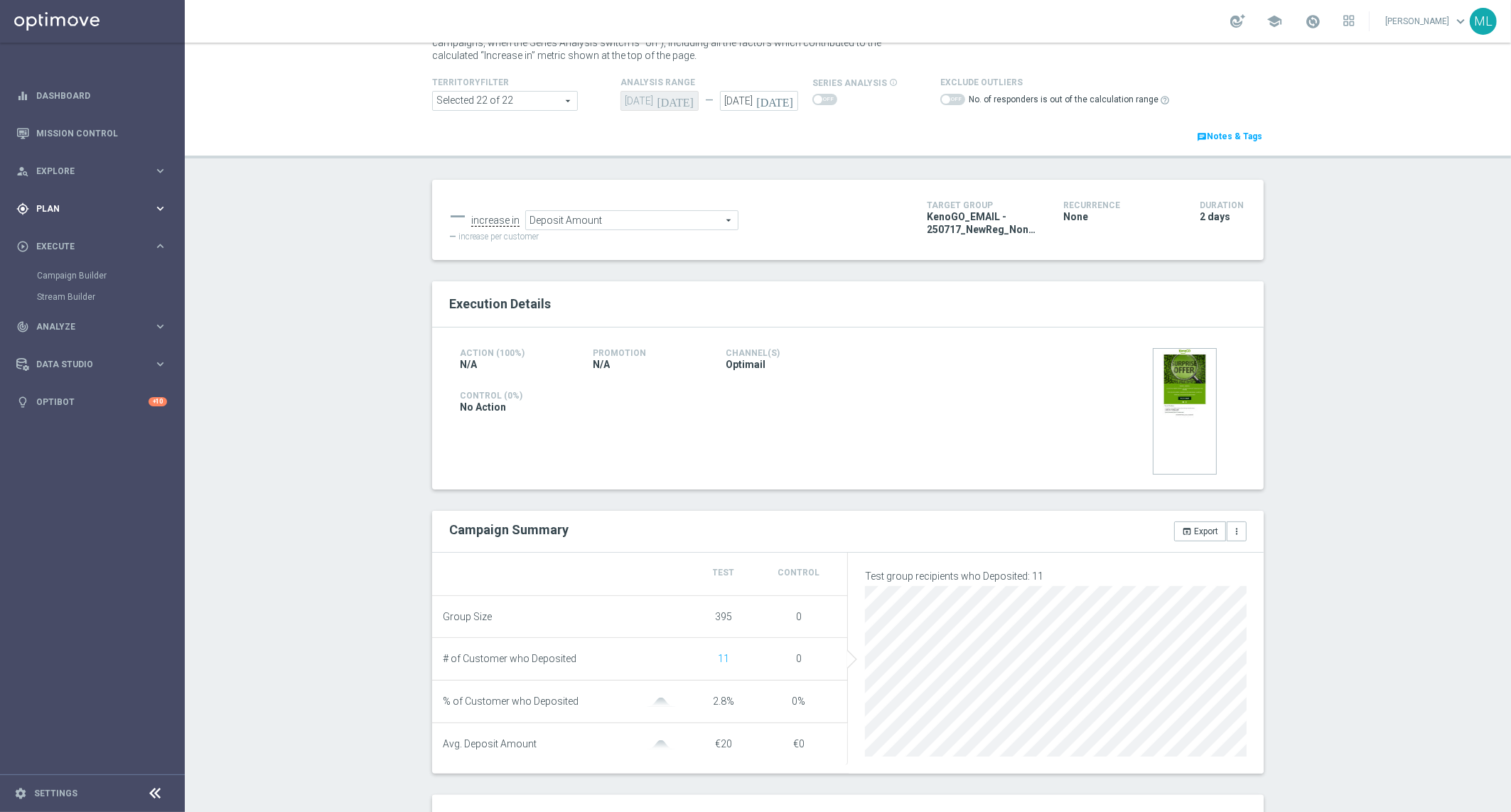 click on "keyboard_arrow_right" at bounding box center (160, 208) 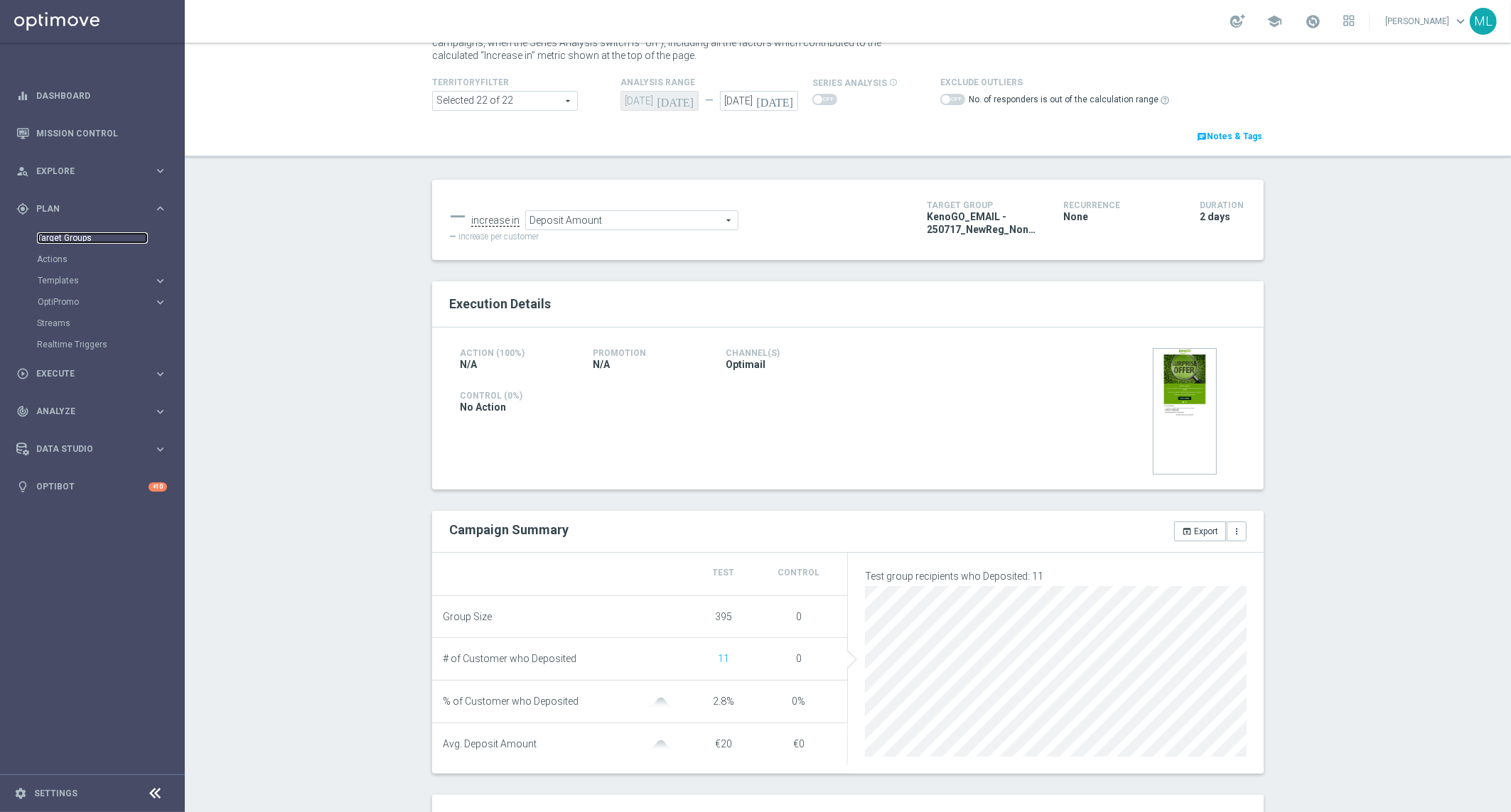 click on "Target Groups" at bounding box center (92, 238) 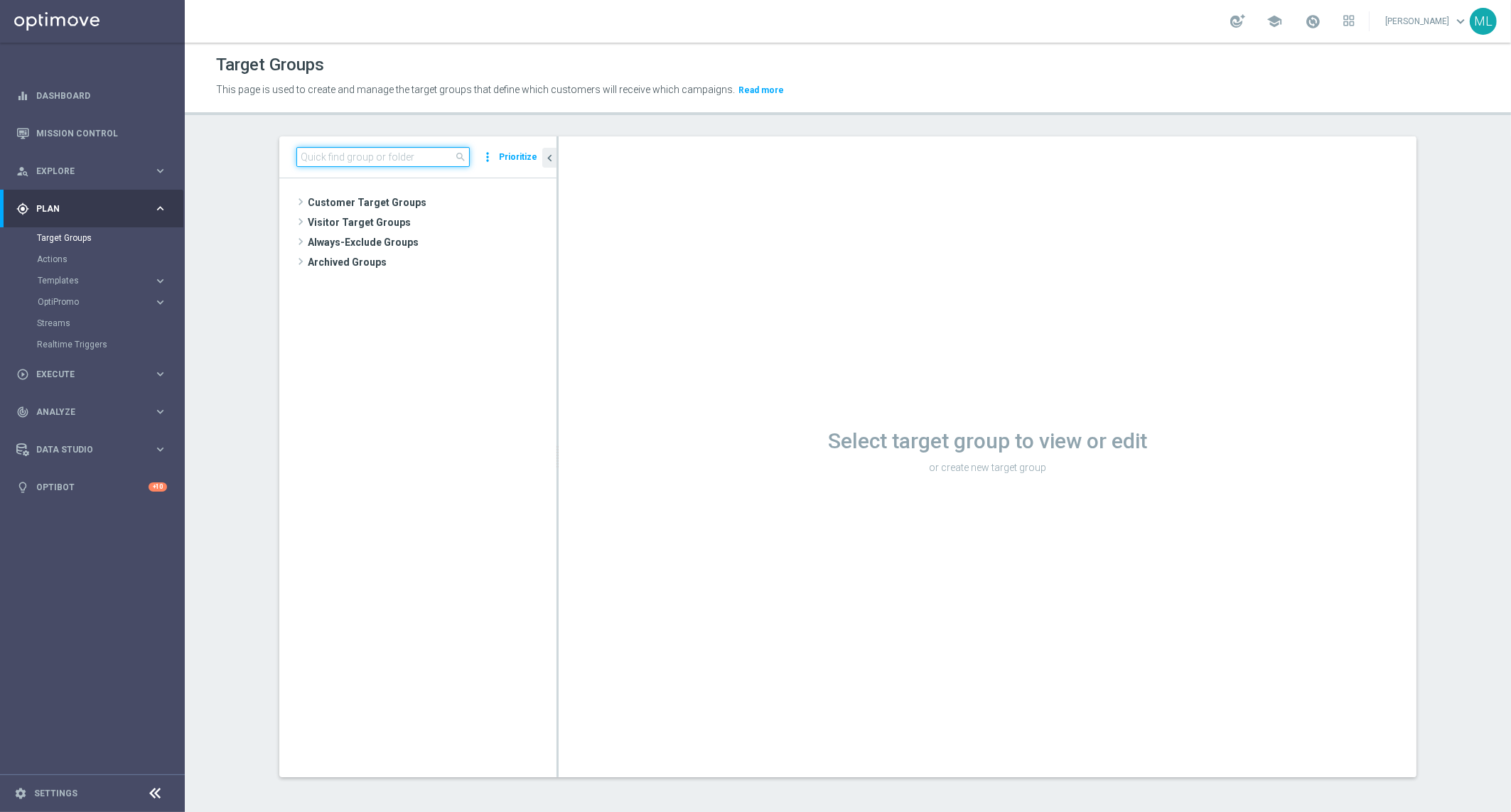 click at bounding box center [383, 157] 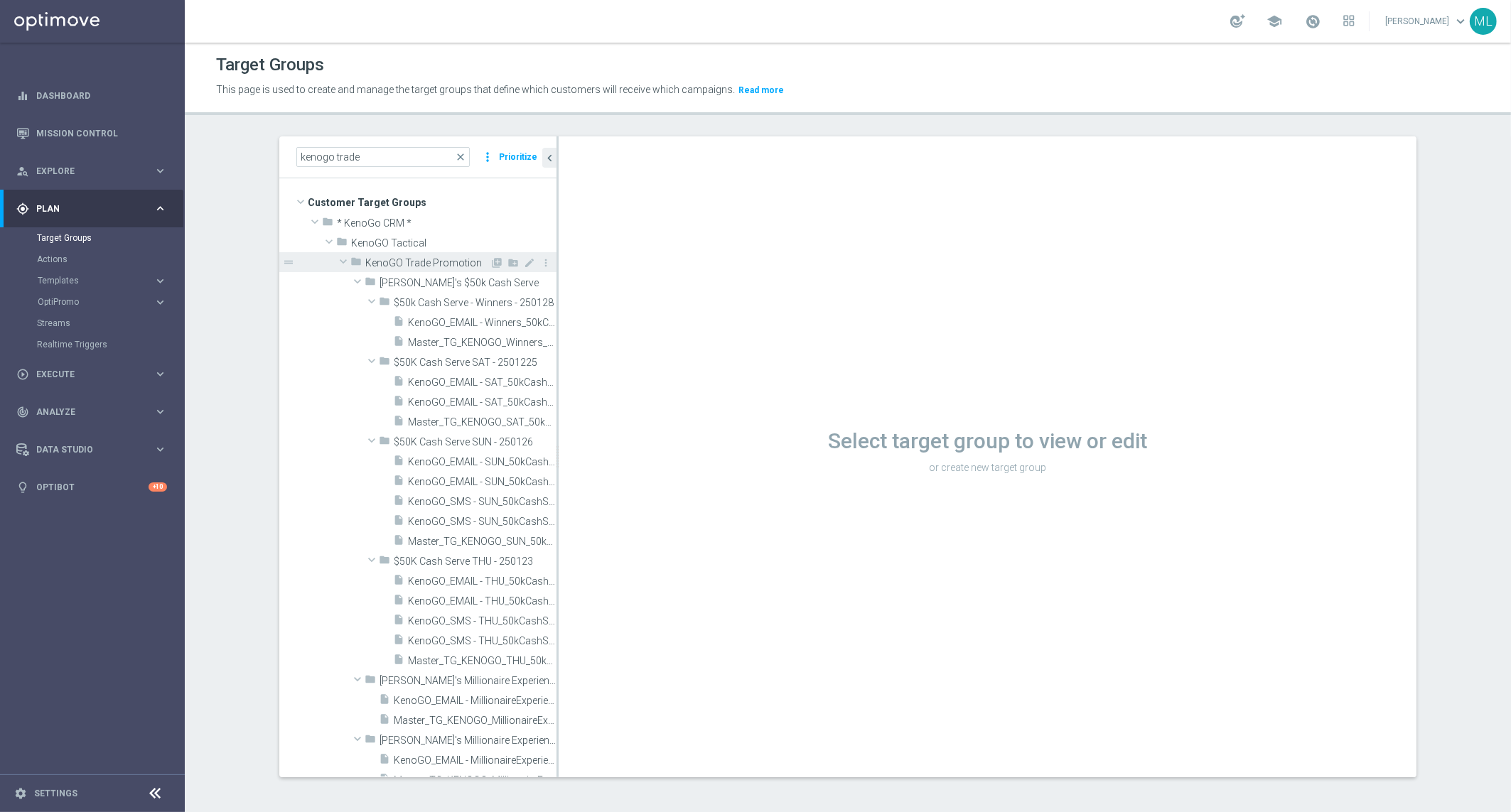 click on "KenoGO Trade Promotion" at bounding box center (427, 263) 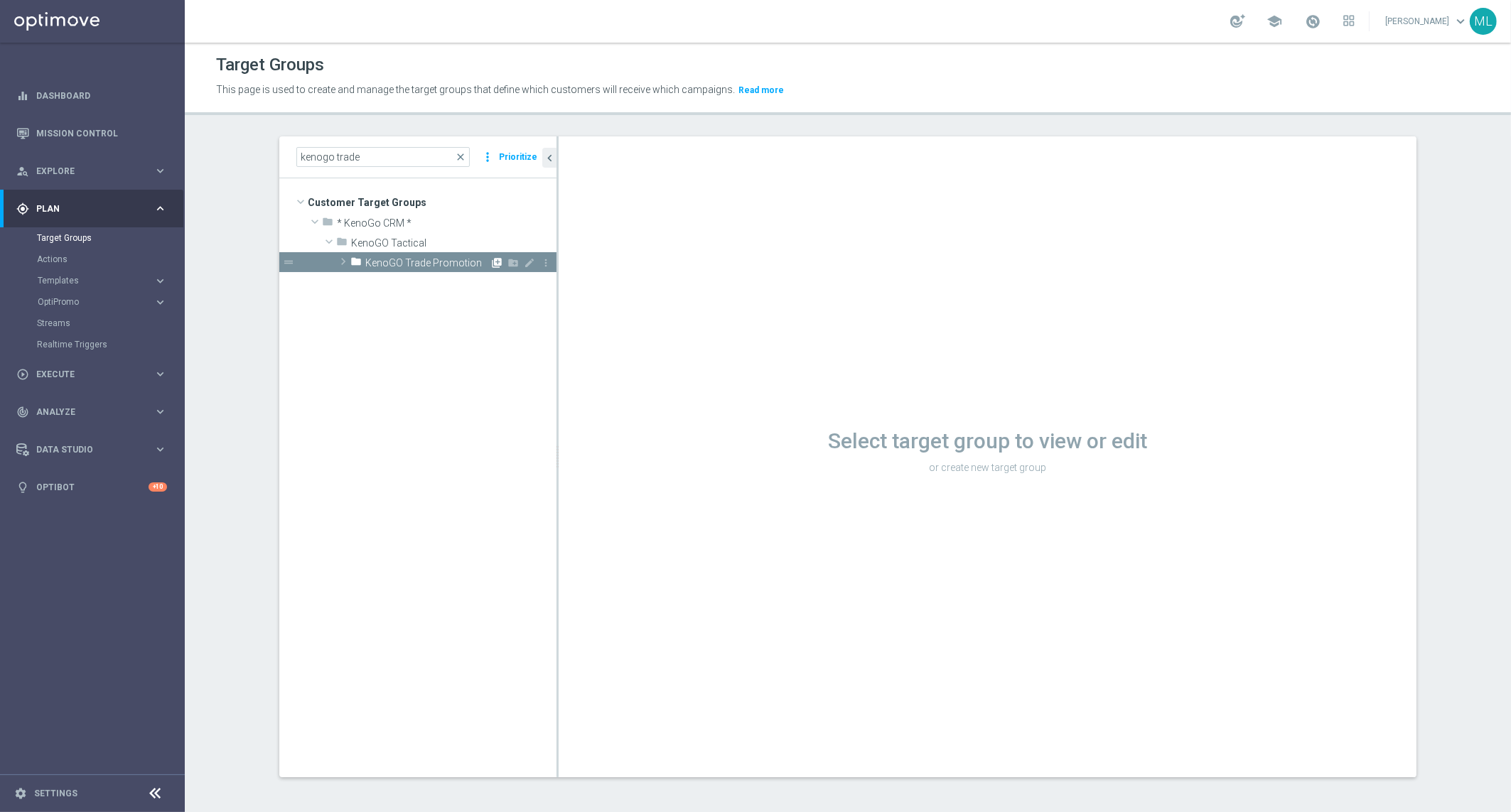 click on "library_add" 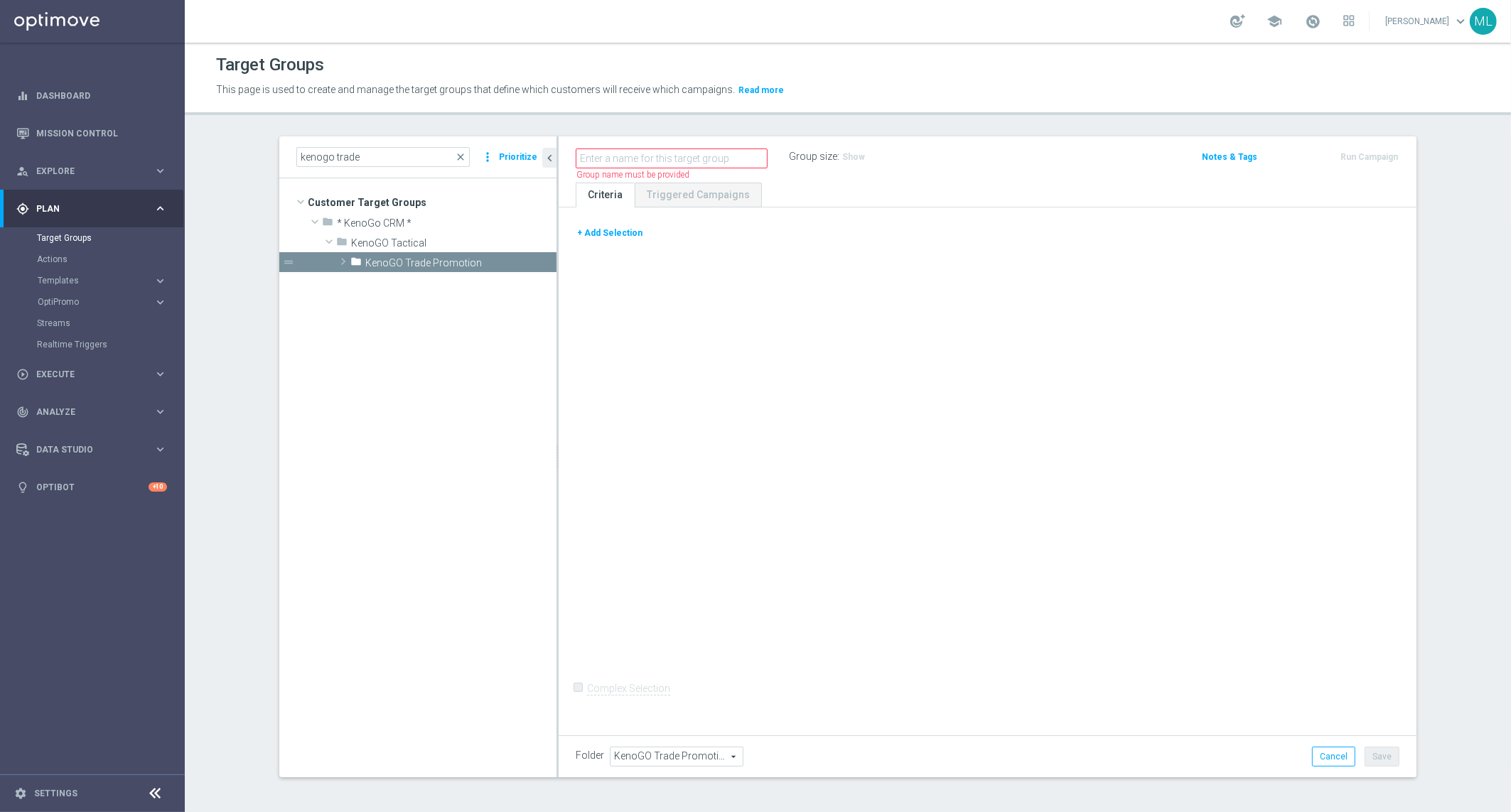 click on "Customer Target Groups
library_add
create_new_folder
folder" 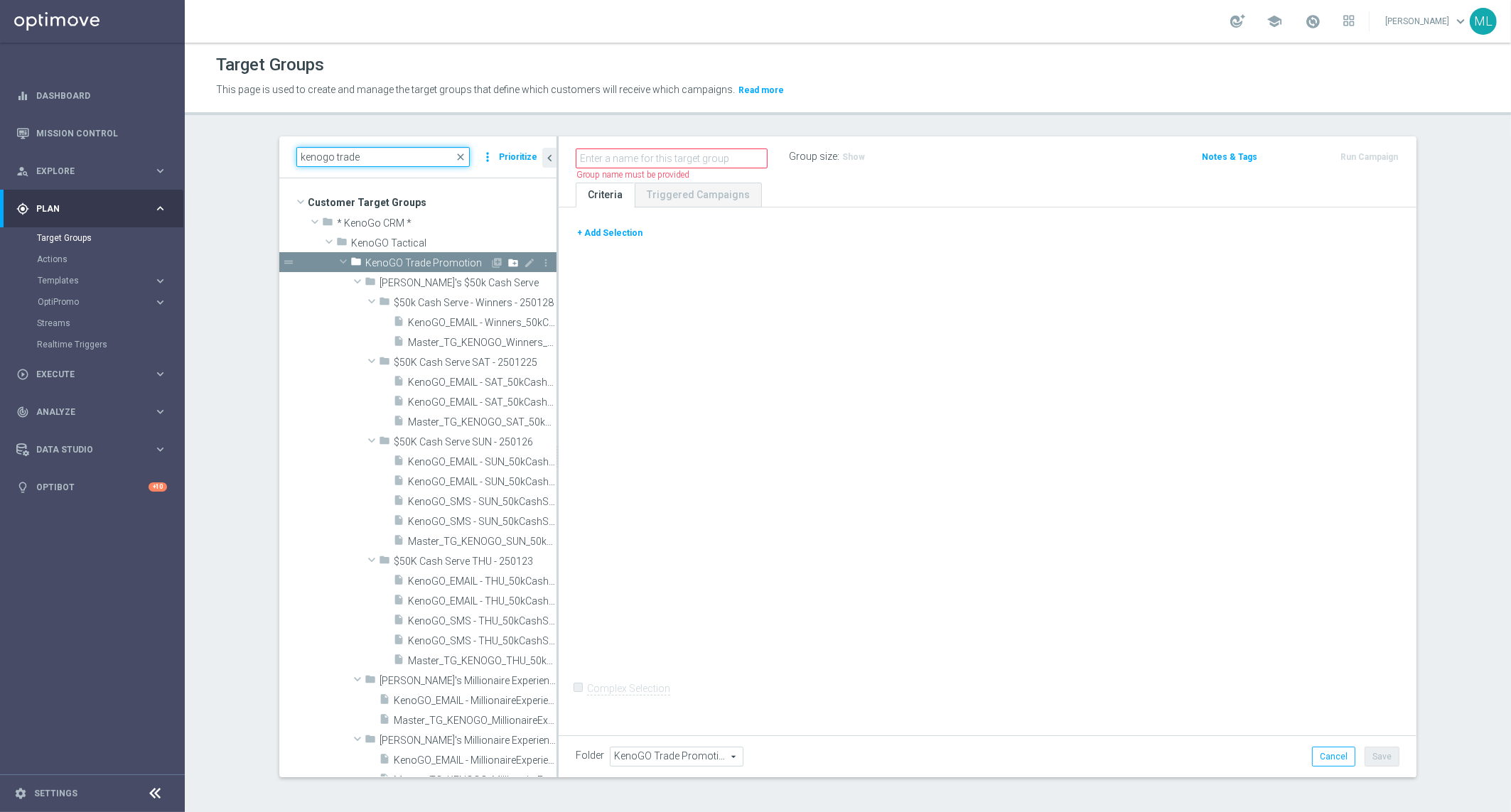 type on "kenogo trade" 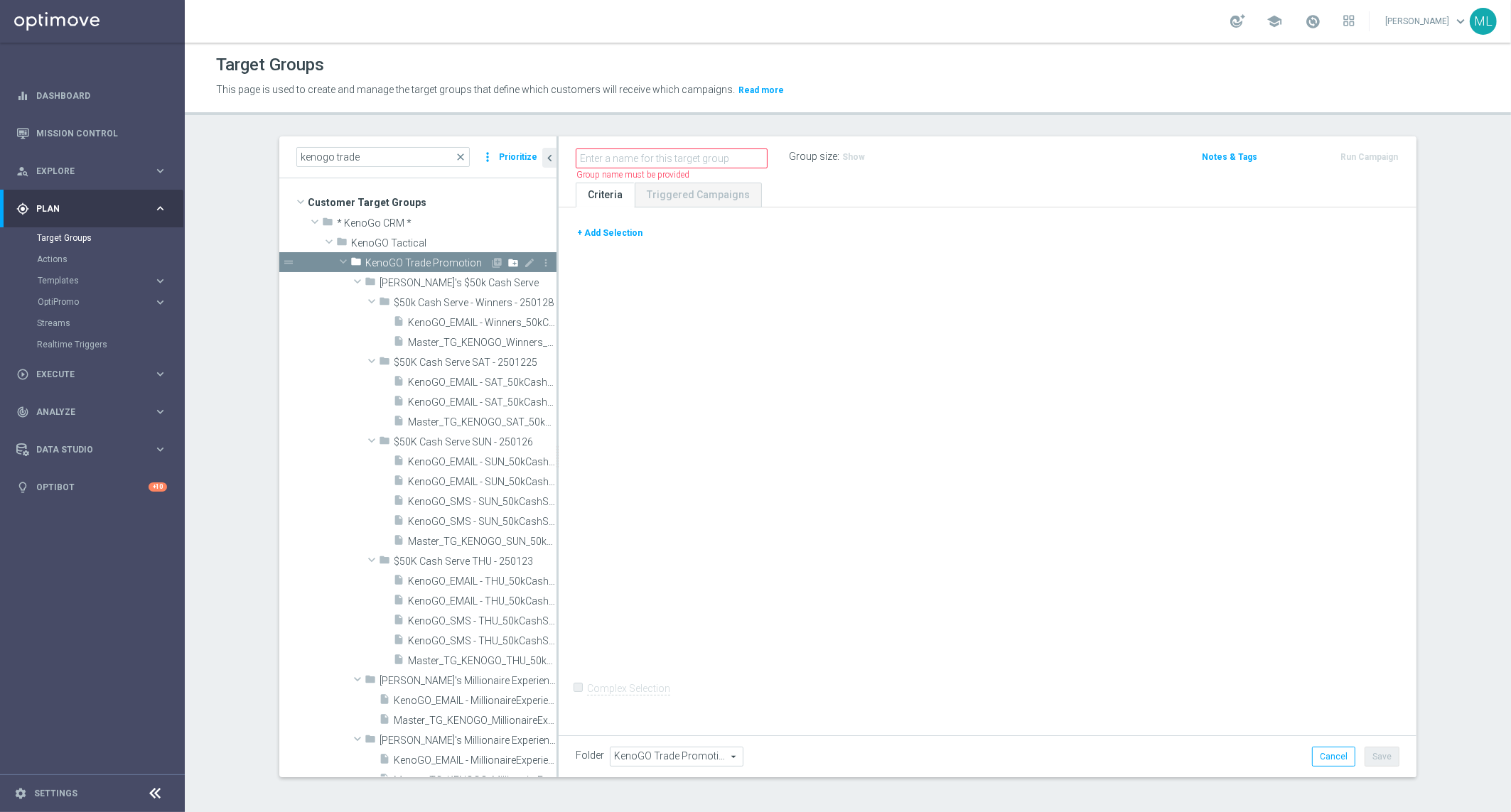 click on "create_new_folder" 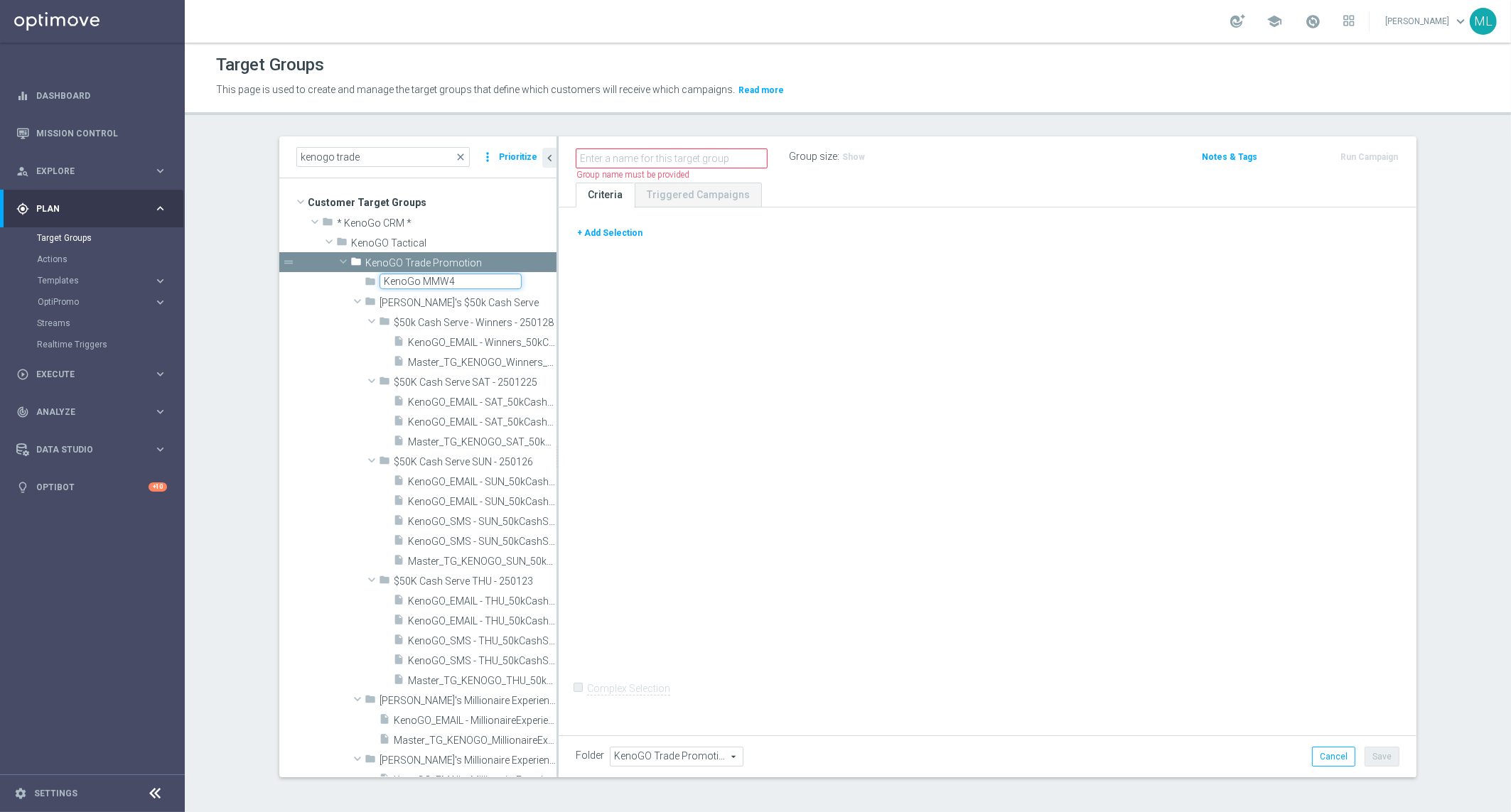 type on "KenoGo MMW4" 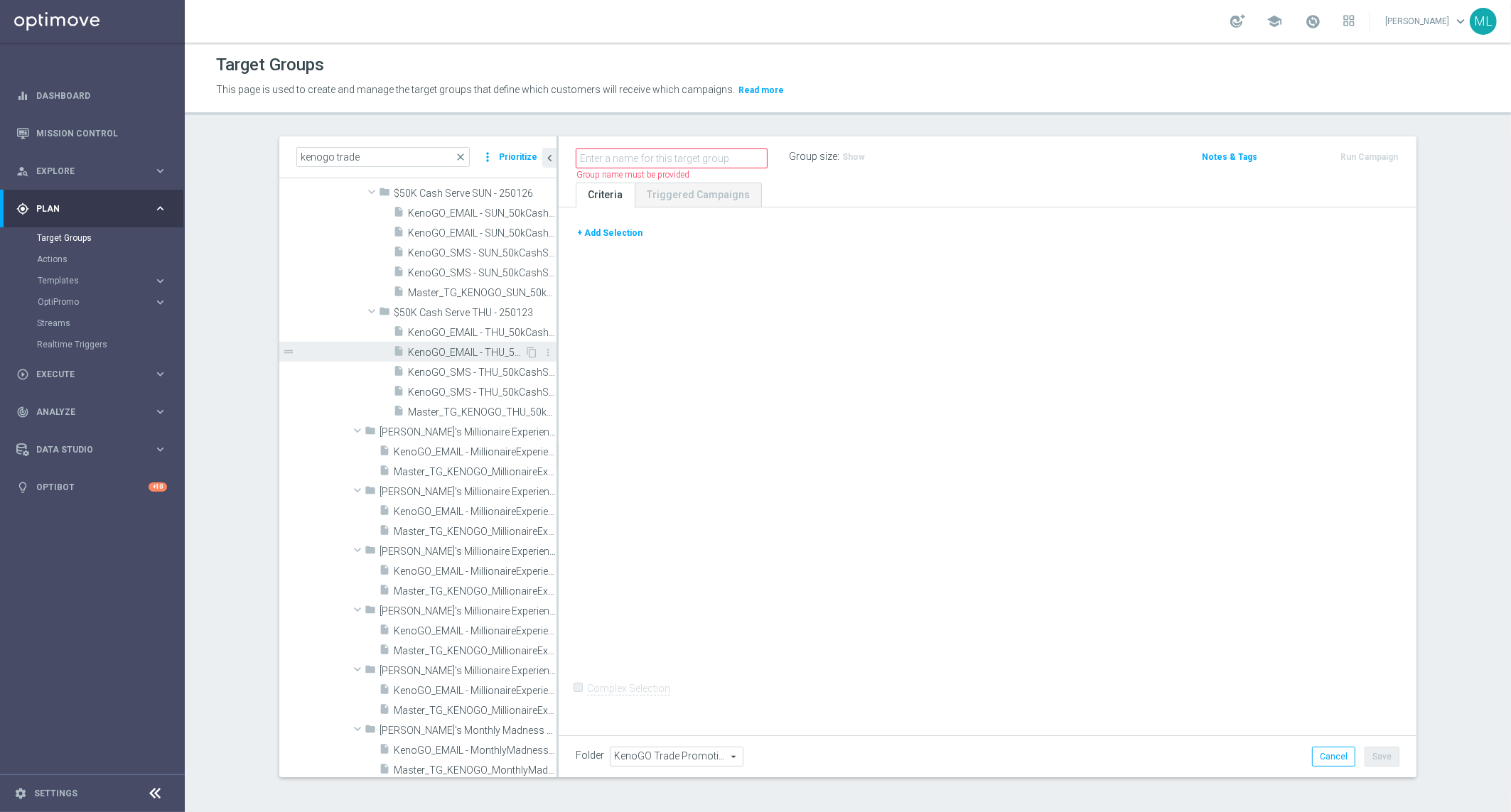 scroll, scrollTop: 271, scrollLeft: 0, axis: vertical 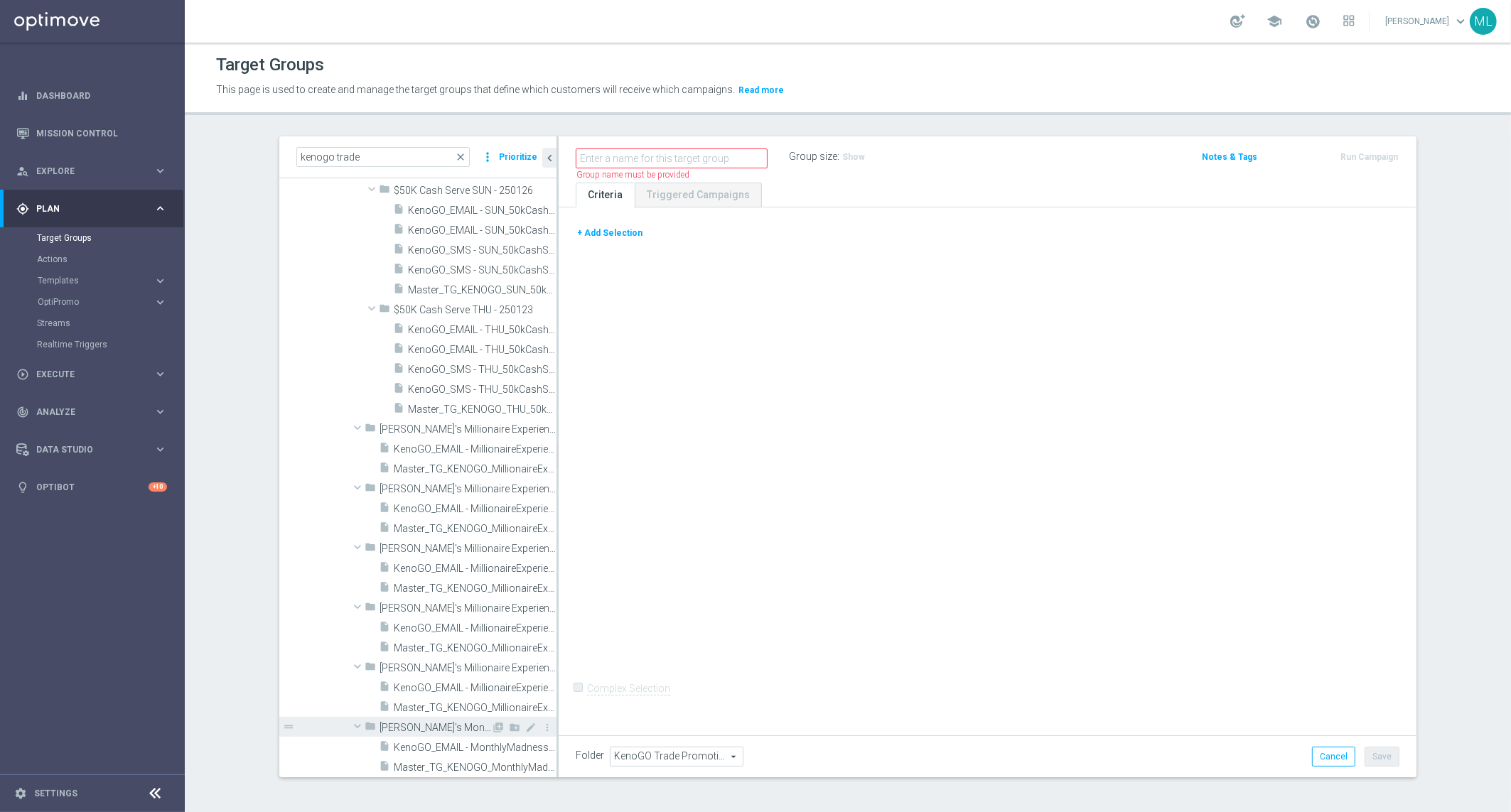click on "[PERSON_NAME]'s Monthly Madness Reminder W3" at bounding box center (435, 727) 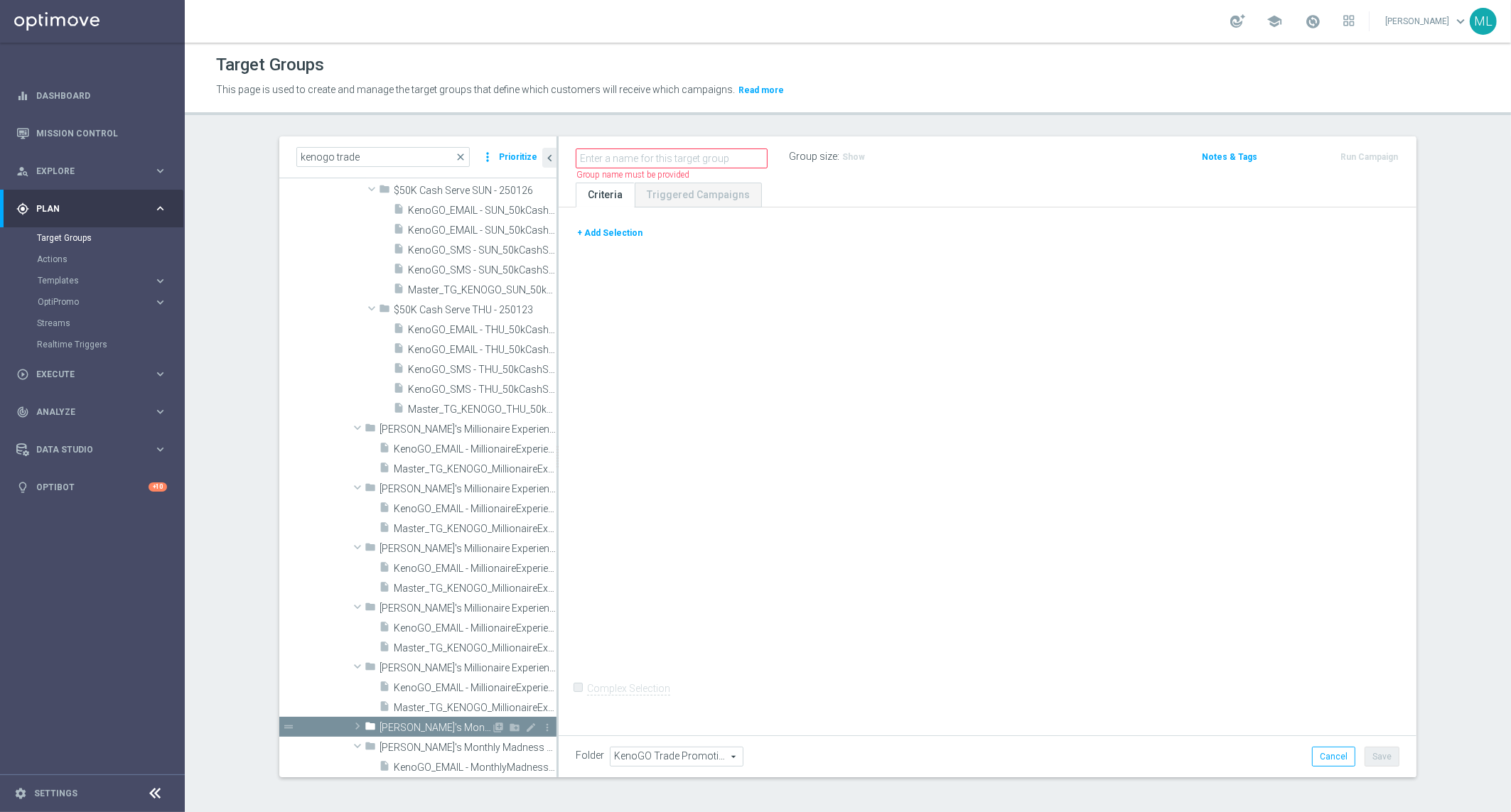 click on "[PERSON_NAME]'s Monthly Madness Reminder W3" at bounding box center [435, 727] 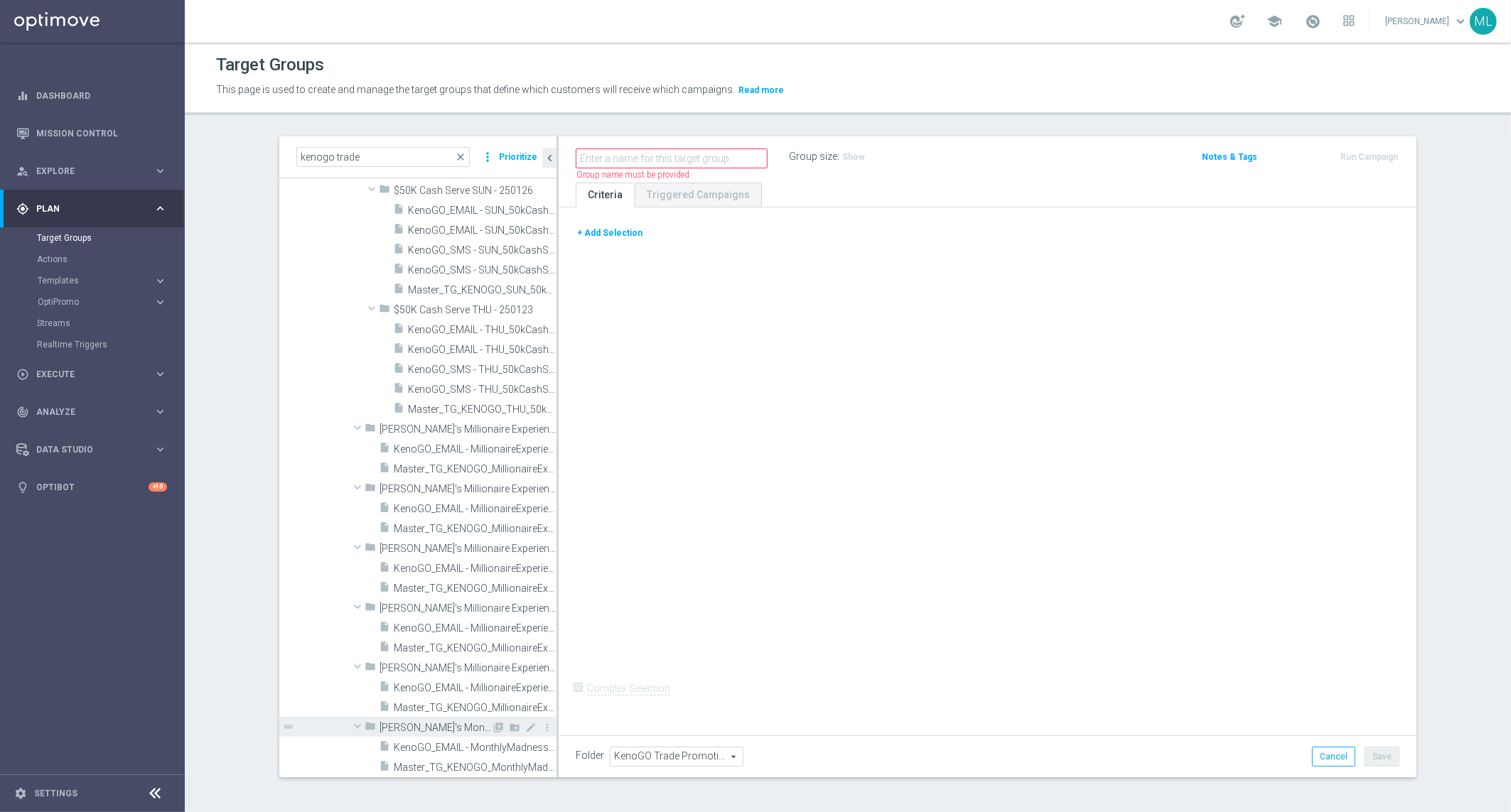 click on "[PERSON_NAME]'s Monthly Madness Reminder W3" at bounding box center (435, 727) 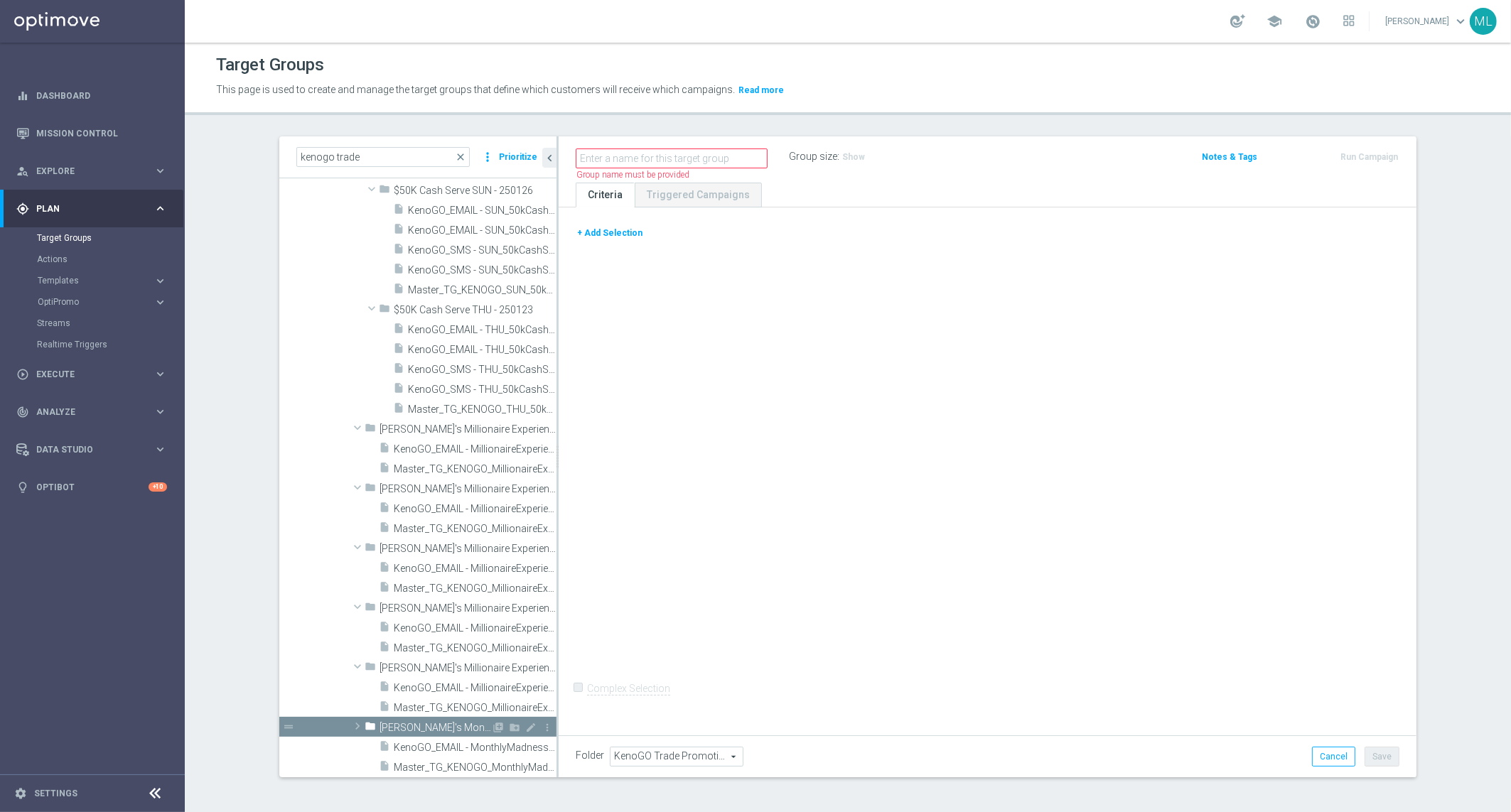 click on "[PERSON_NAME]'s Monthly Madness Reminder W3" at bounding box center (435, 727) 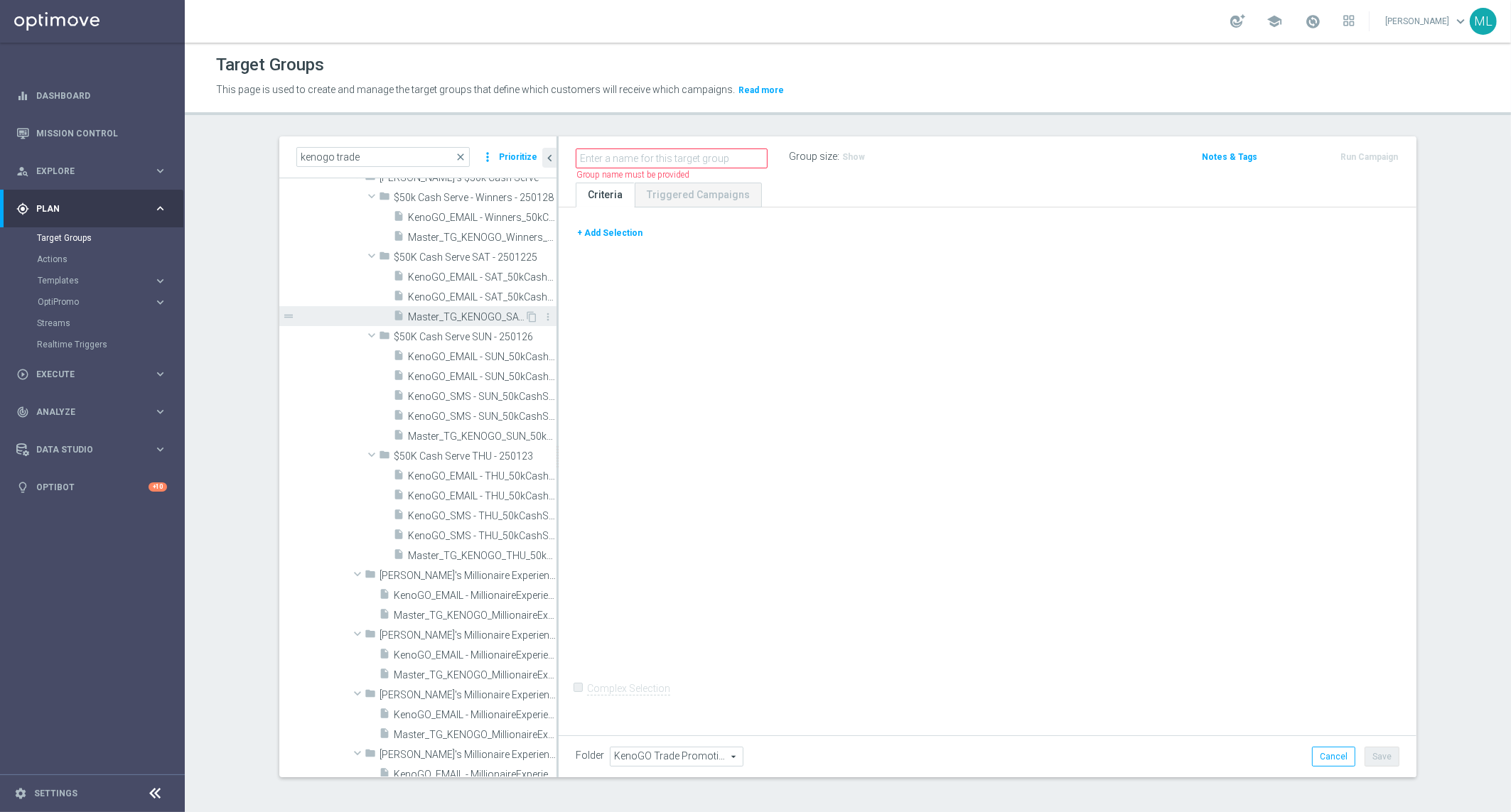 scroll, scrollTop: 0, scrollLeft: 0, axis: both 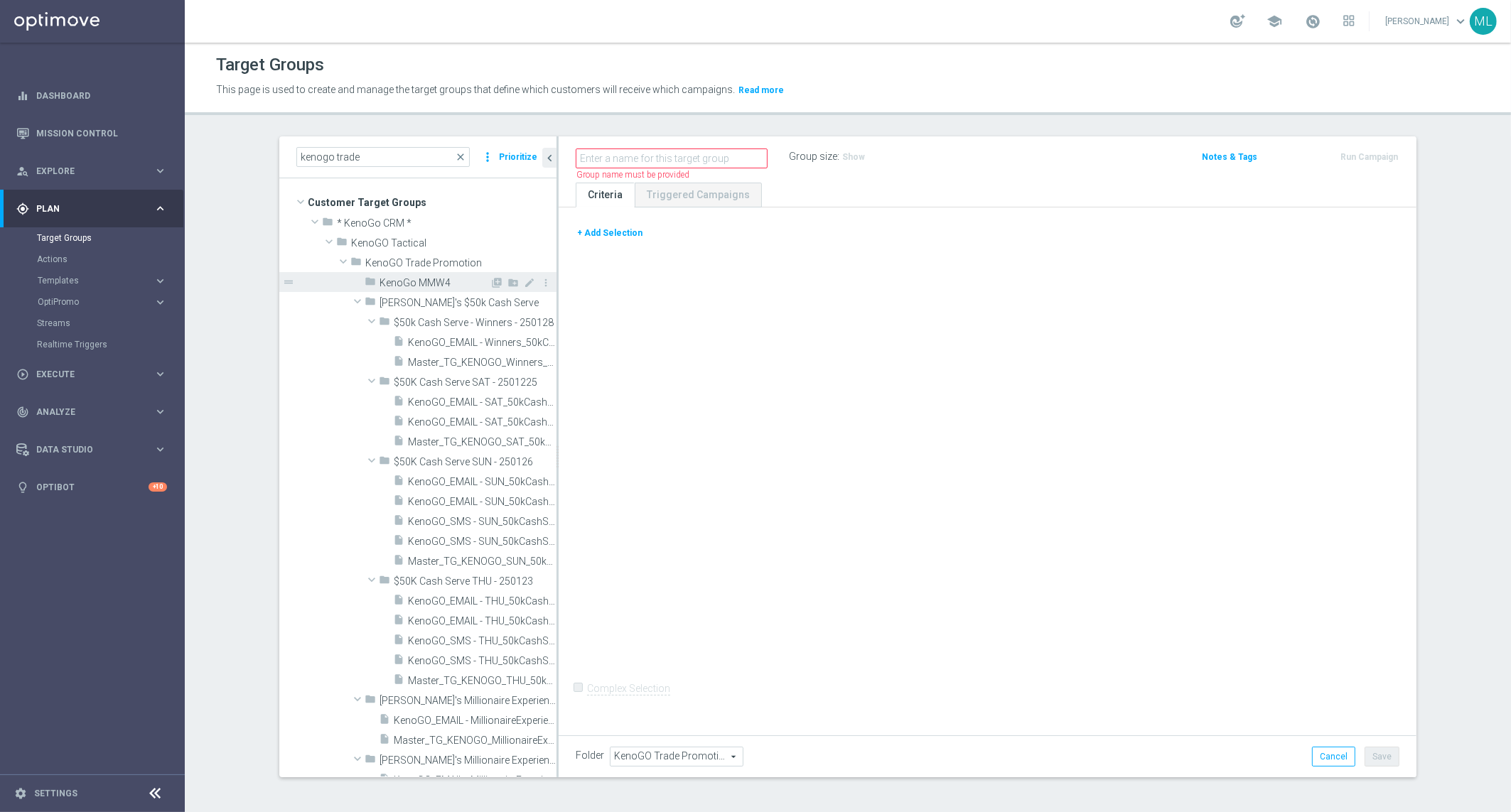 click on "KenoGo MMW4" at bounding box center (434, 283) 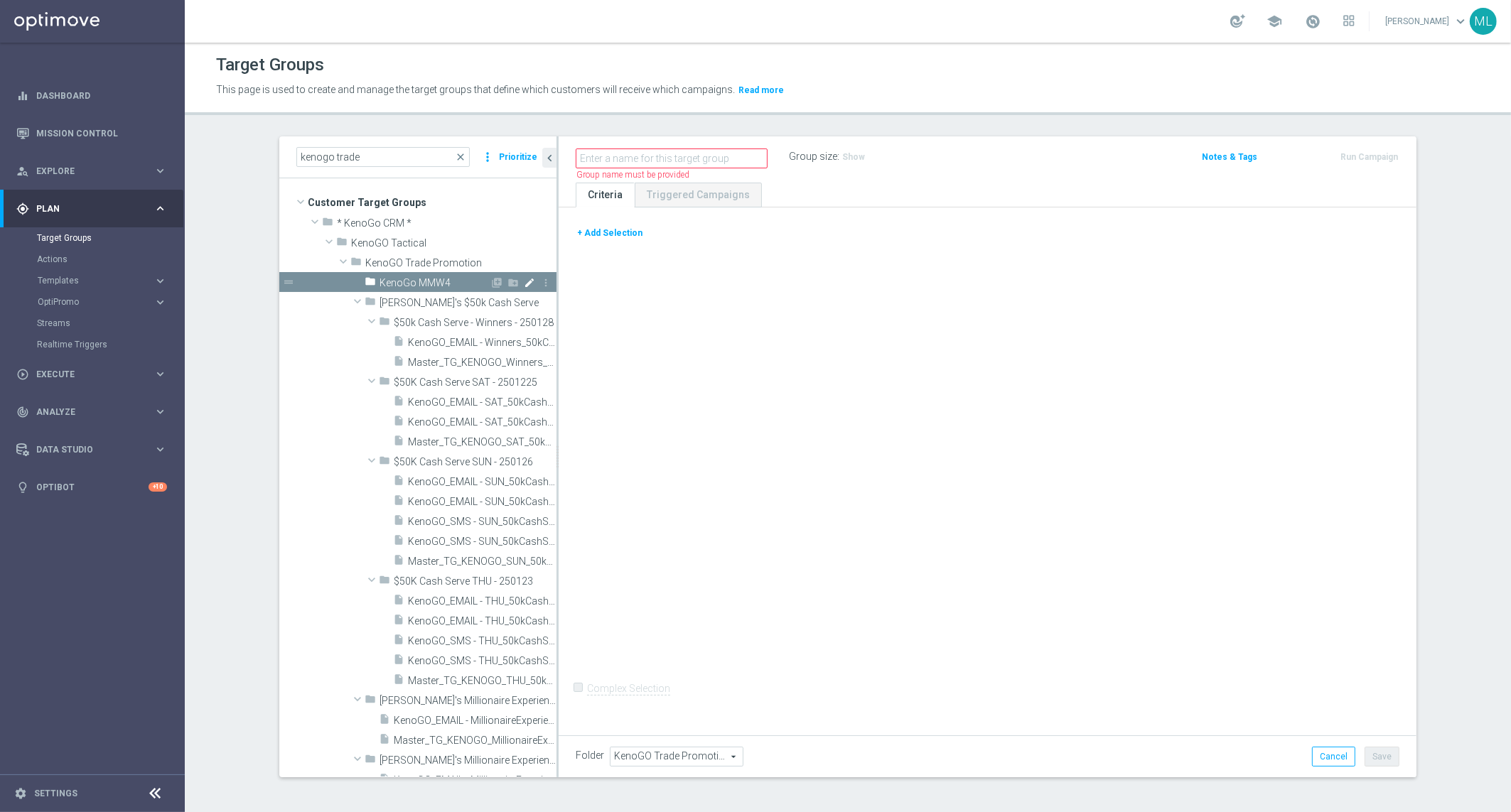 click on "mode_edit" 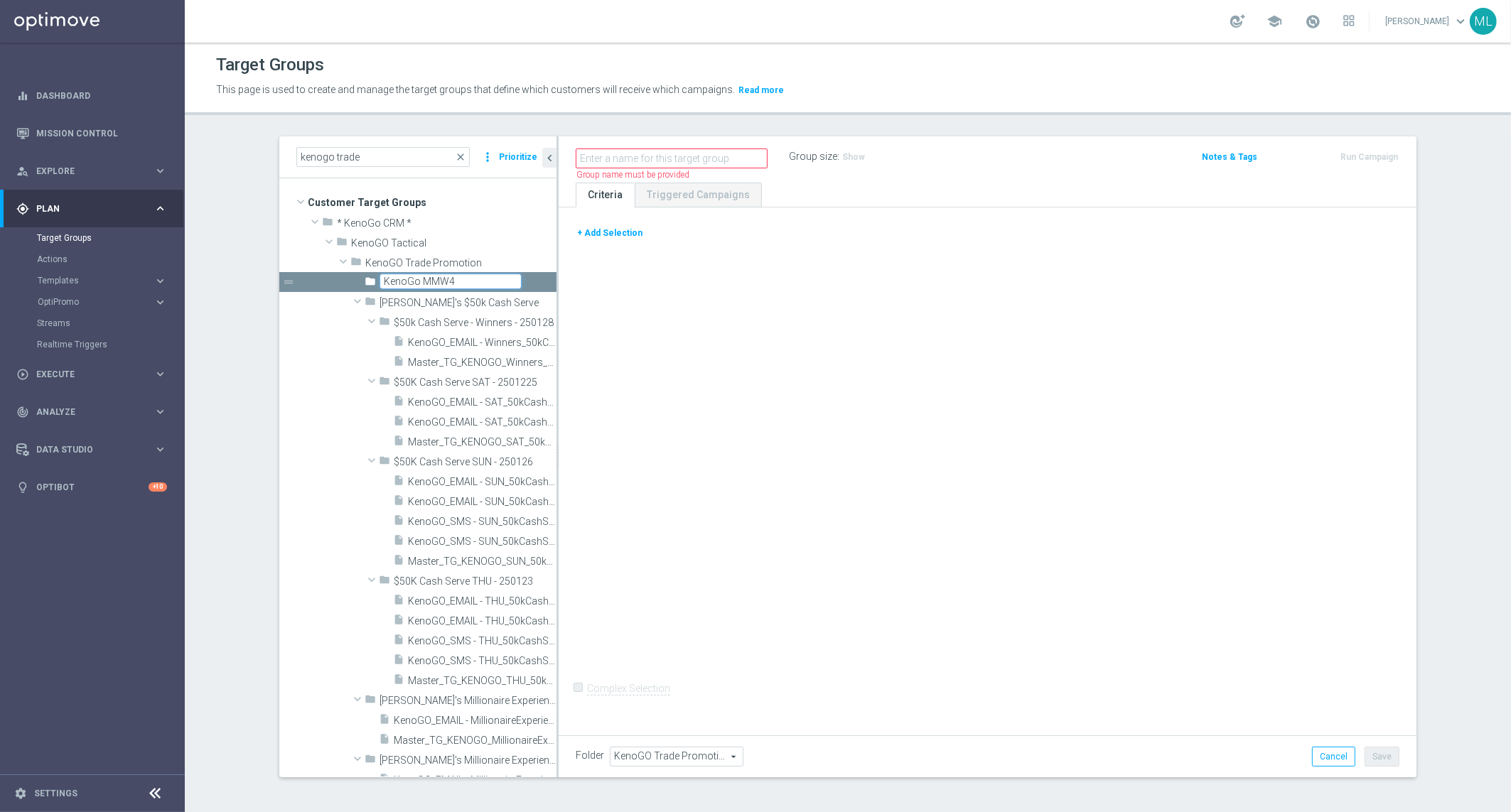 click on "KenoGo MMW4" at bounding box center (451, 281) 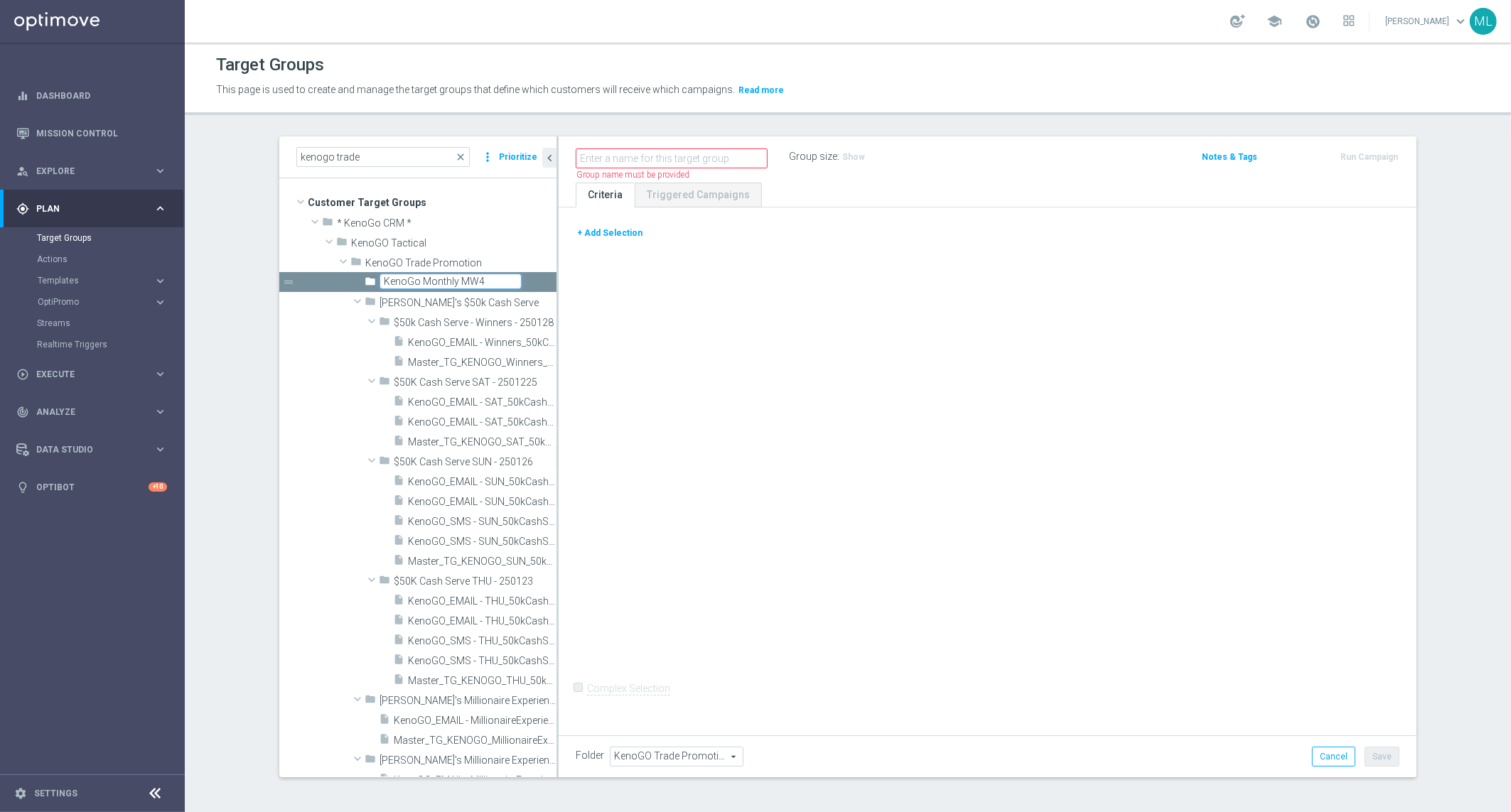 click on "KenoGo Monthly MW4" at bounding box center [451, 281] 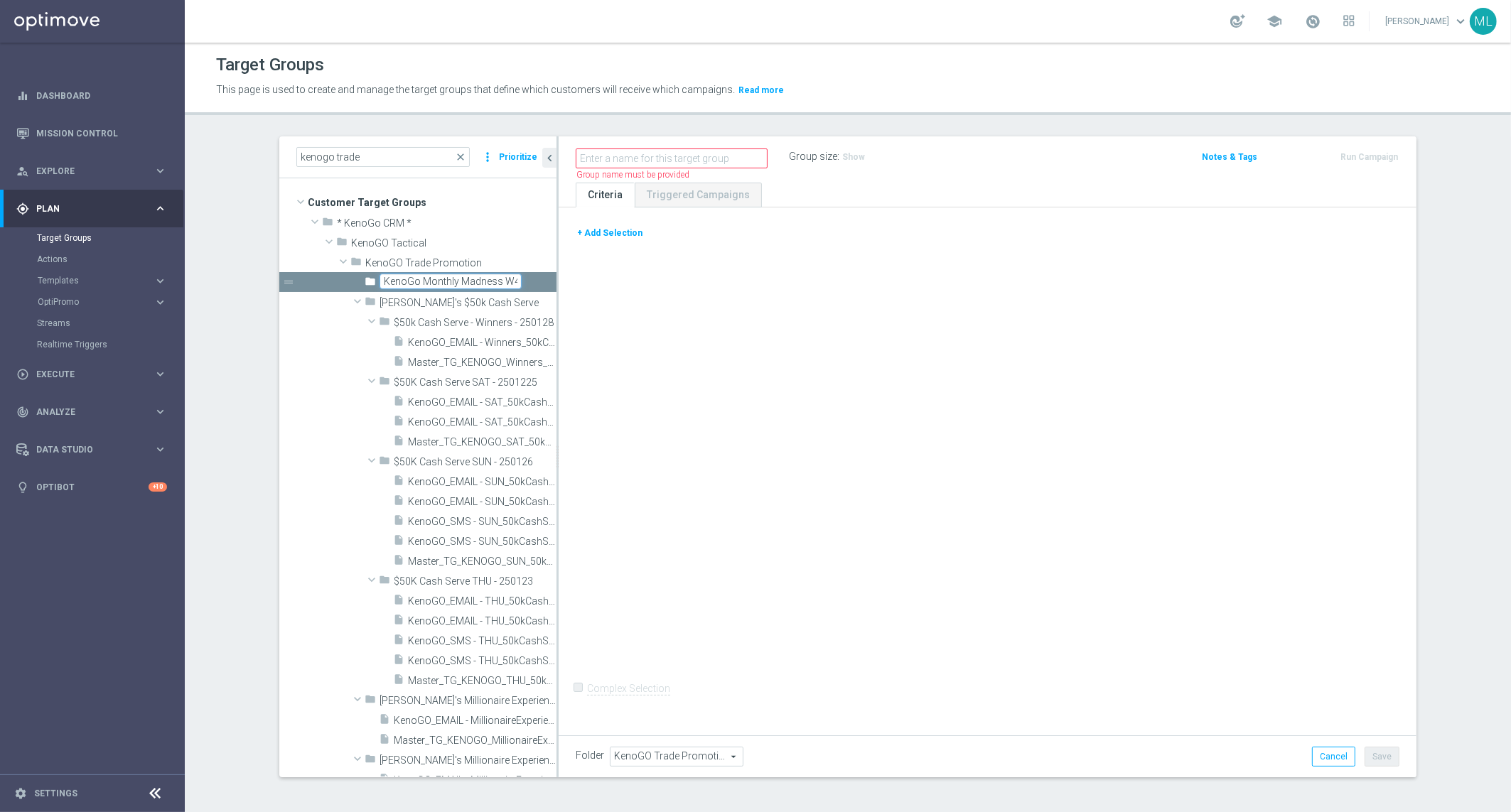 type on "KenoGo Monthly Madness W4" 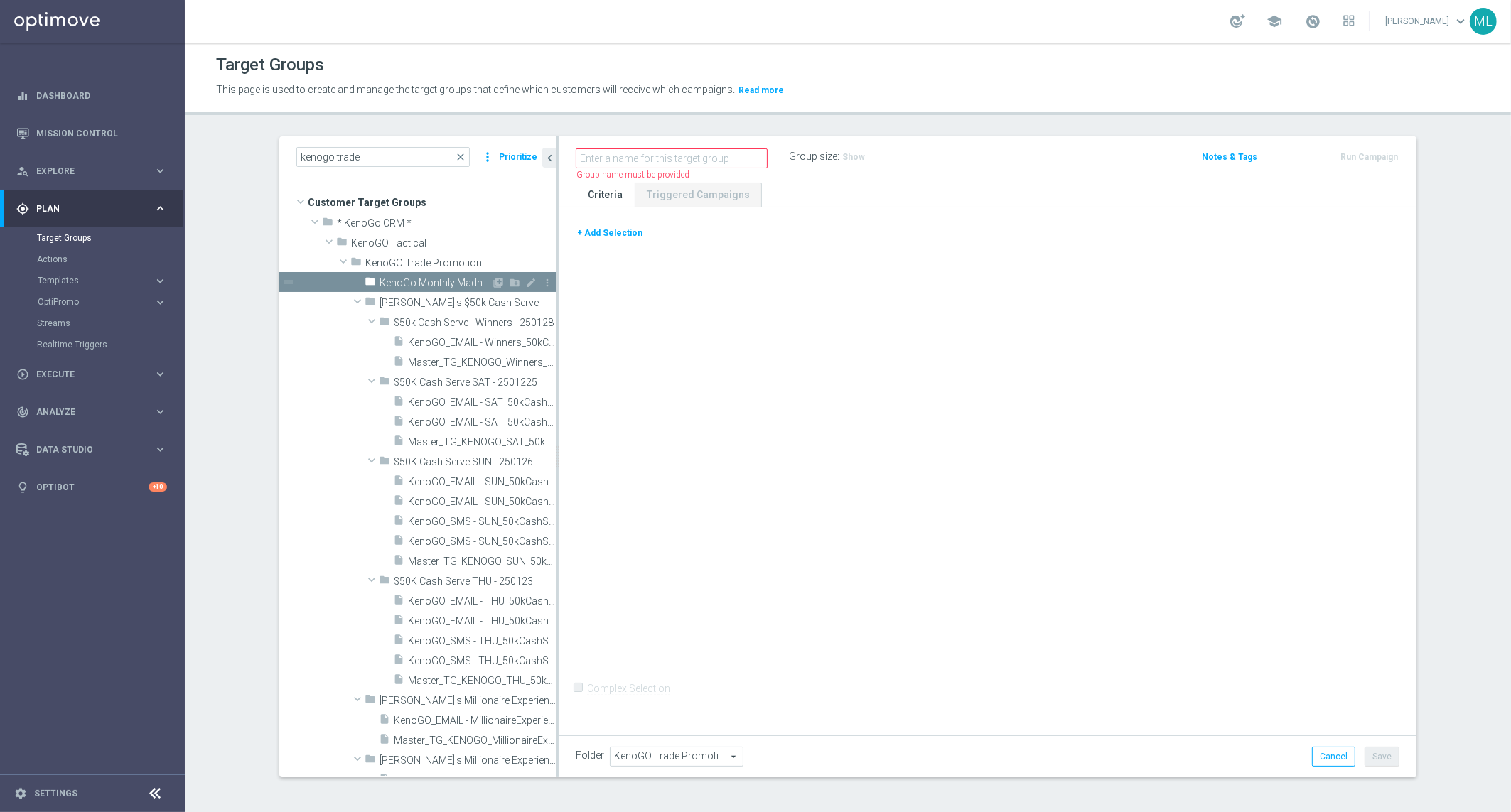 scroll, scrollTop: 1, scrollLeft: 0, axis: vertical 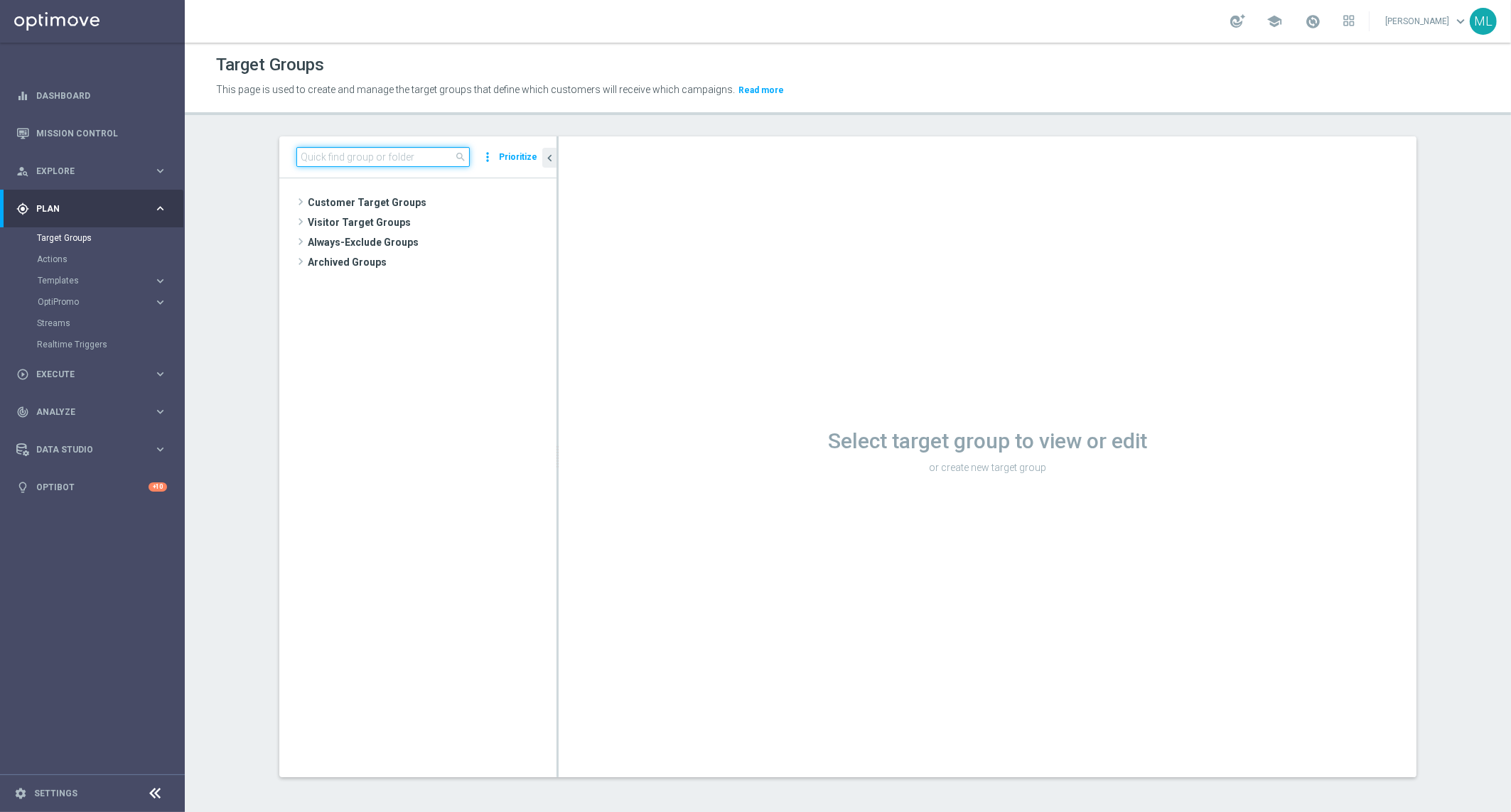 click at bounding box center (383, 157) 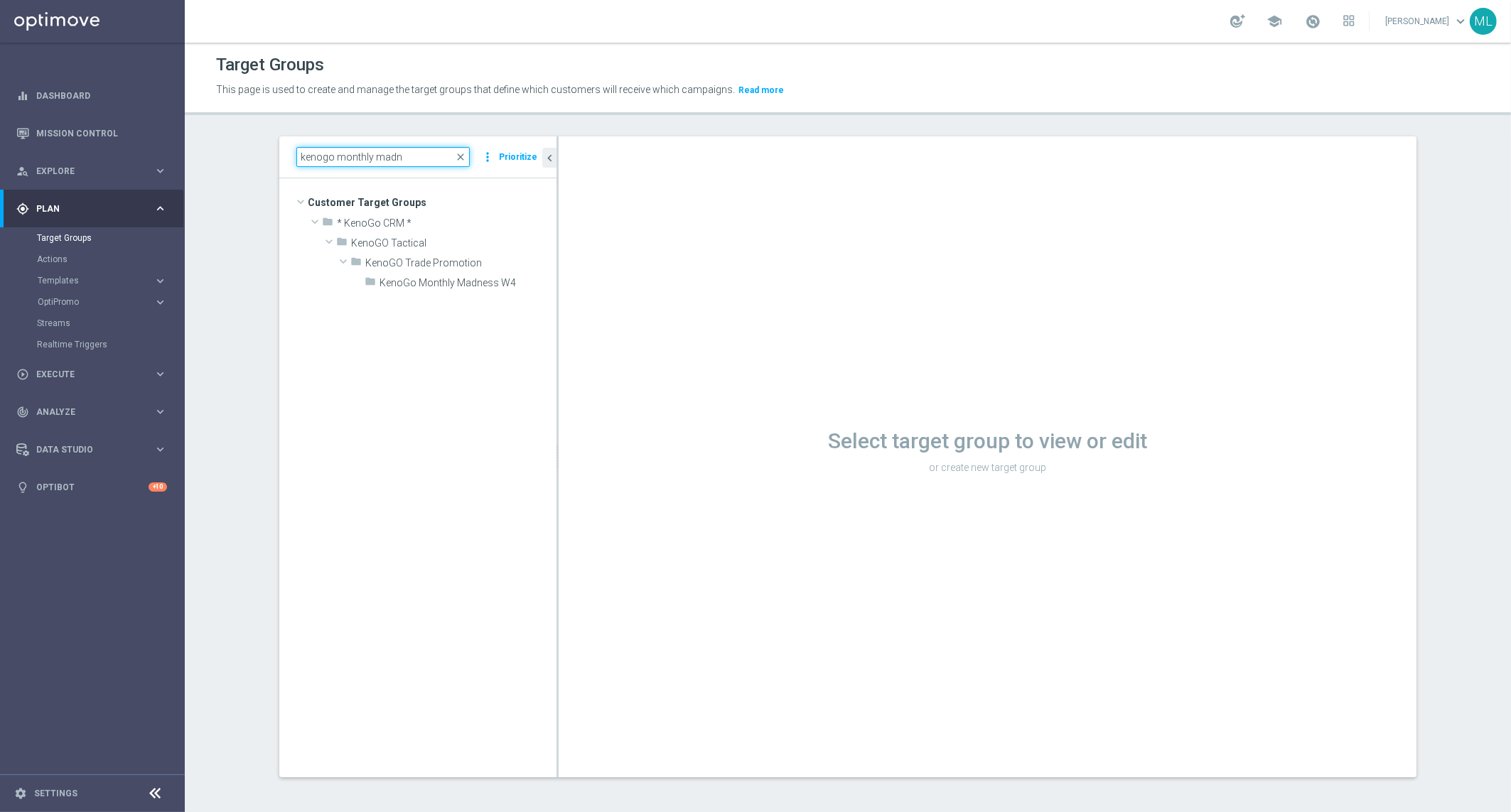 click on "kenogo monthly madn" at bounding box center (383, 157) 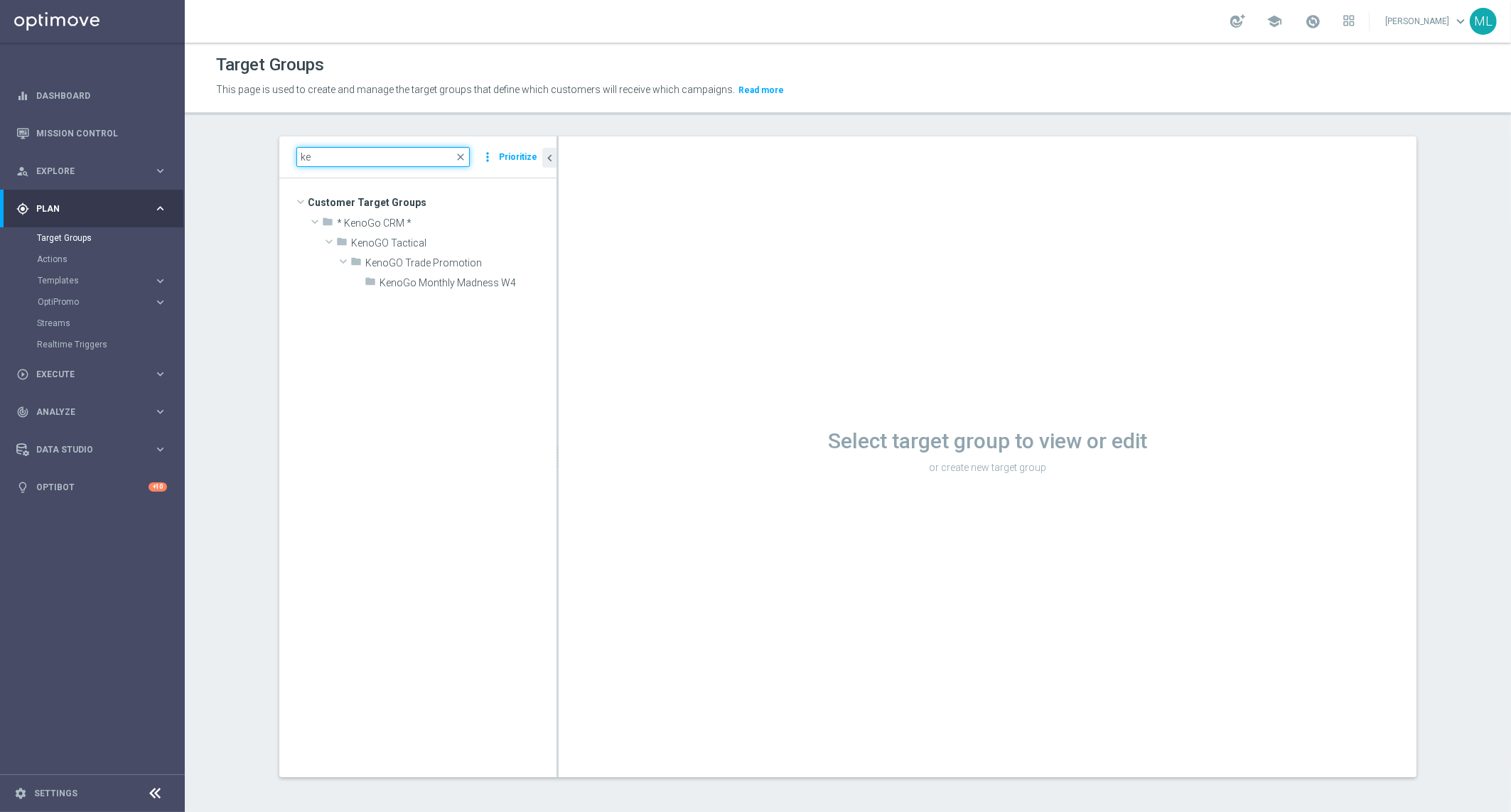 type on "k" 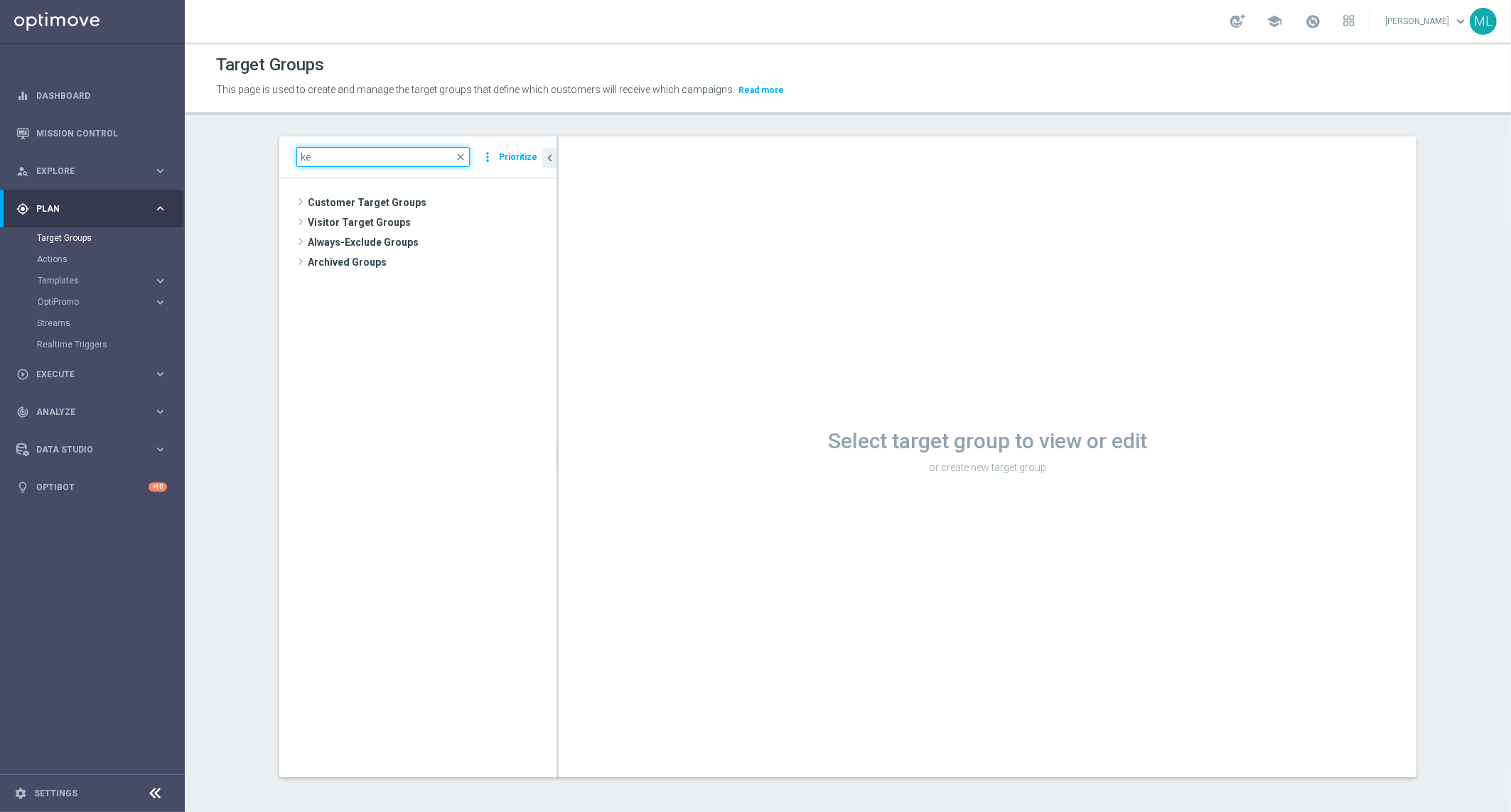 type on "k" 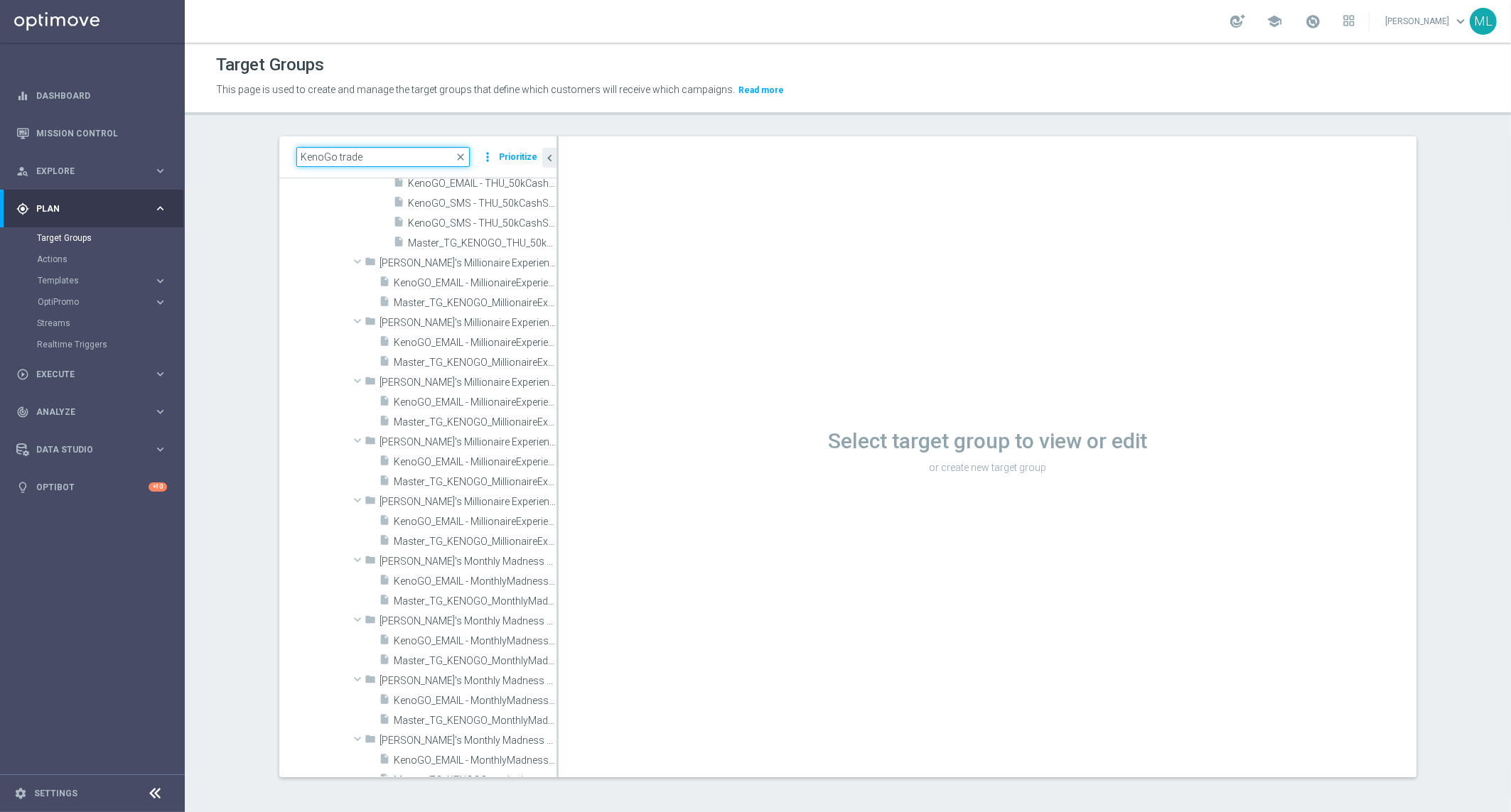 scroll, scrollTop: 581, scrollLeft: 0, axis: vertical 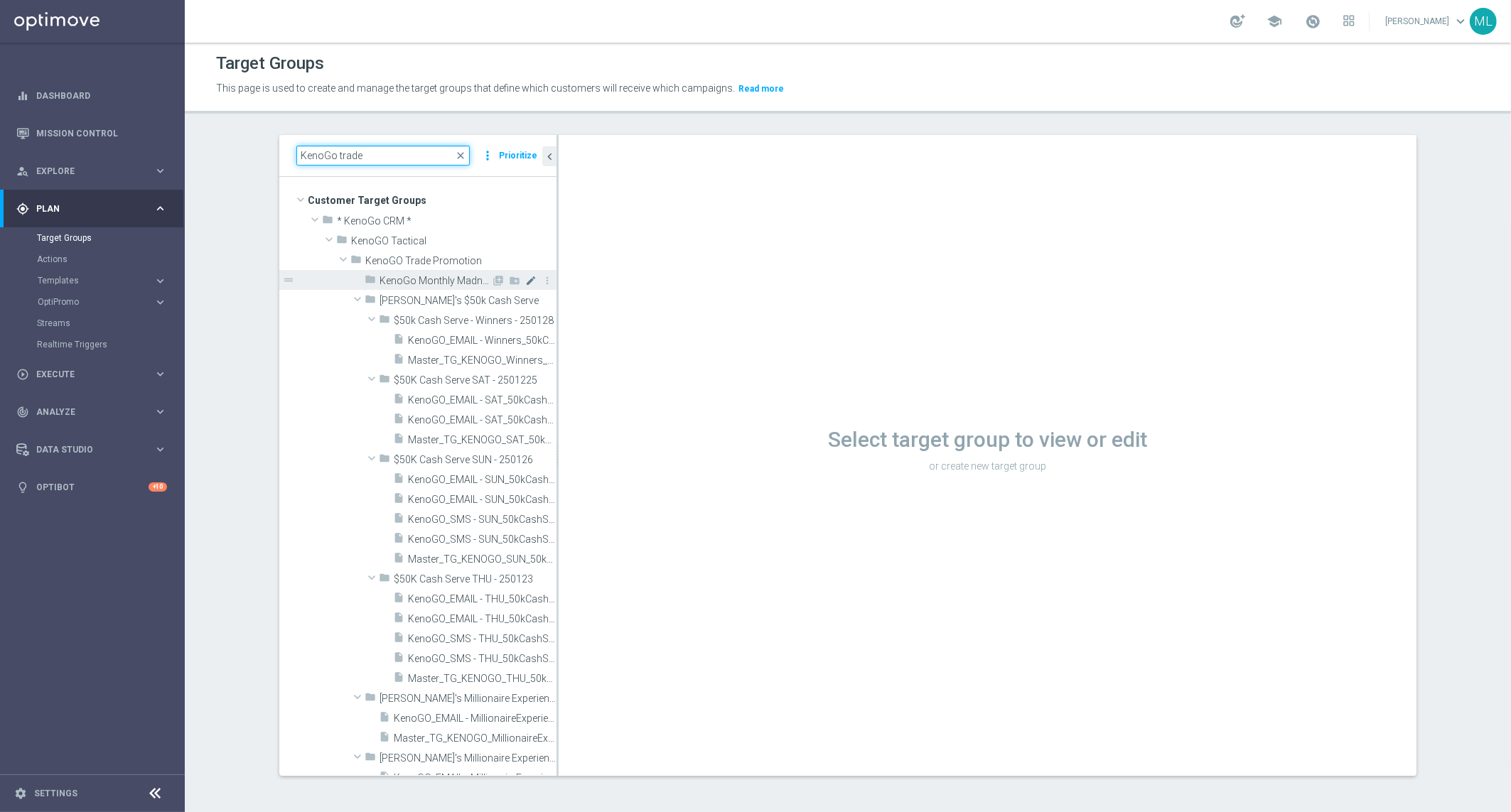 type on "KenoGo trade" 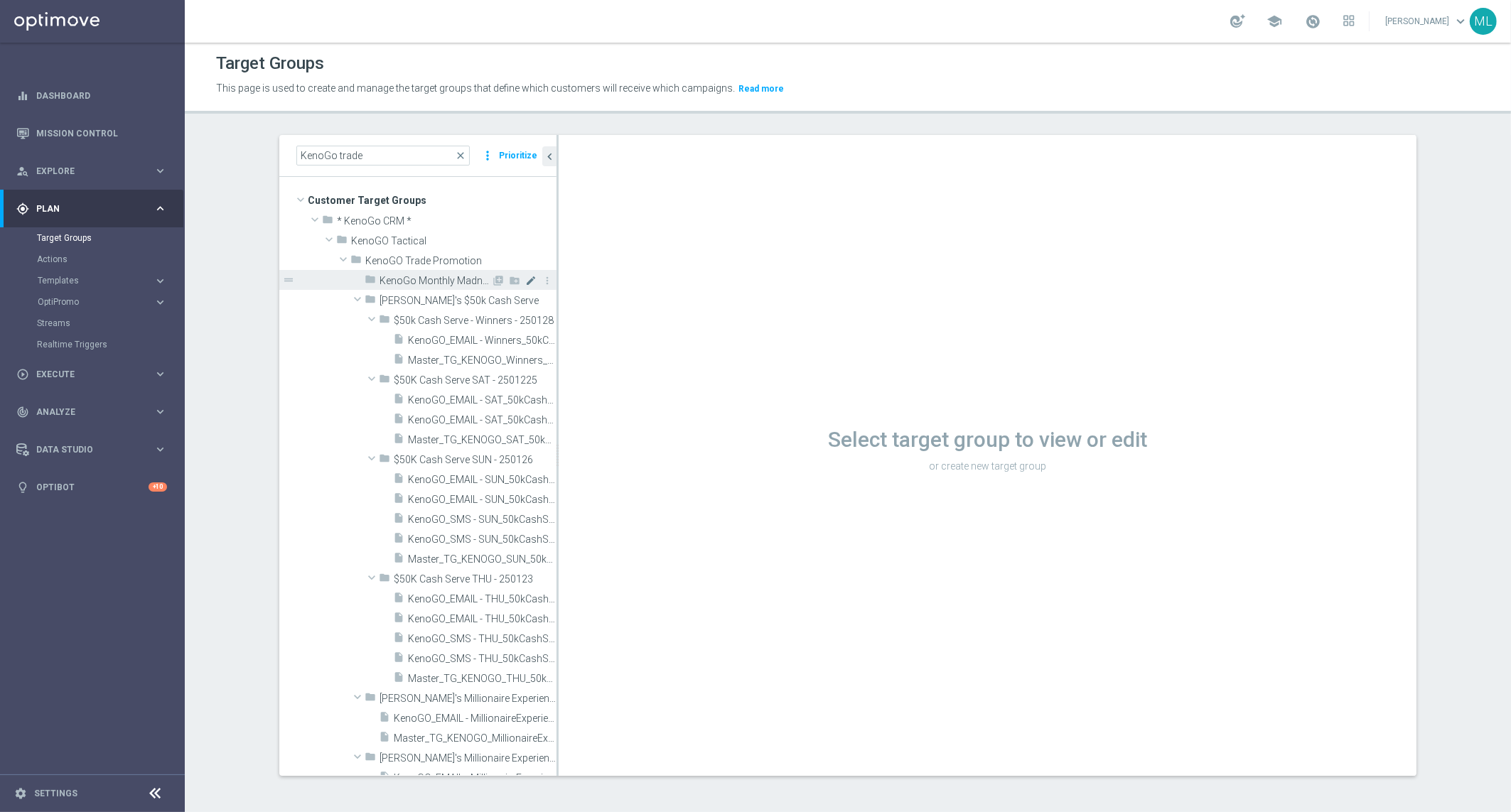 click on "mode_edit" 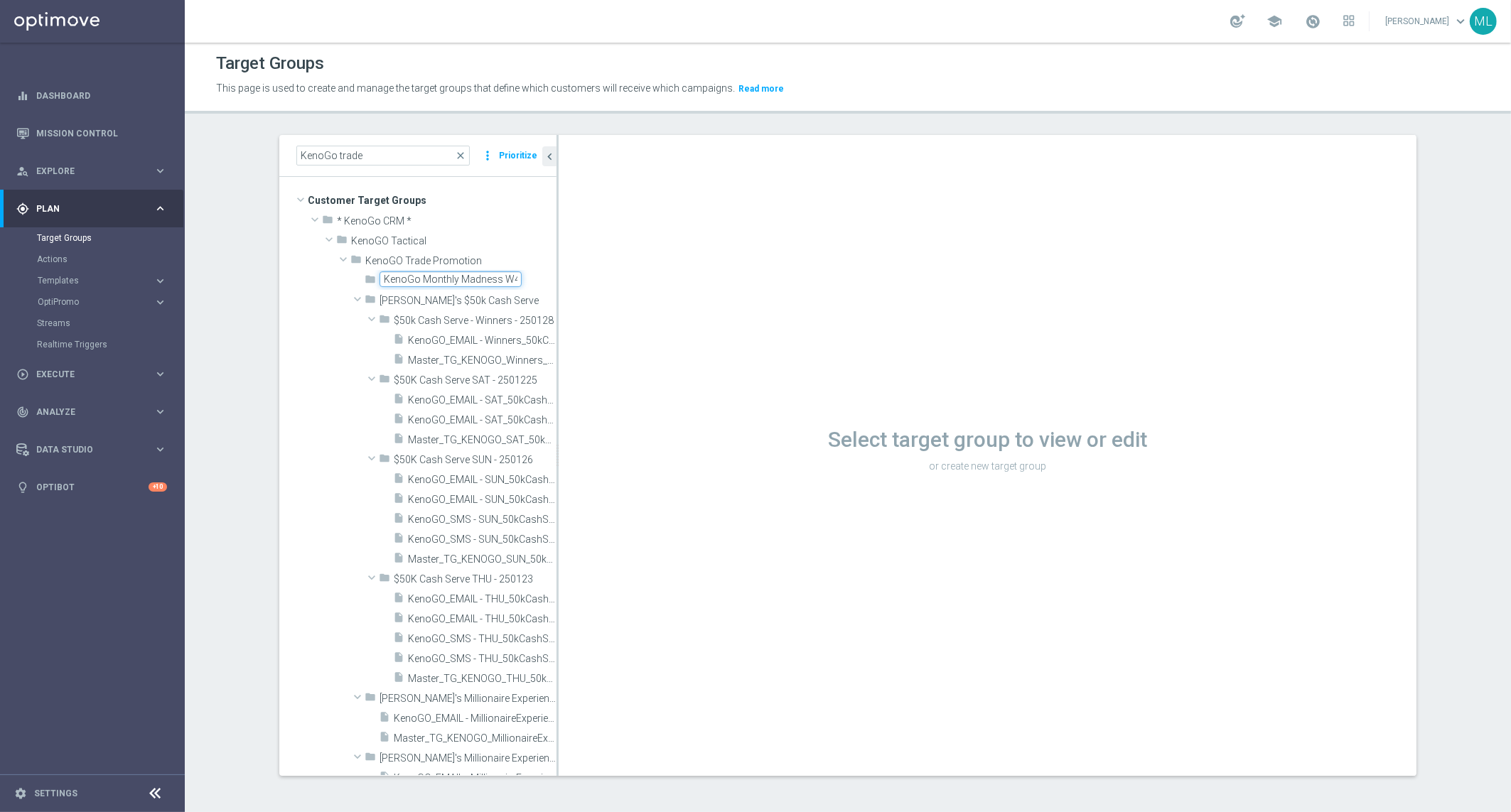 drag, startPoint x: 417, startPoint y: 278, endPoint x: 440, endPoint y: 277, distance: 23.02173 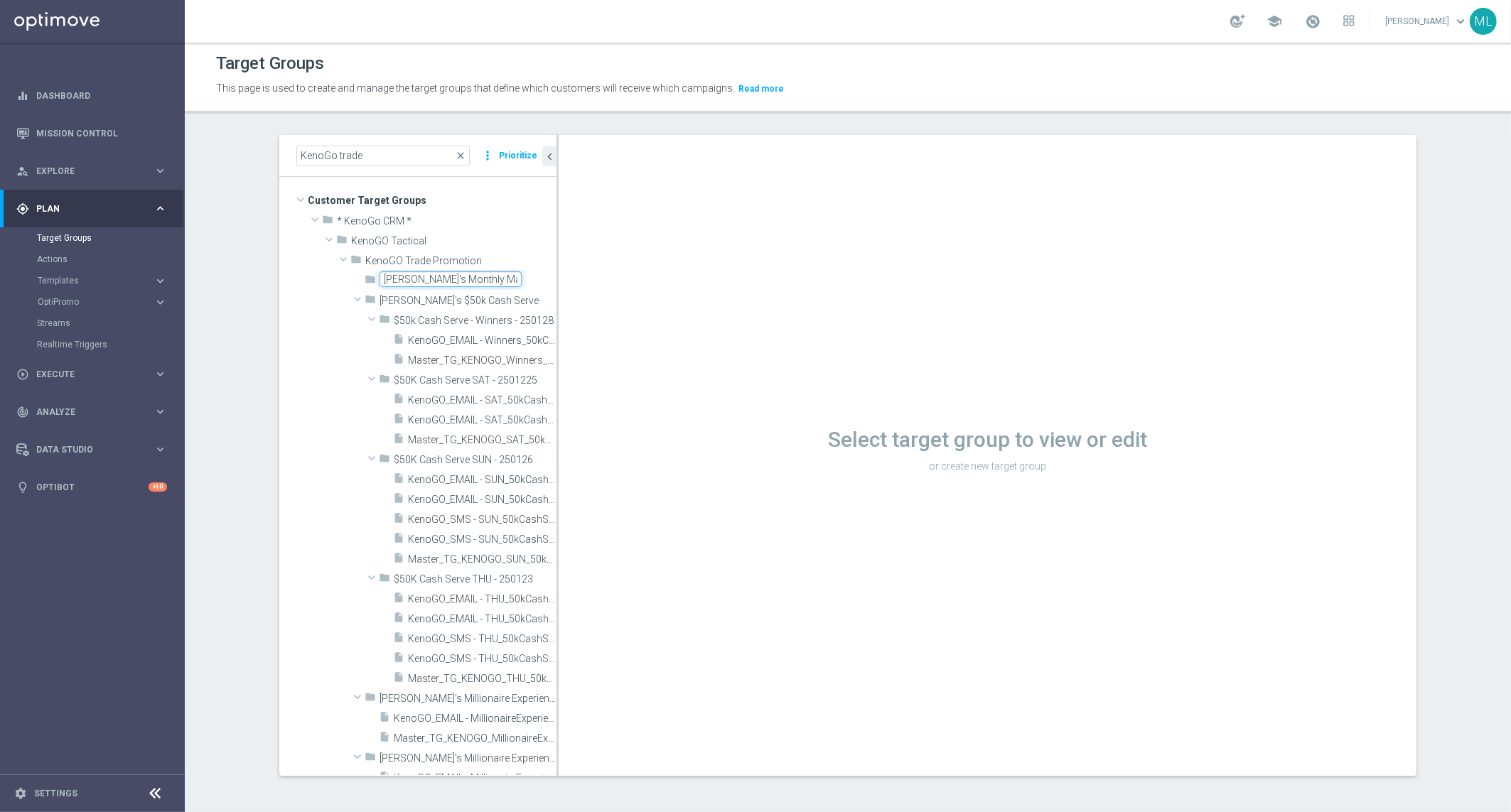 click on "[PERSON_NAME]'s Monthly Madness W4" at bounding box center [451, 279] 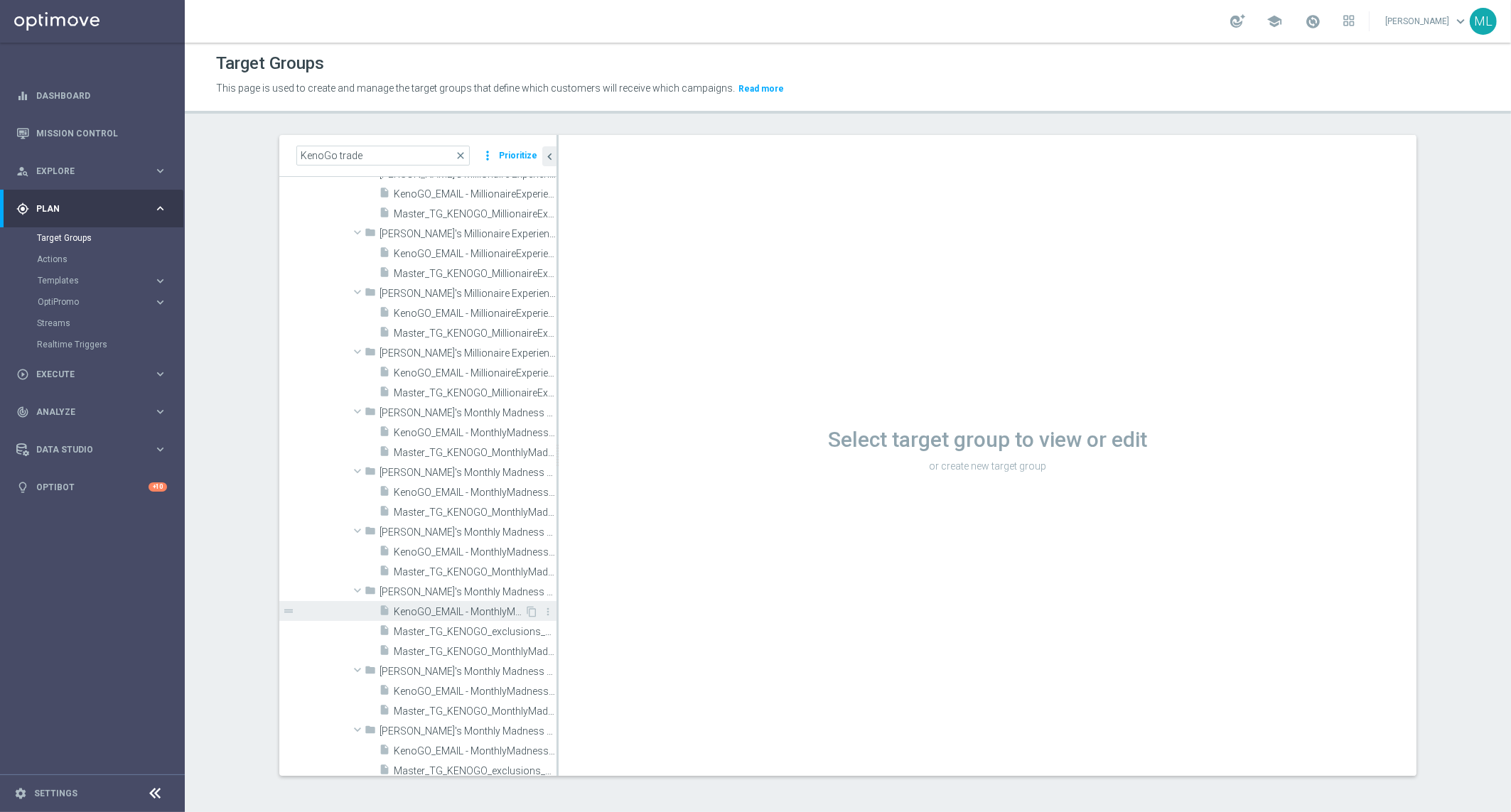 scroll, scrollTop: 581, scrollLeft: 0, axis: vertical 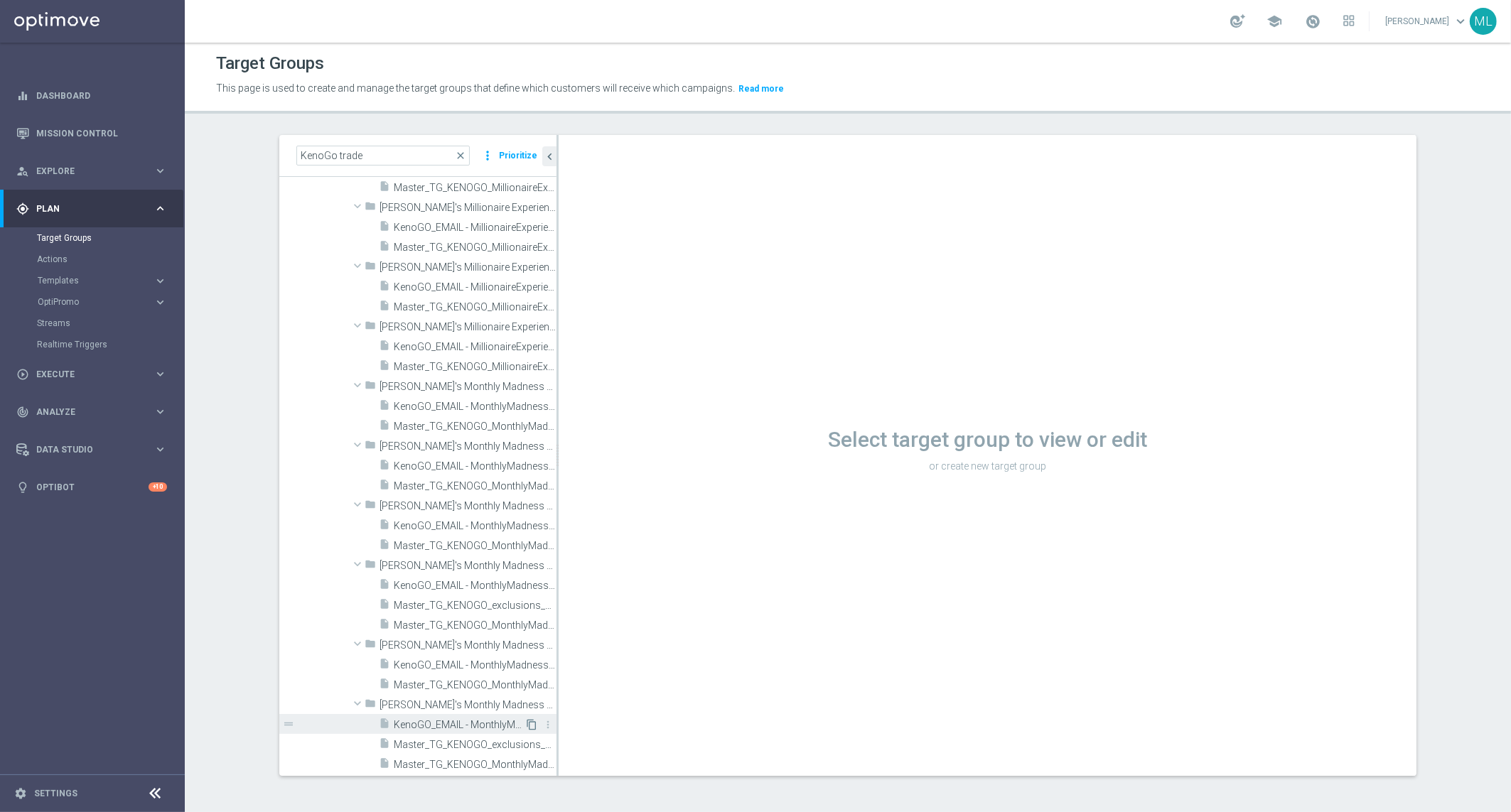 click on "content_copy" 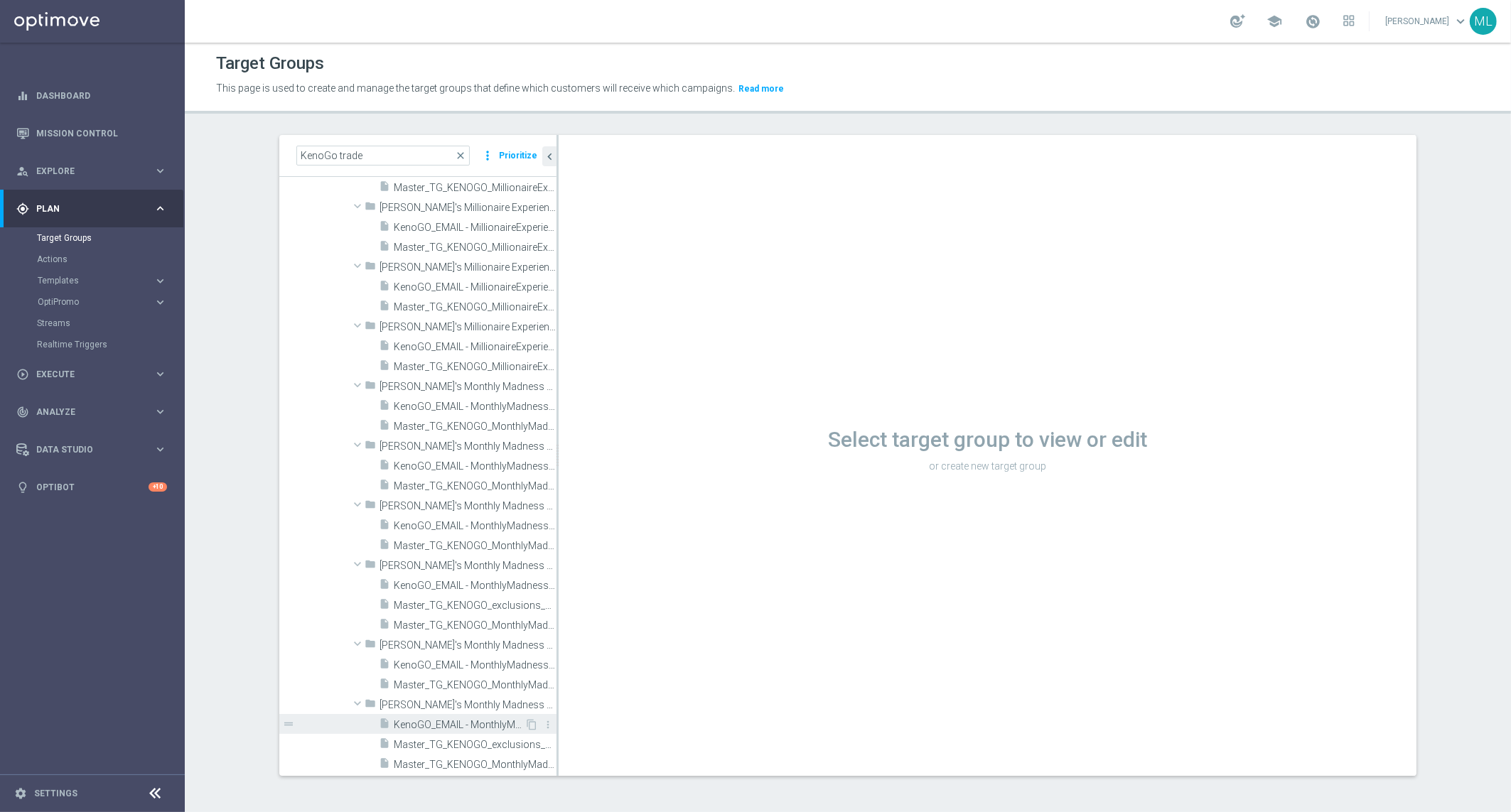 click on "KenoGO_EMAIL - MonthlyMadness_250715" at bounding box center [459, 725] 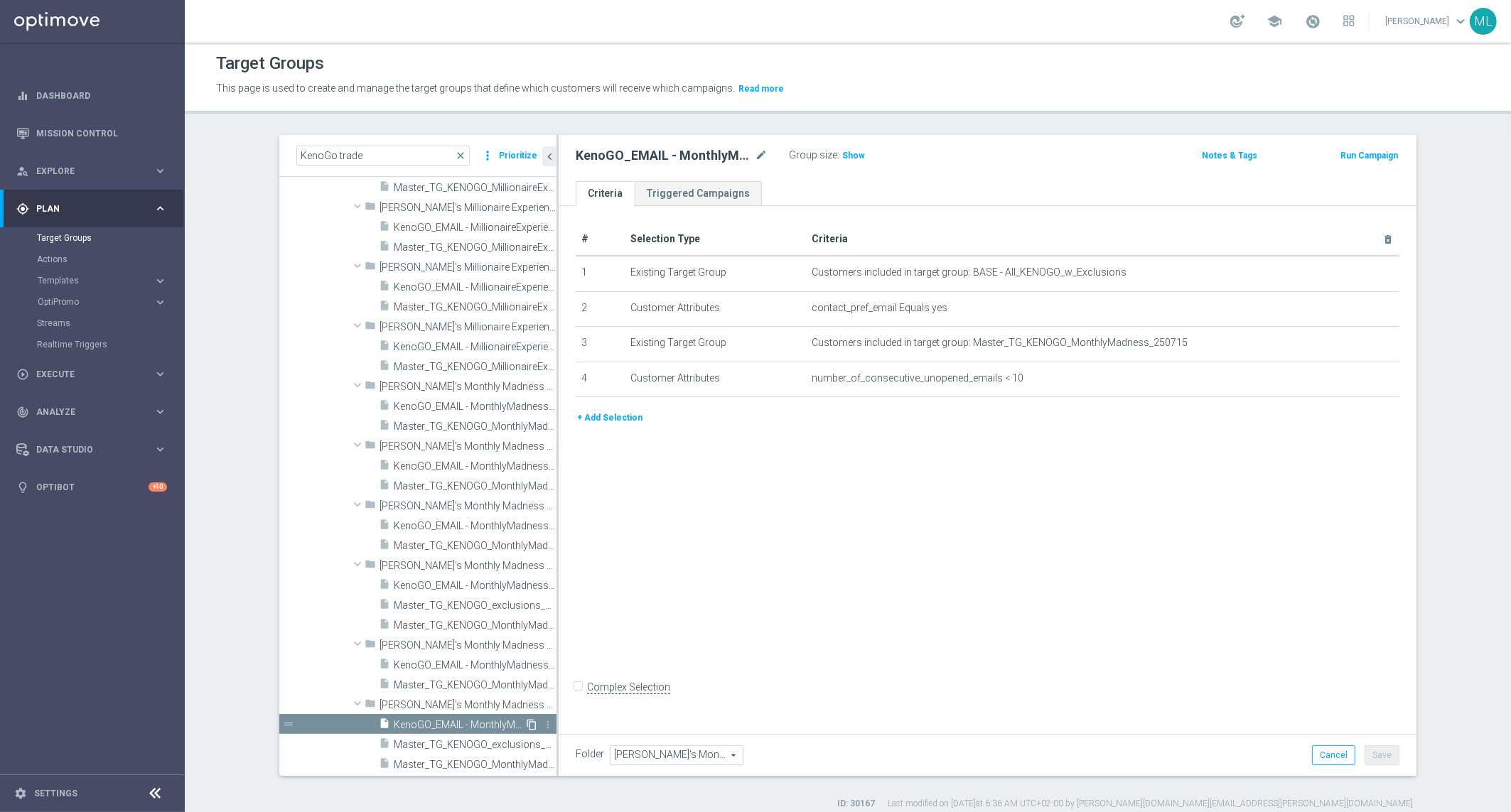 click on "content_copy" 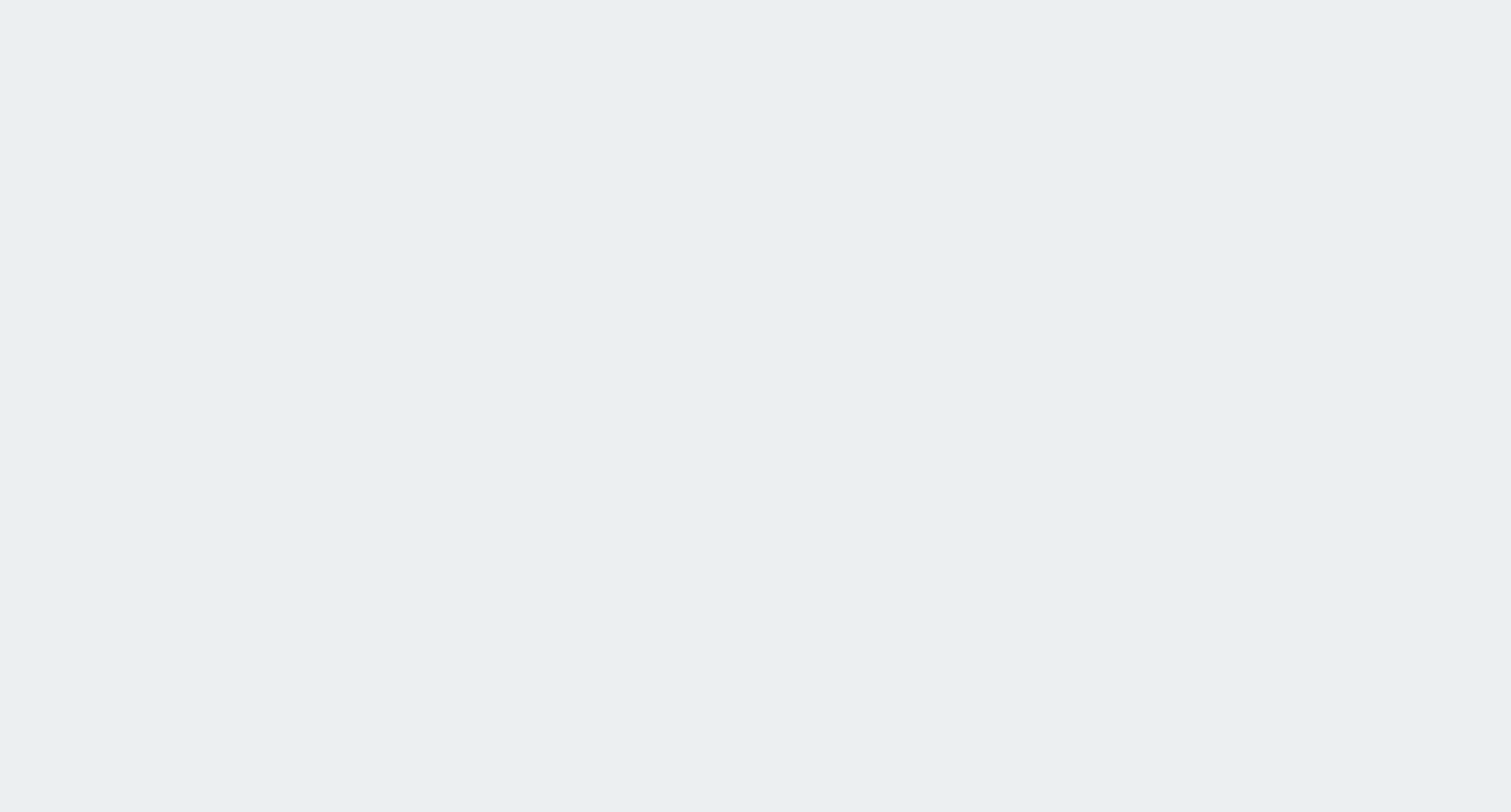 scroll, scrollTop: 0, scrollLeft: 0, axis: both 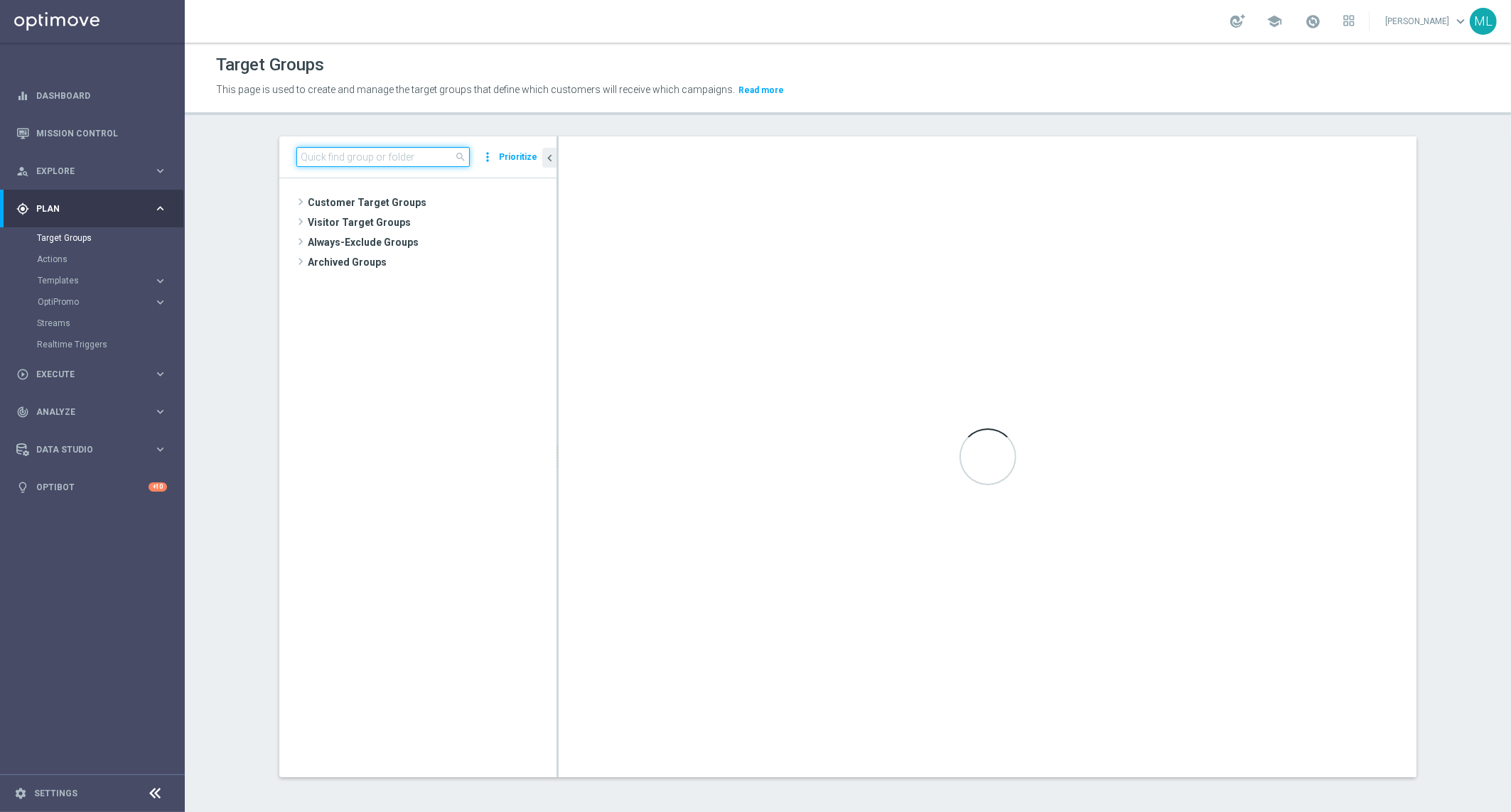 click at bounding box center (383, 157) 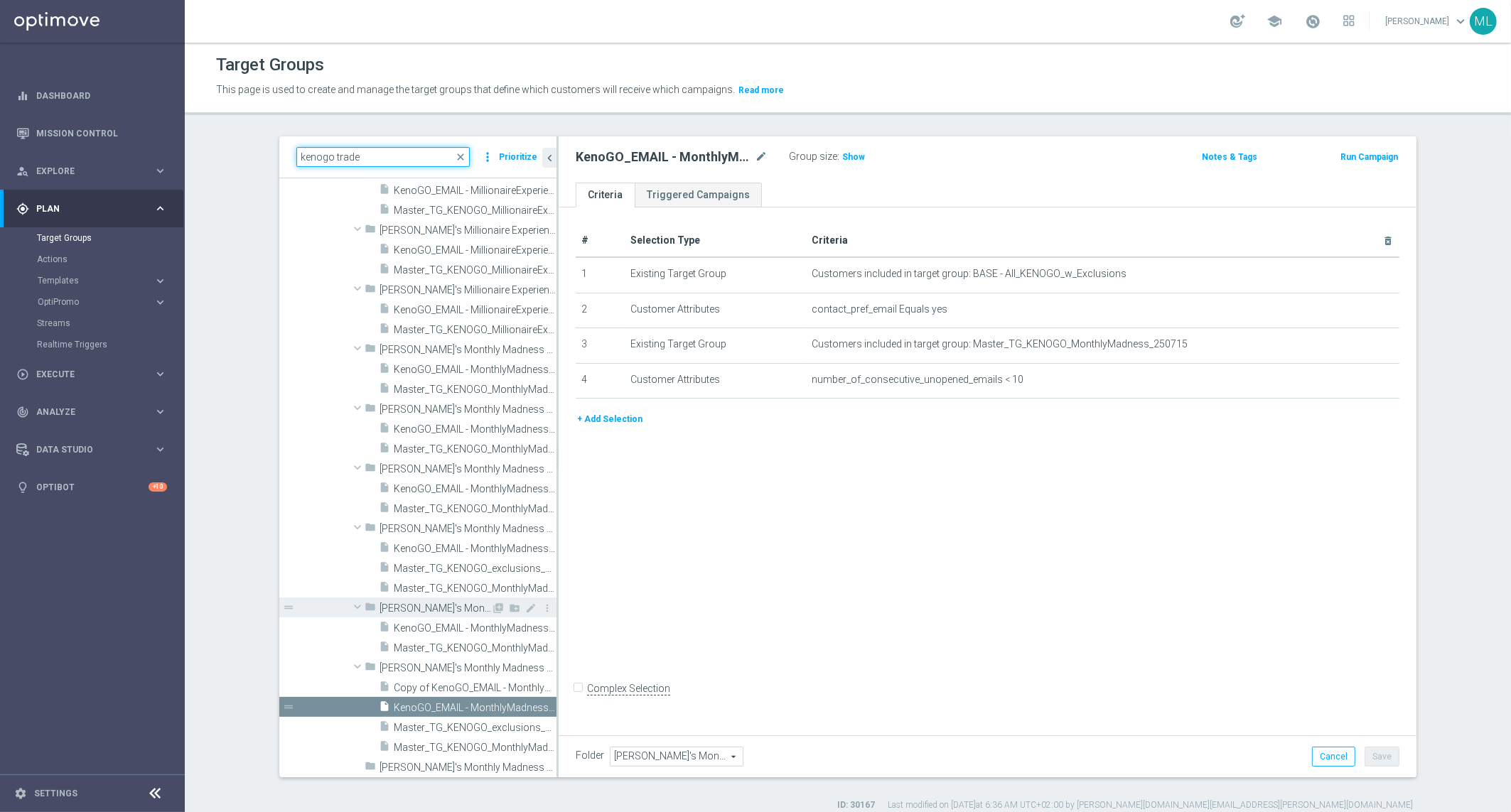 scroll, scrollTop: 602, scrollLeft: 0, axis: vertical 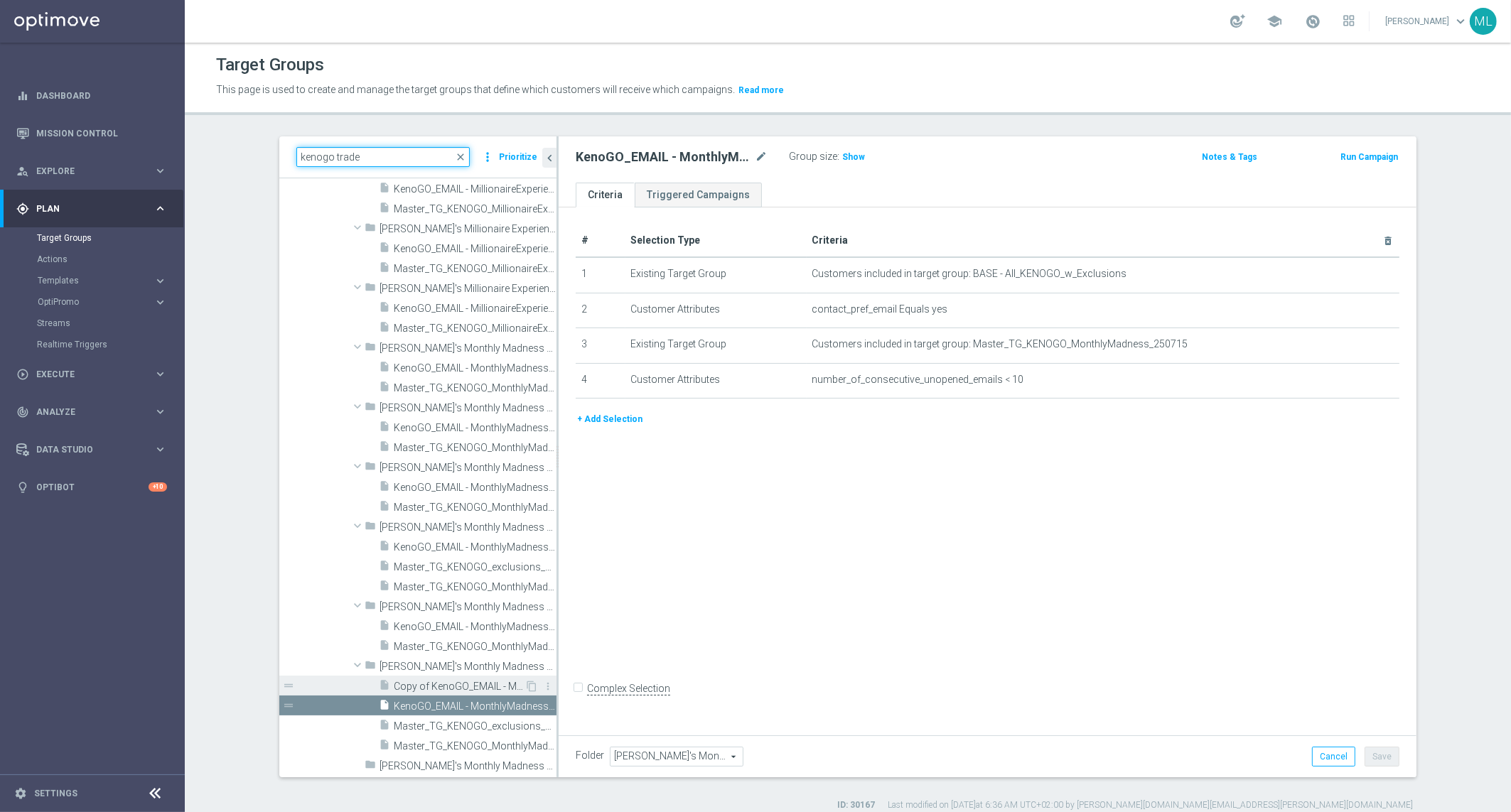 type on "kenogo trade" 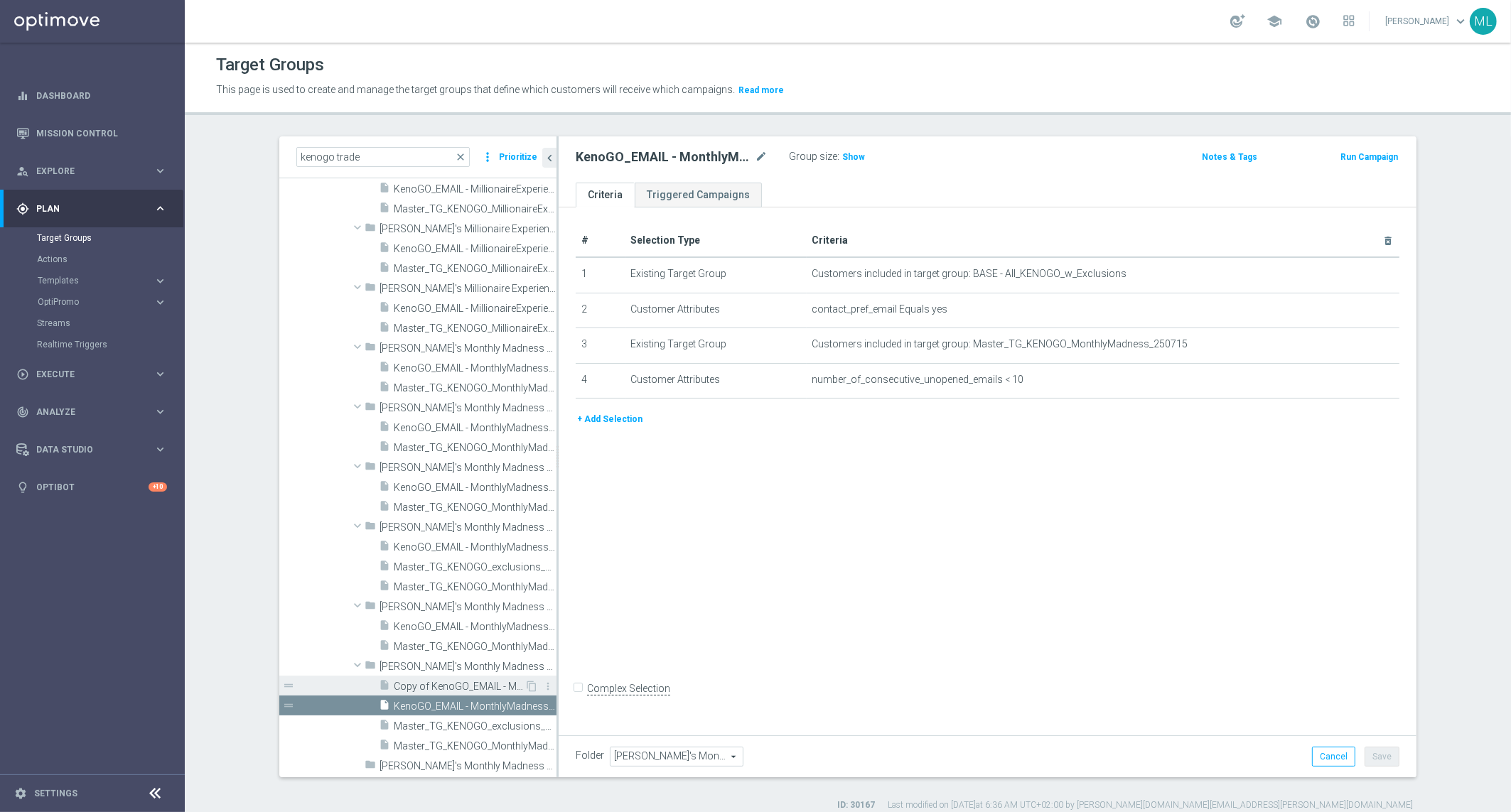 click on "Copy of KenoGO_EMAIL - MonthlyMadness_250715" at bounding box center [459, 686] 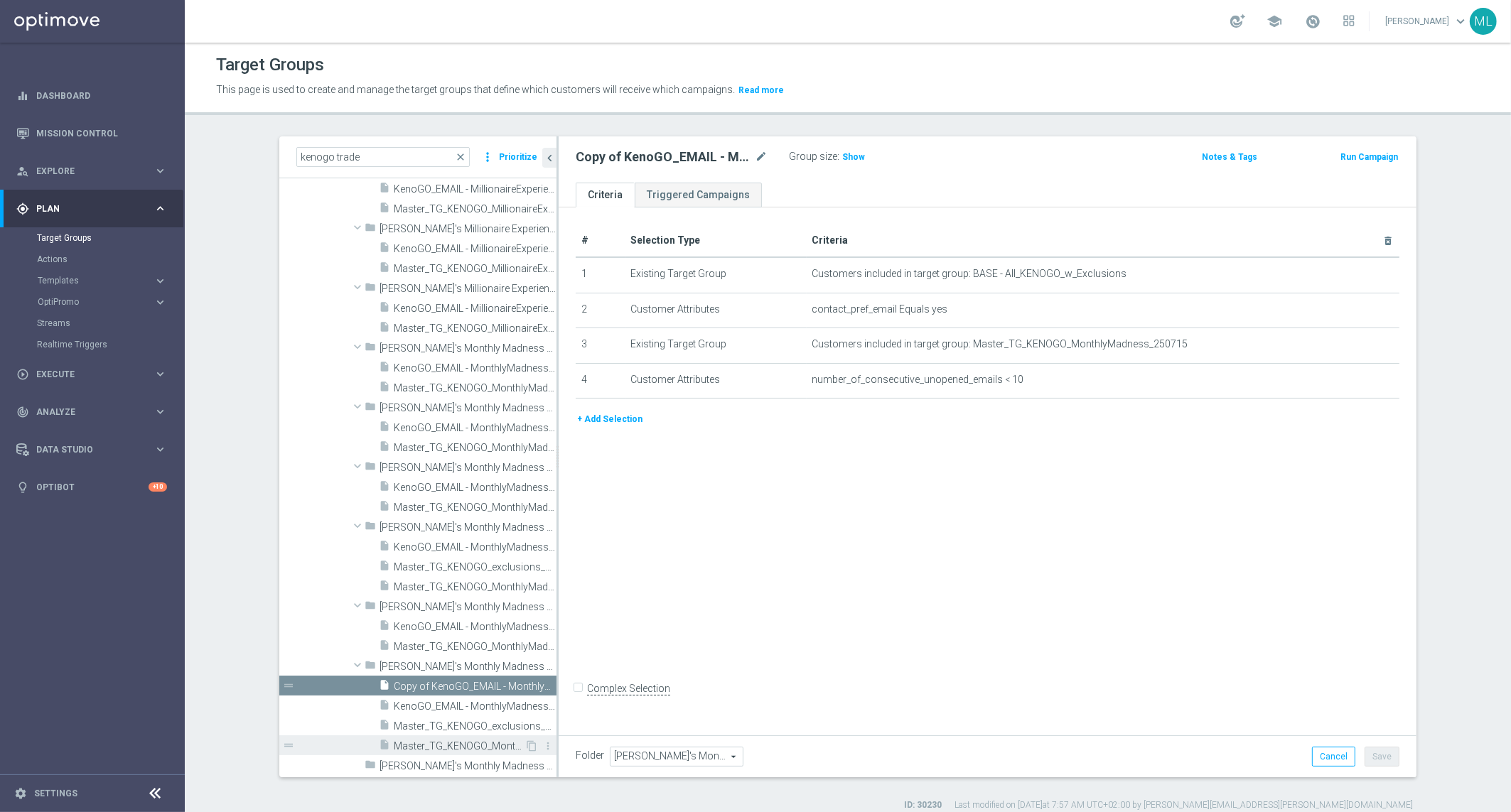 click on "insert_drive_file
Master_TG_KENOGO_MonthlyMadness_250715" at bounding box center (451, 745) 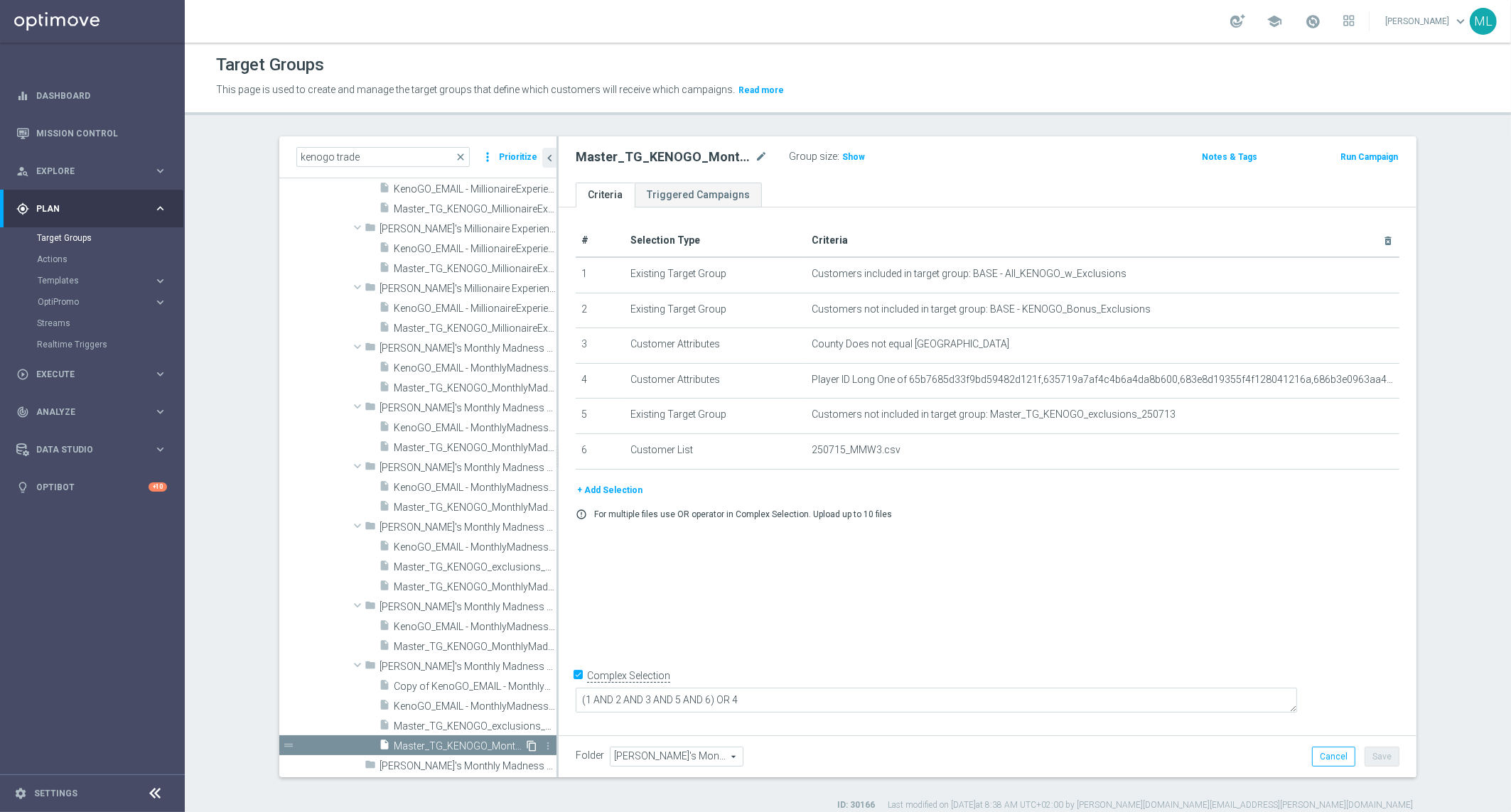 click on "content_copy" 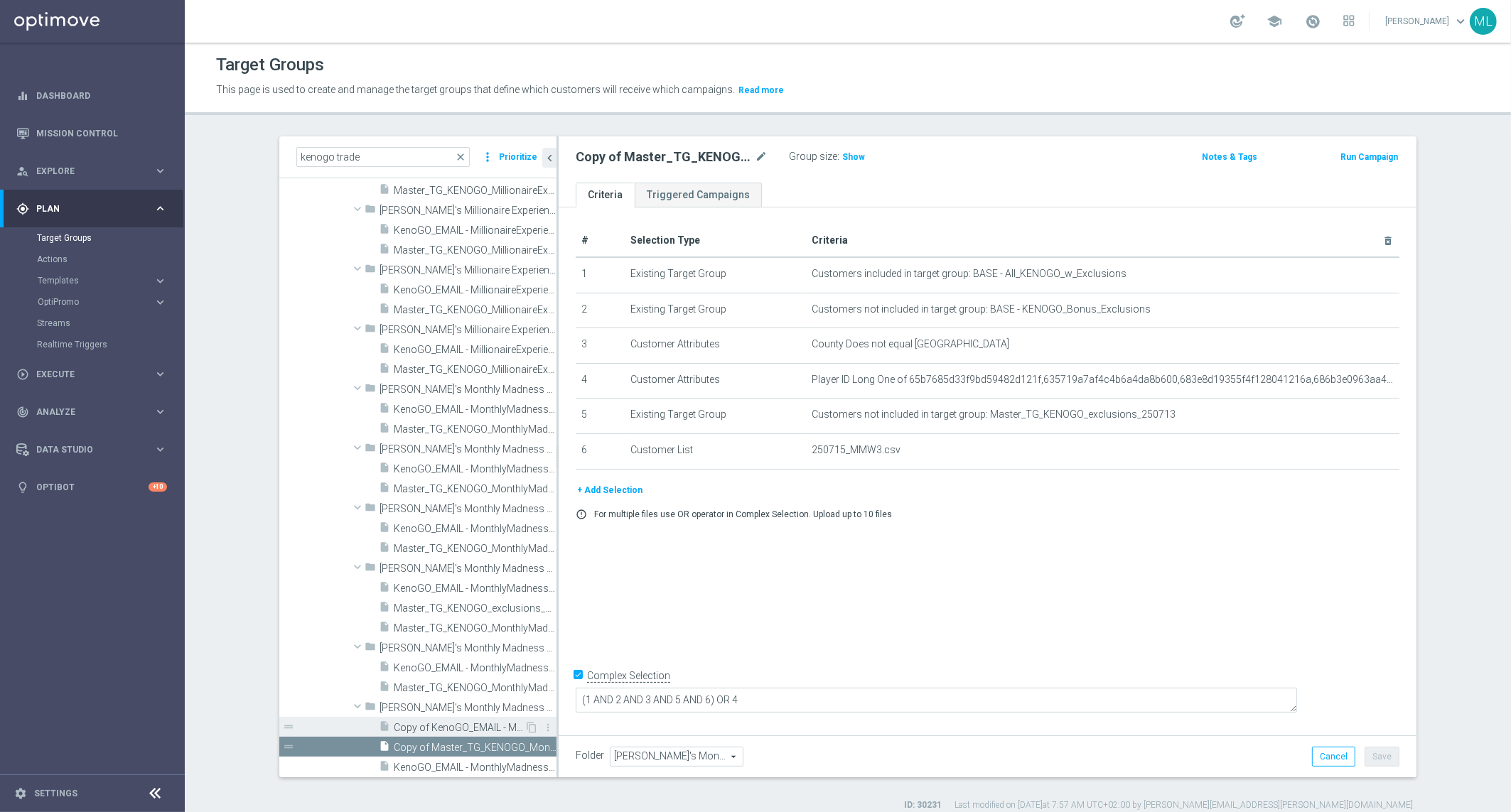 scroll, scrollTop: 622, scrollLeft: 0, axis: vertical 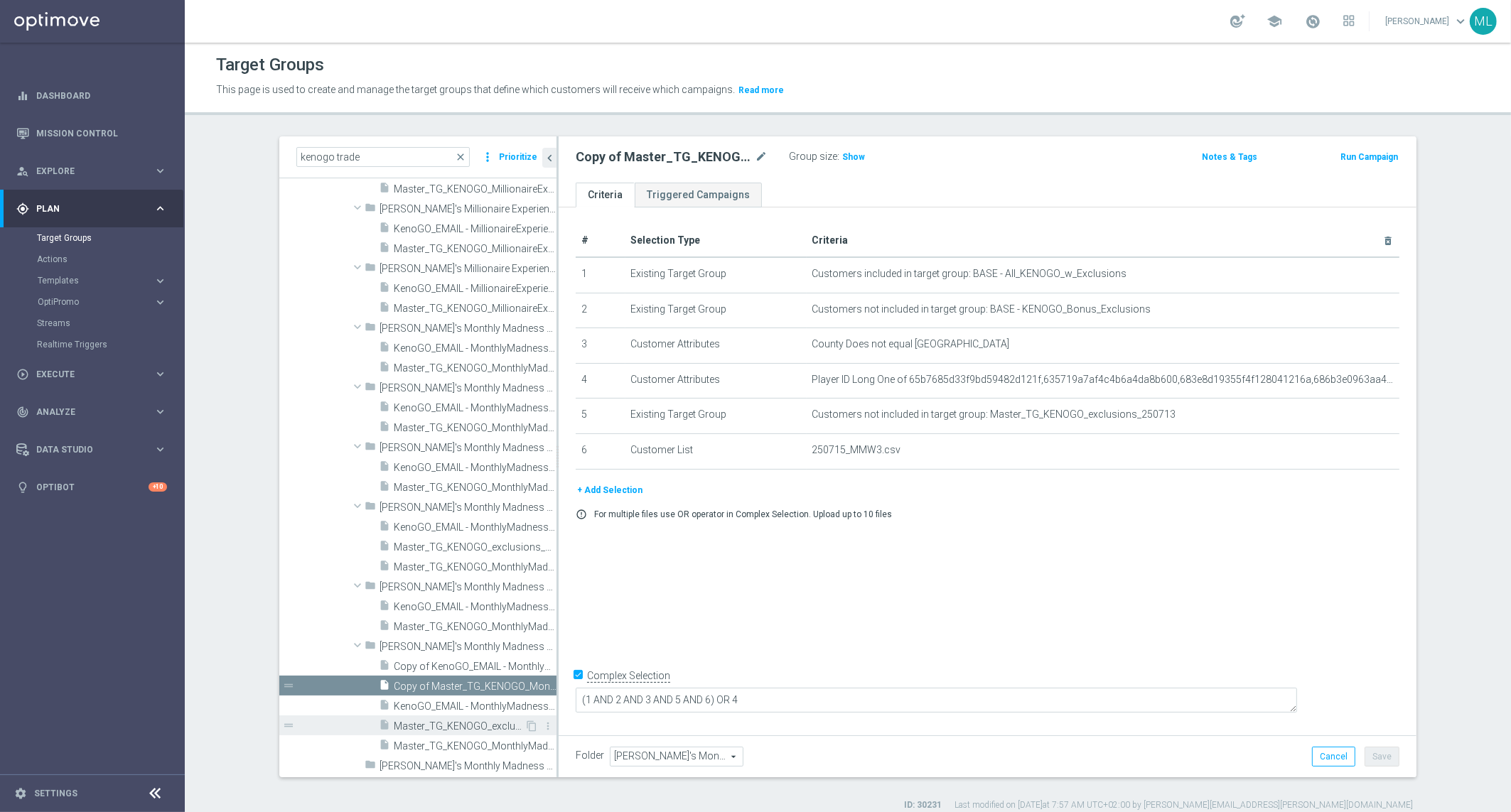 click on "Master_TG_KENOGO_exclusions_250715" at bounding box center [459, 726] 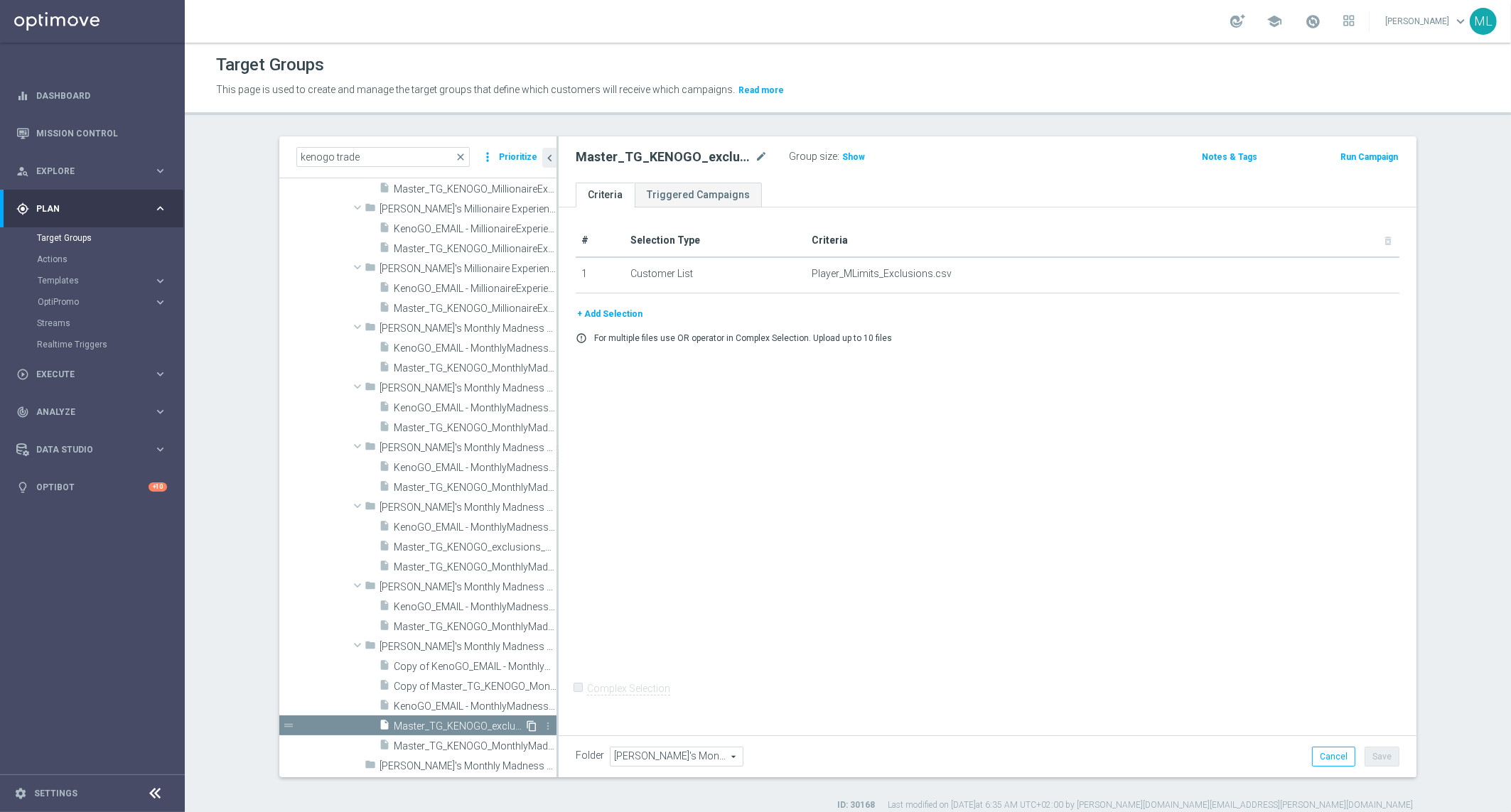 click on "content_copy" 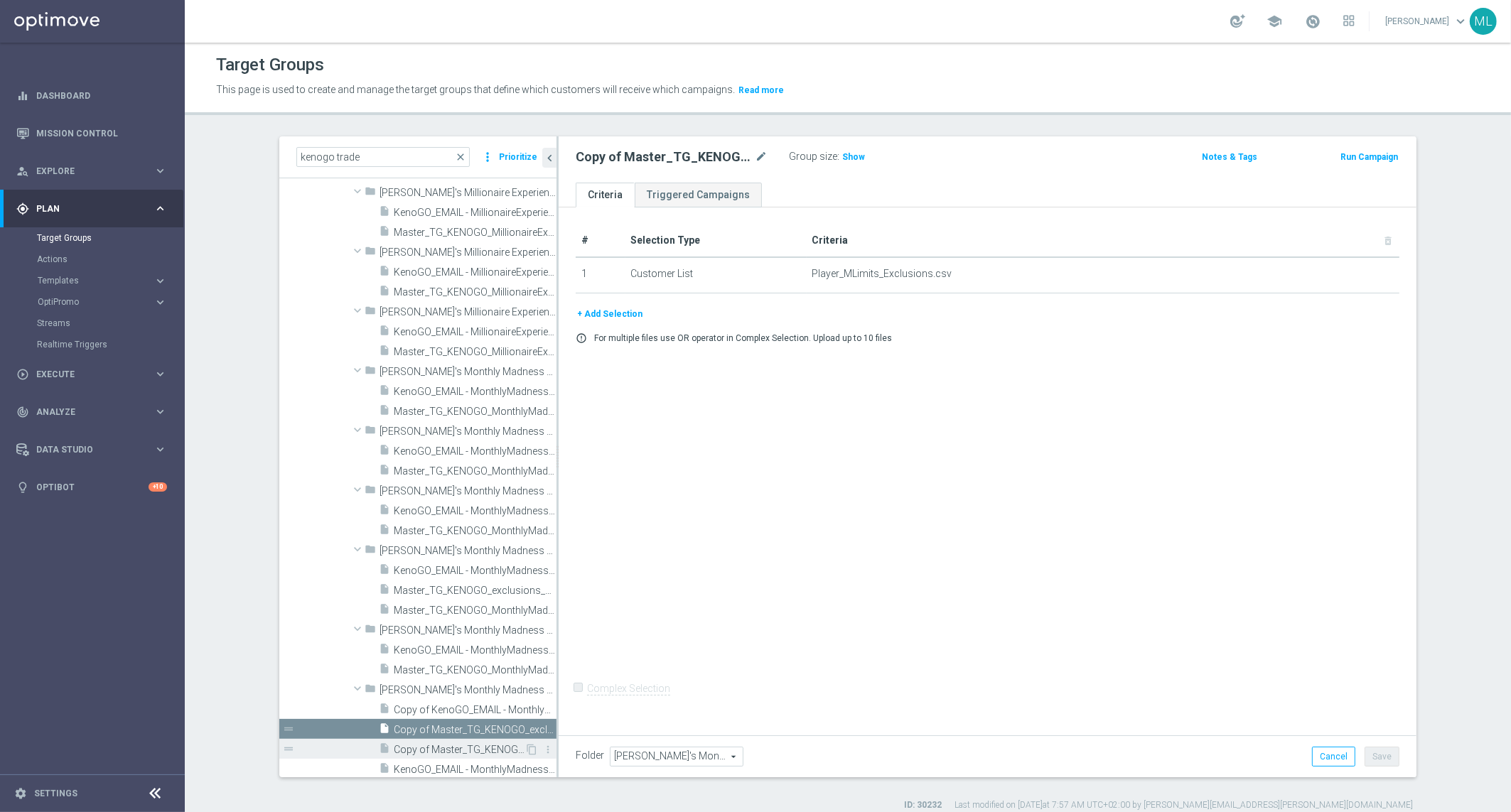 scroll, scrollTop: 643, scrollLeft: 0, axis: vertical 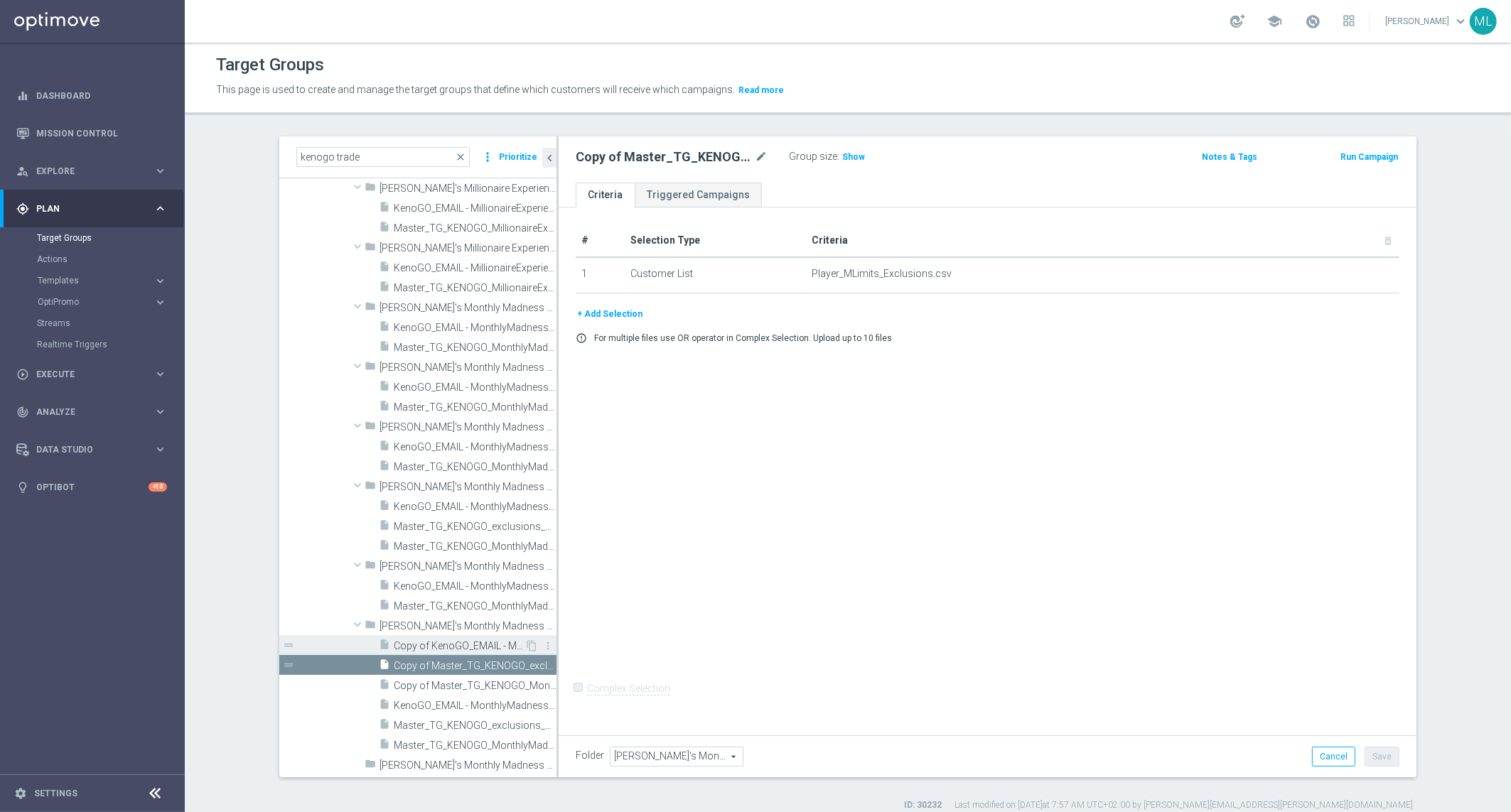 click on "Copy of KenoGO_EMAIL - MonthlyMadness_250715" at bounding box center [459, 646] 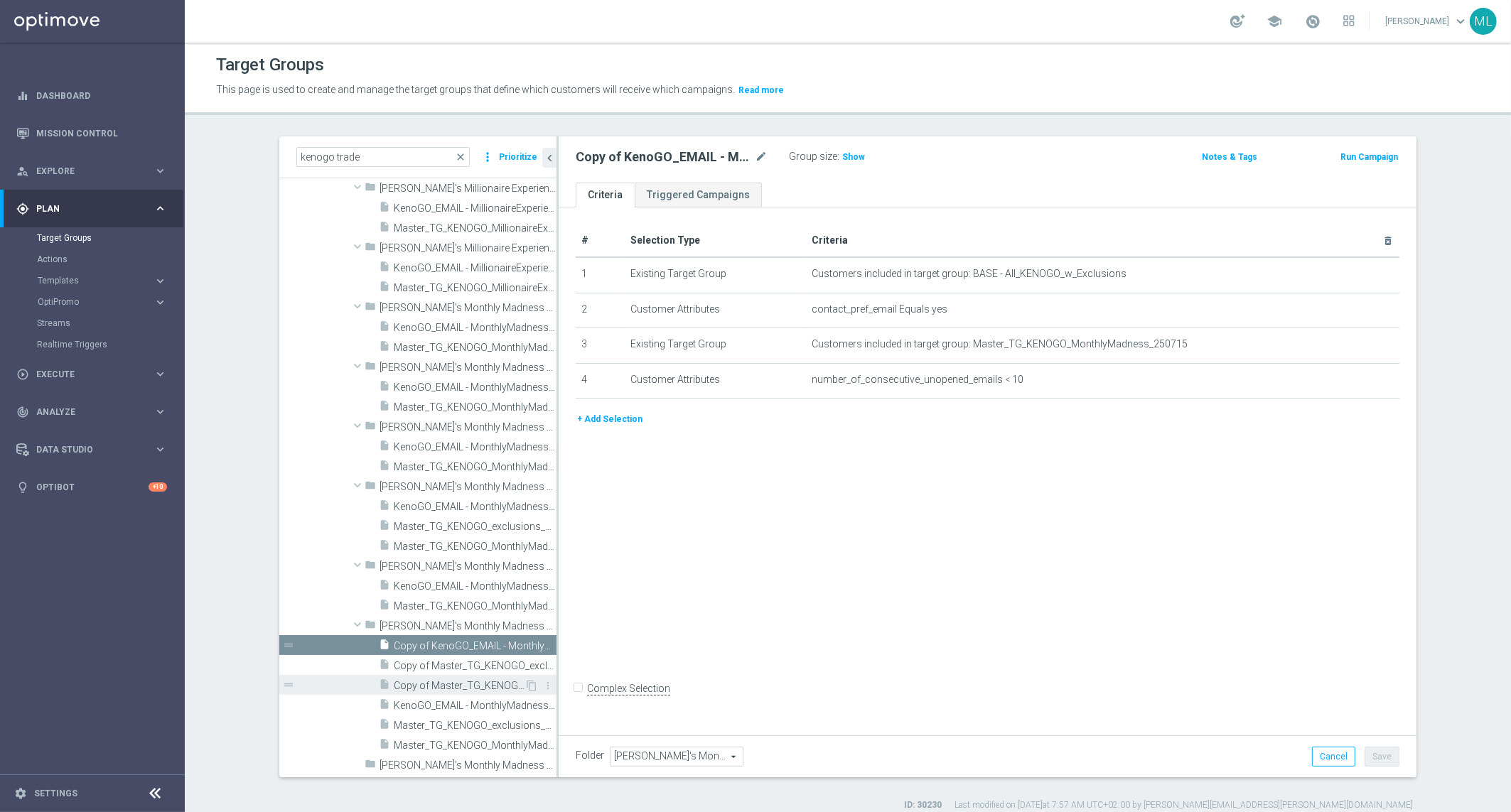 click on "Copy of Master_TG_KENOGO_MonthlyMadness_250715" at bounding box center [459, 686] 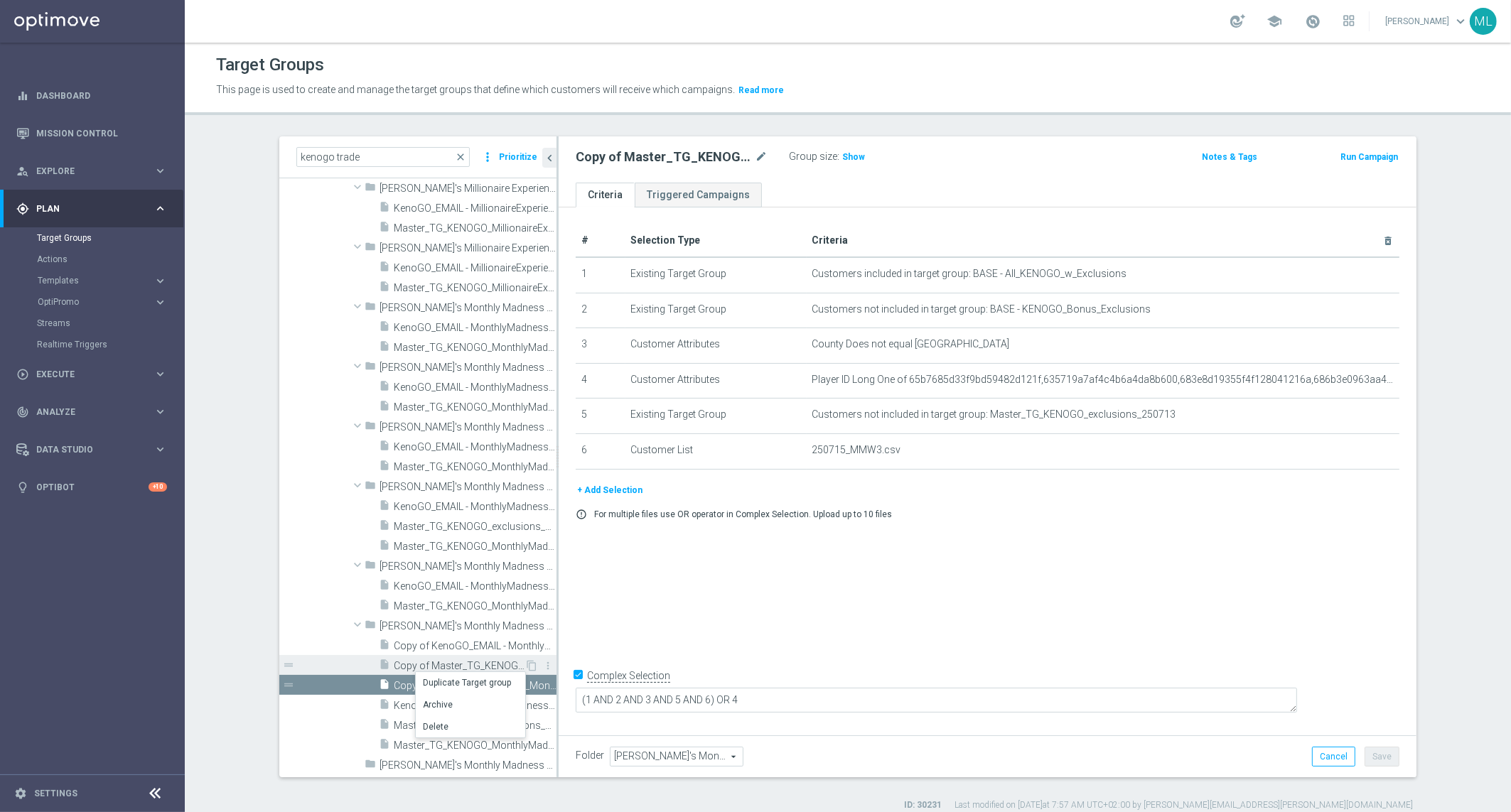 click on "insert_drive_file
Copy of Master_TG_KENOGO_exclusions_250715" at bounding box center (451, 665) 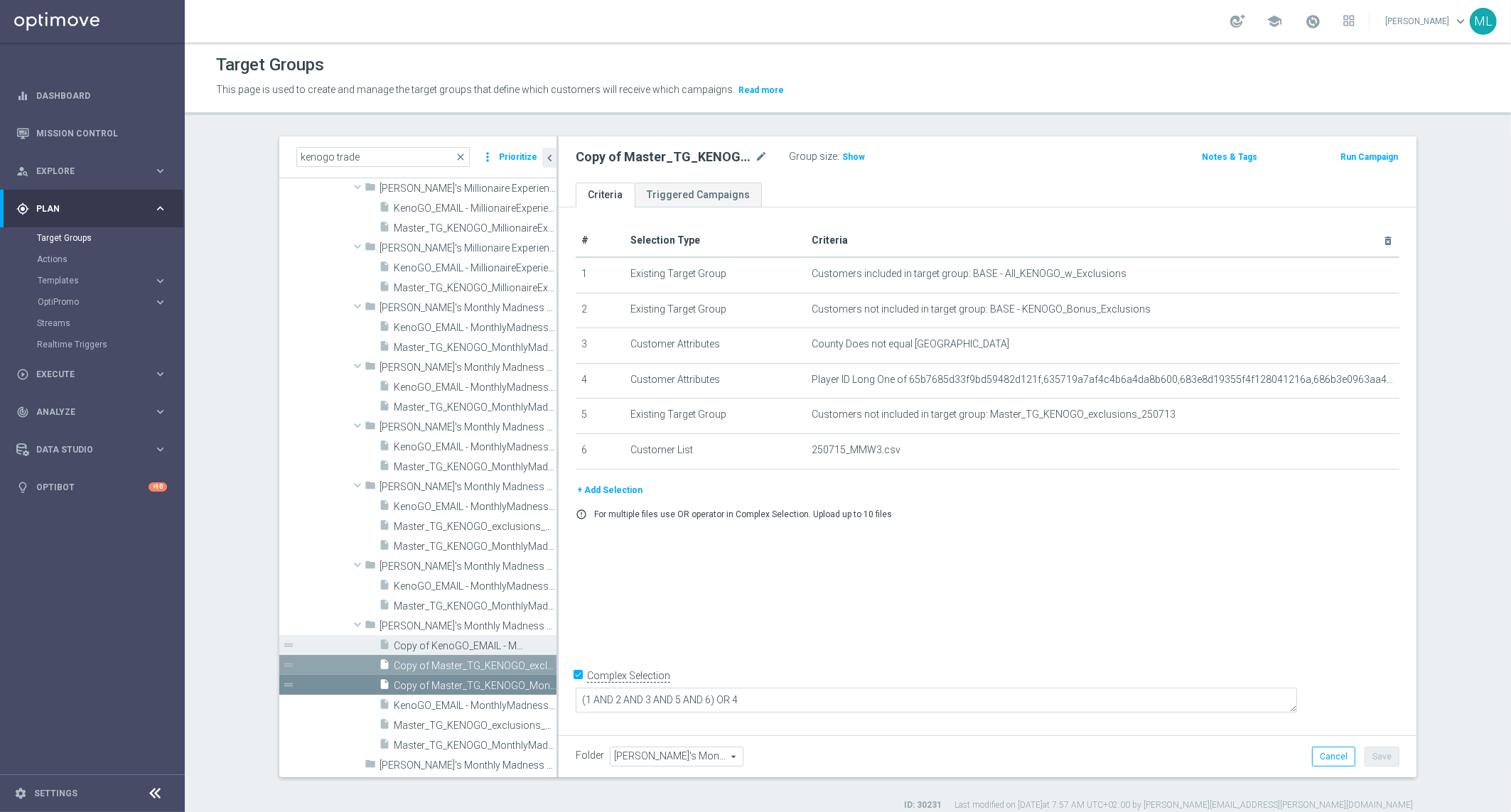 click on "Copy of KenoGO_EMAIL - MonthlyMadness_250715" at bounding box center (459, 646) 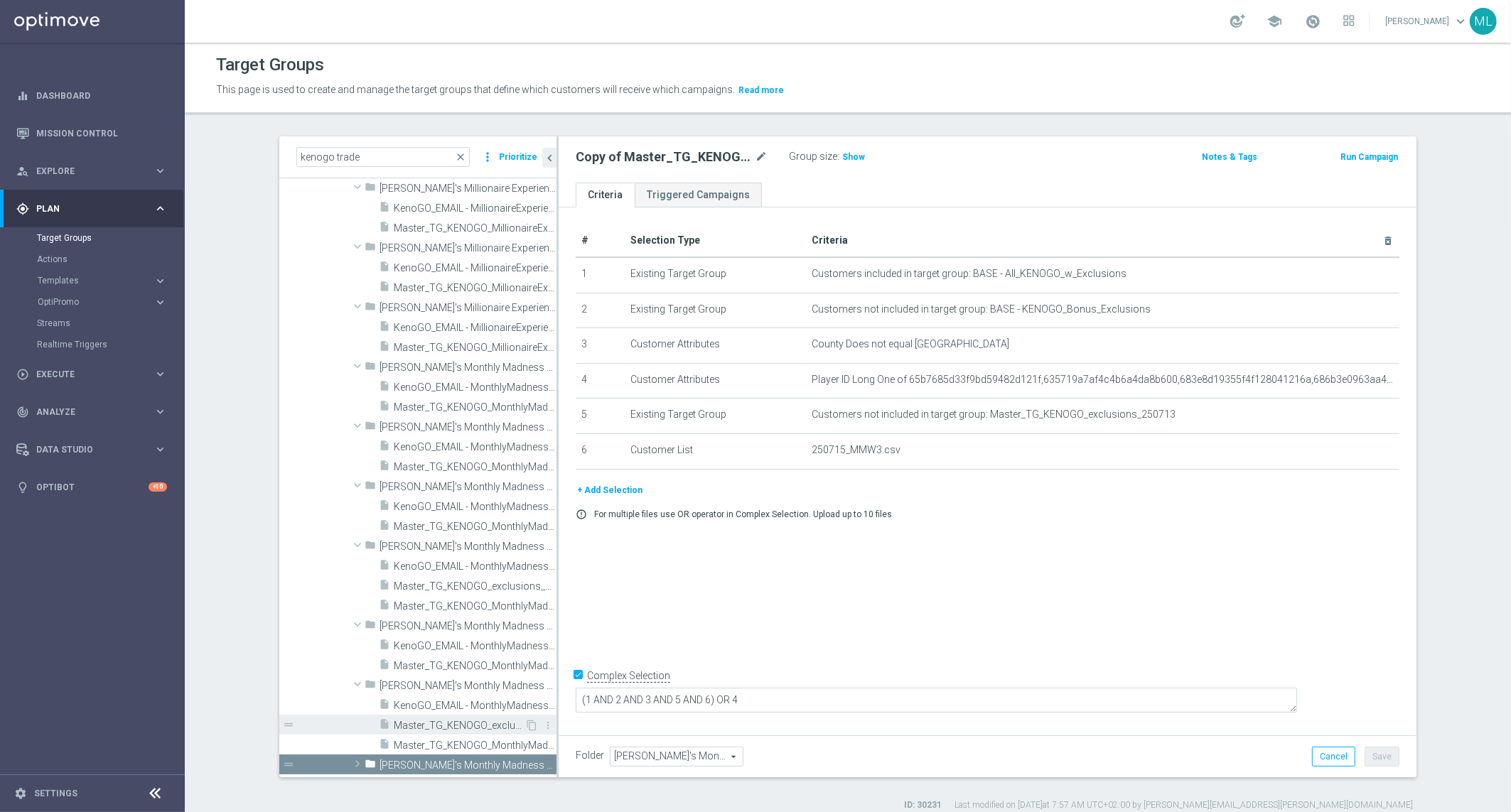 scroll, scrollTop: 583, scrollLeft: 0, axis: vertical 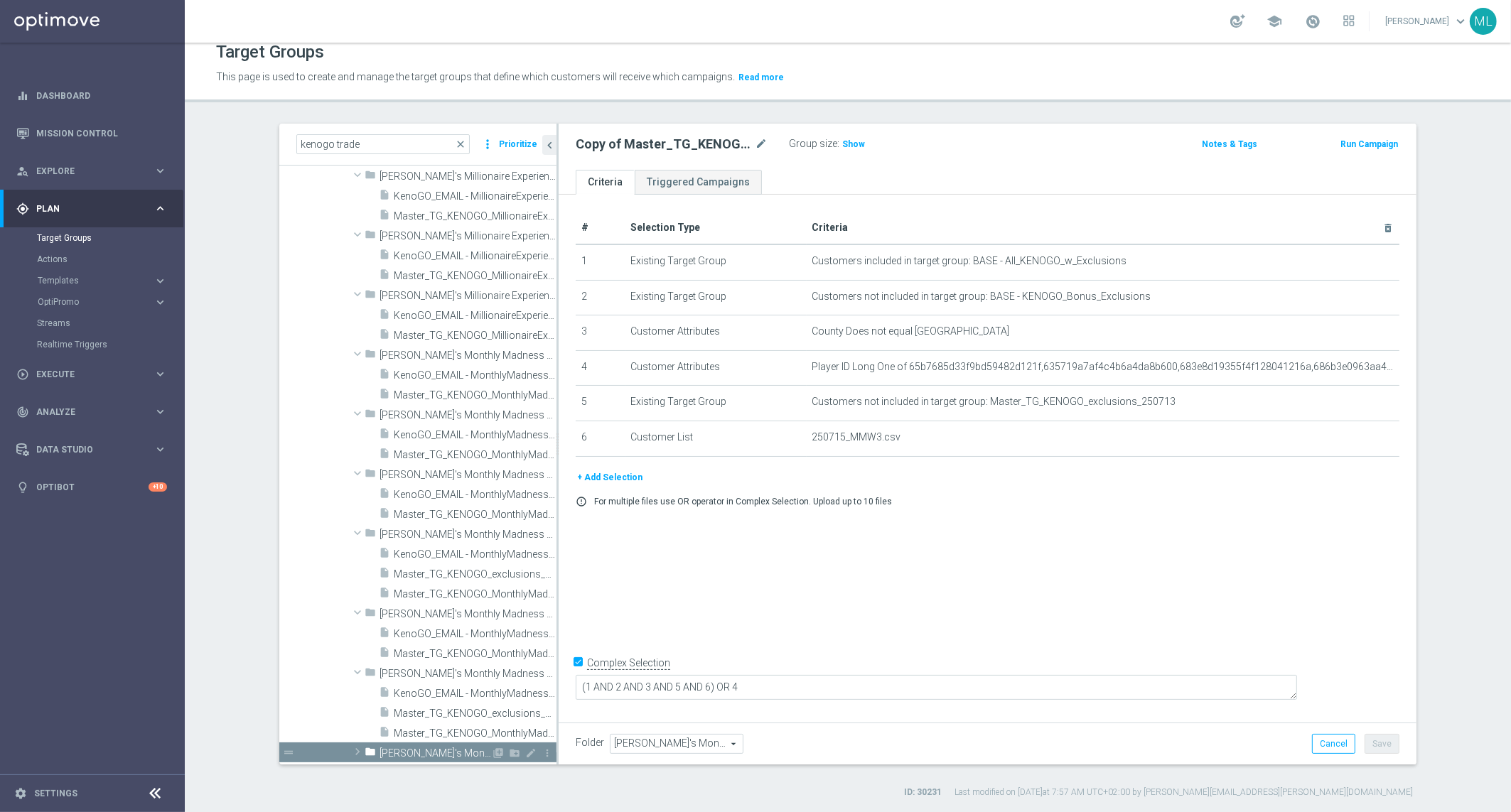 click on "[PERSON_NAME]'s Monthly Madness W4" at bounding box center (435, 753) 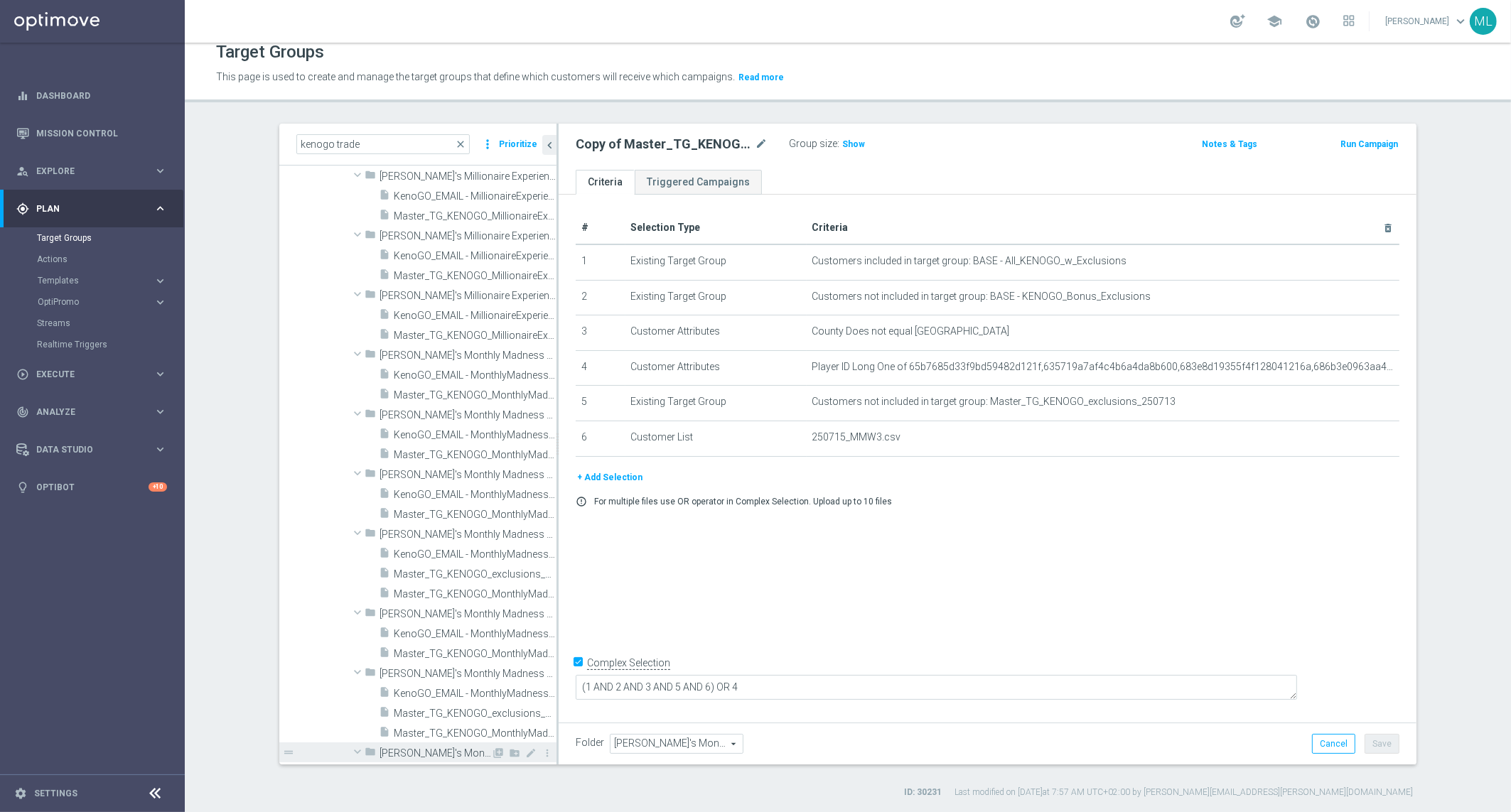 scroll, scrollTop: 643, scrollLeft: 0, axis: vertical 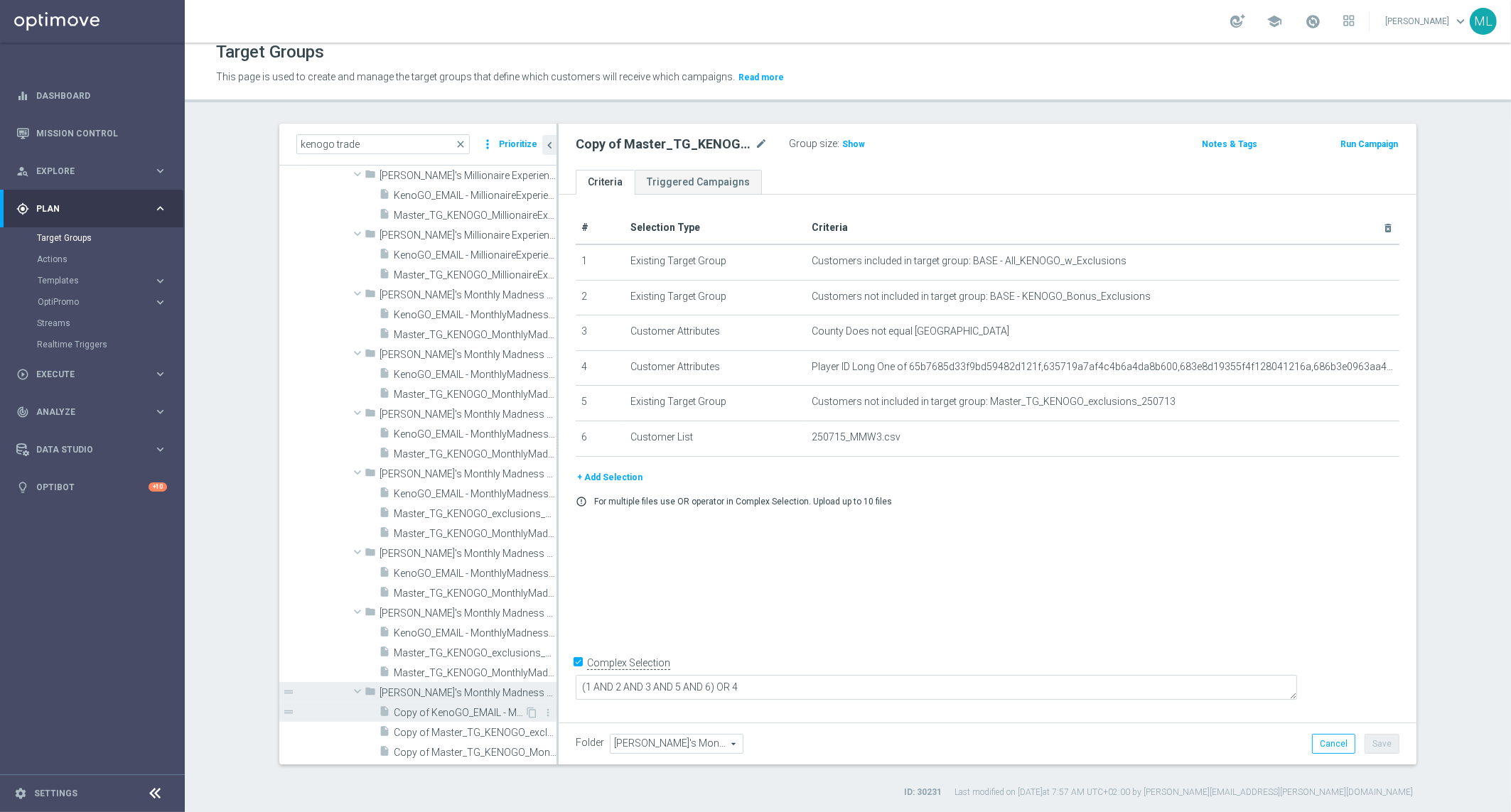 click on "Copy of KenoGO_EMAIL - MonthlyMadness_250715" at bounding box center (459, 713) 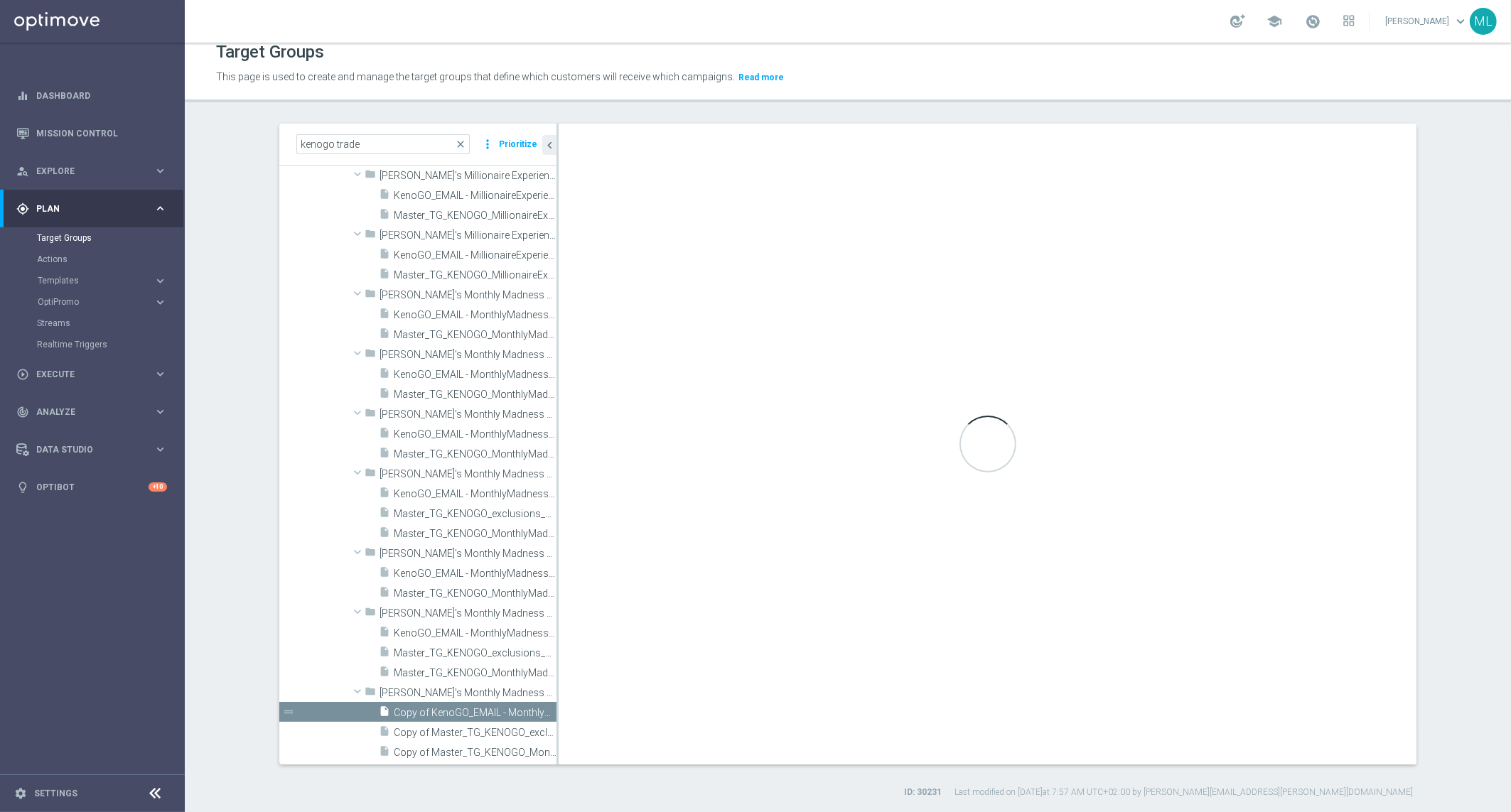 checkbox on "false" 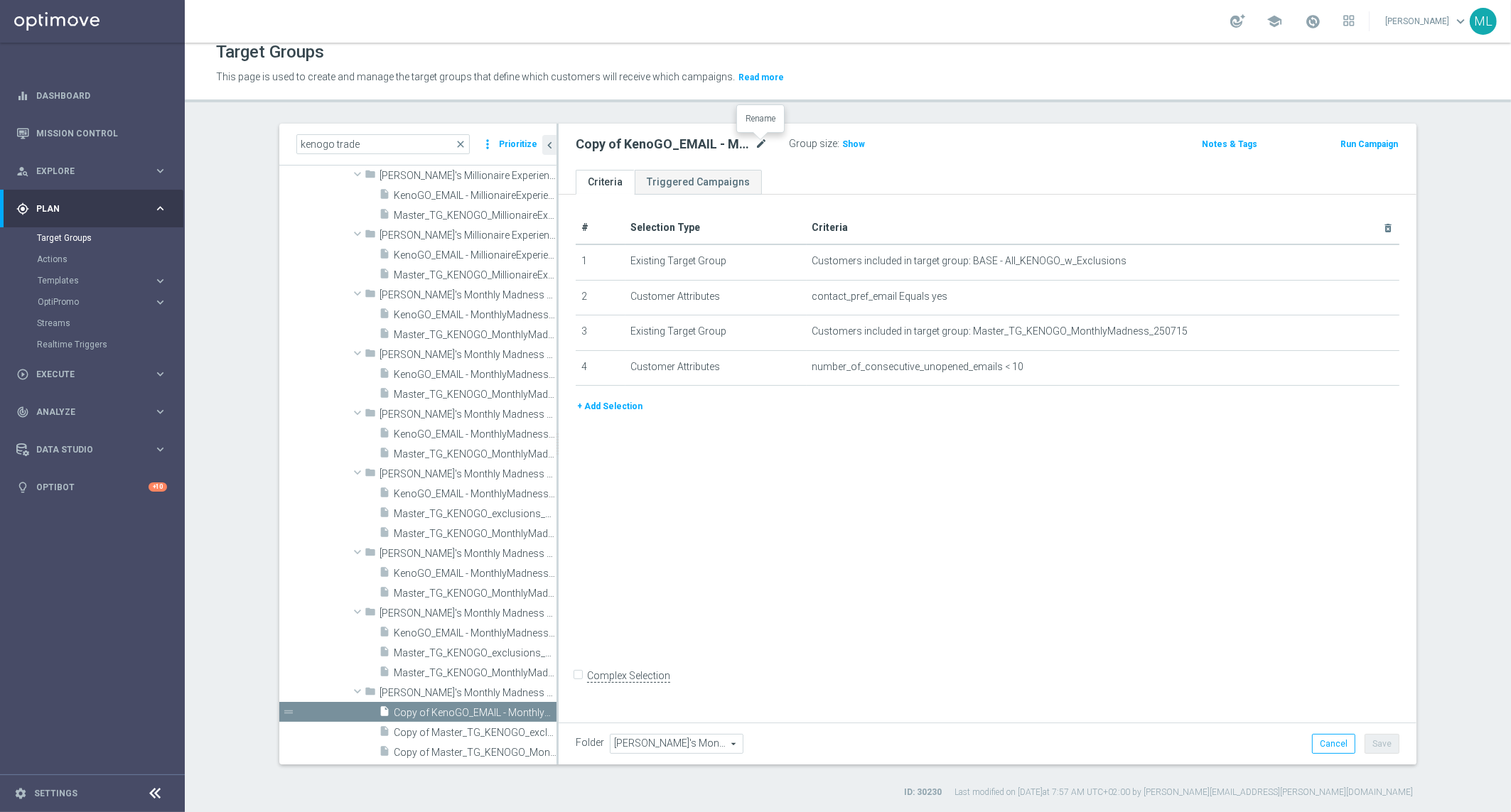 click on "mode_edit" 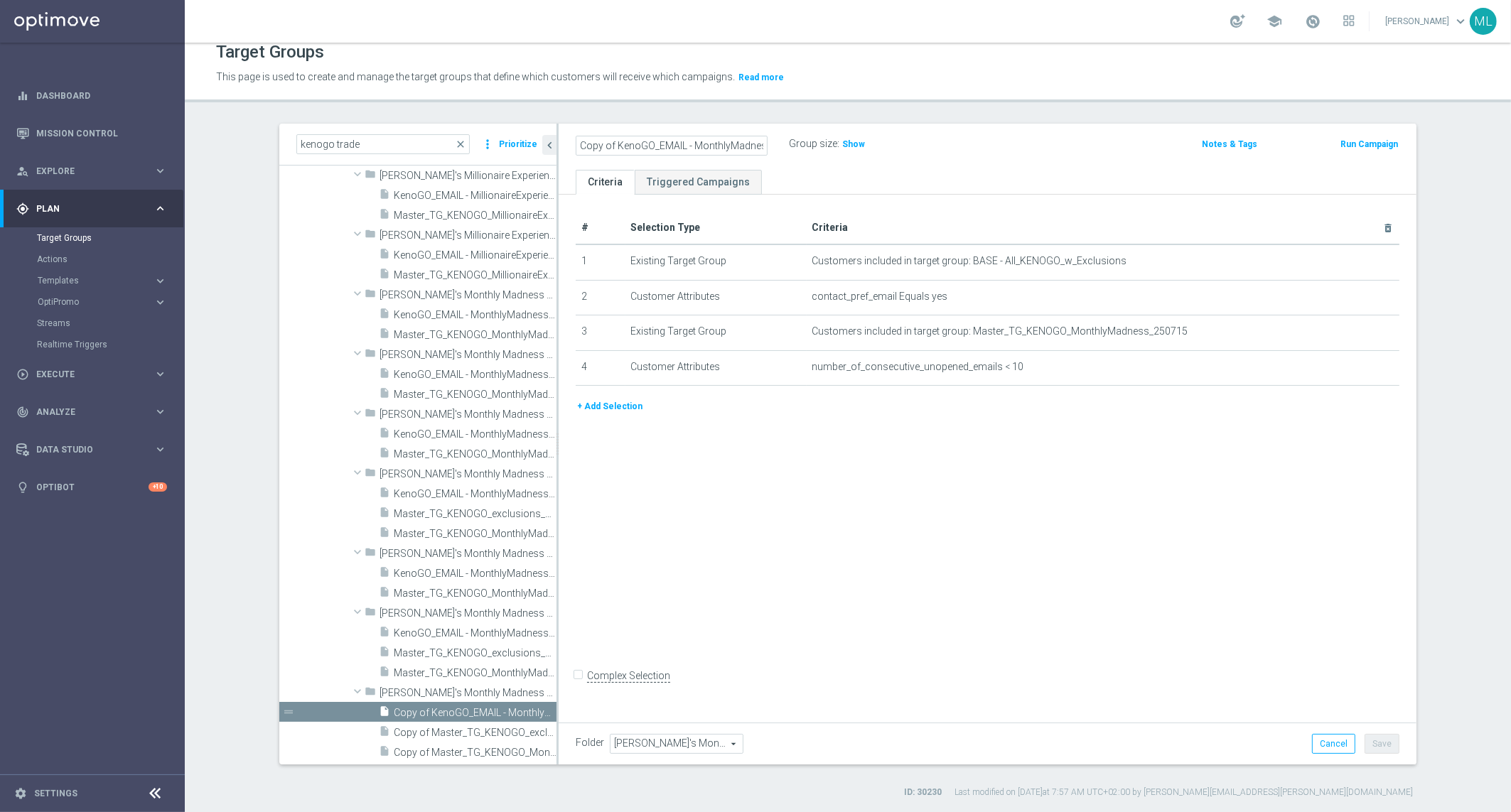 scroll, scrollTop: 0, scrollLeft: 41, axis: horizontal 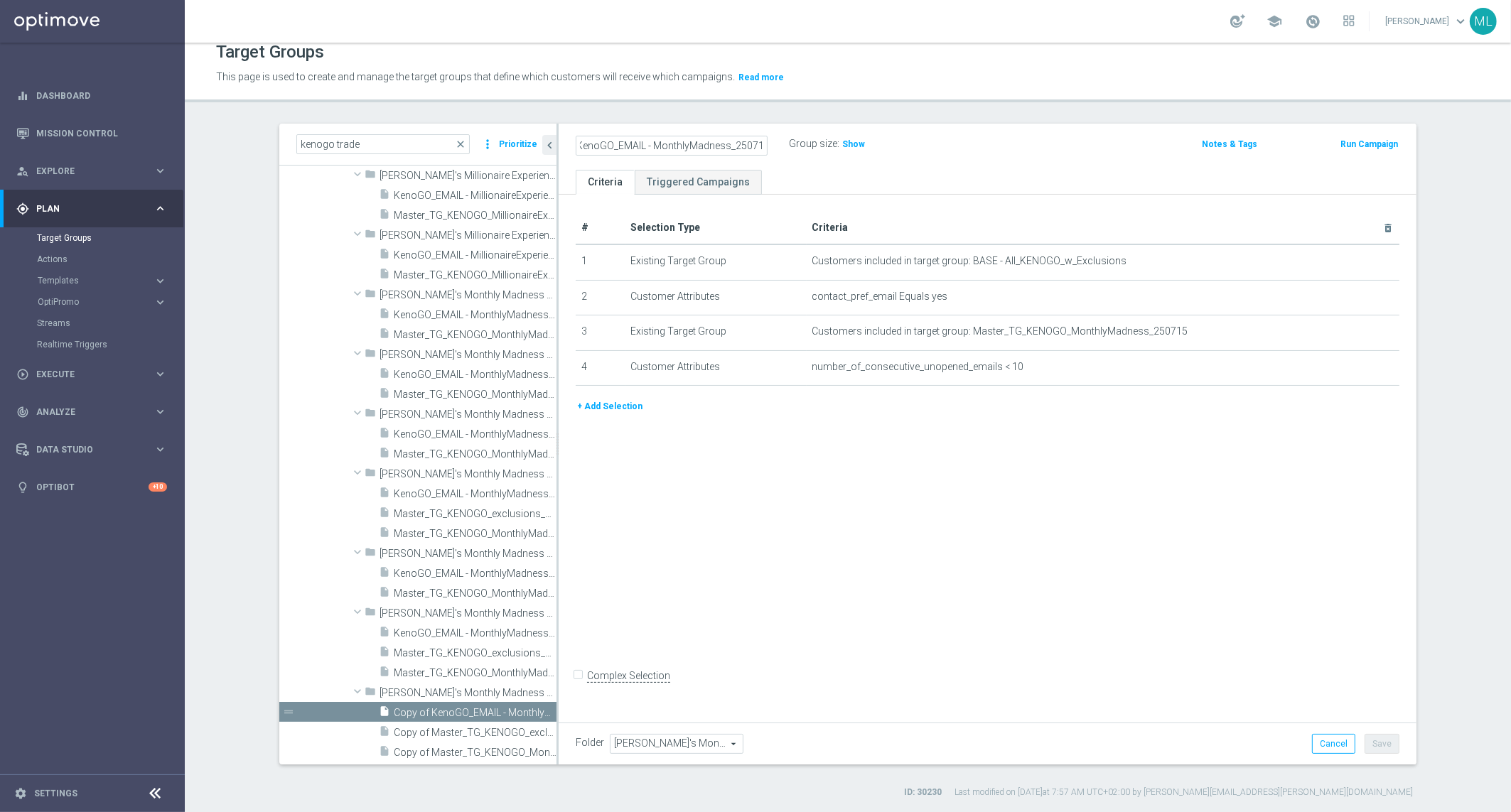 click on "Copy of KenoGO_EMAIL - MonthlyMadness_250715" 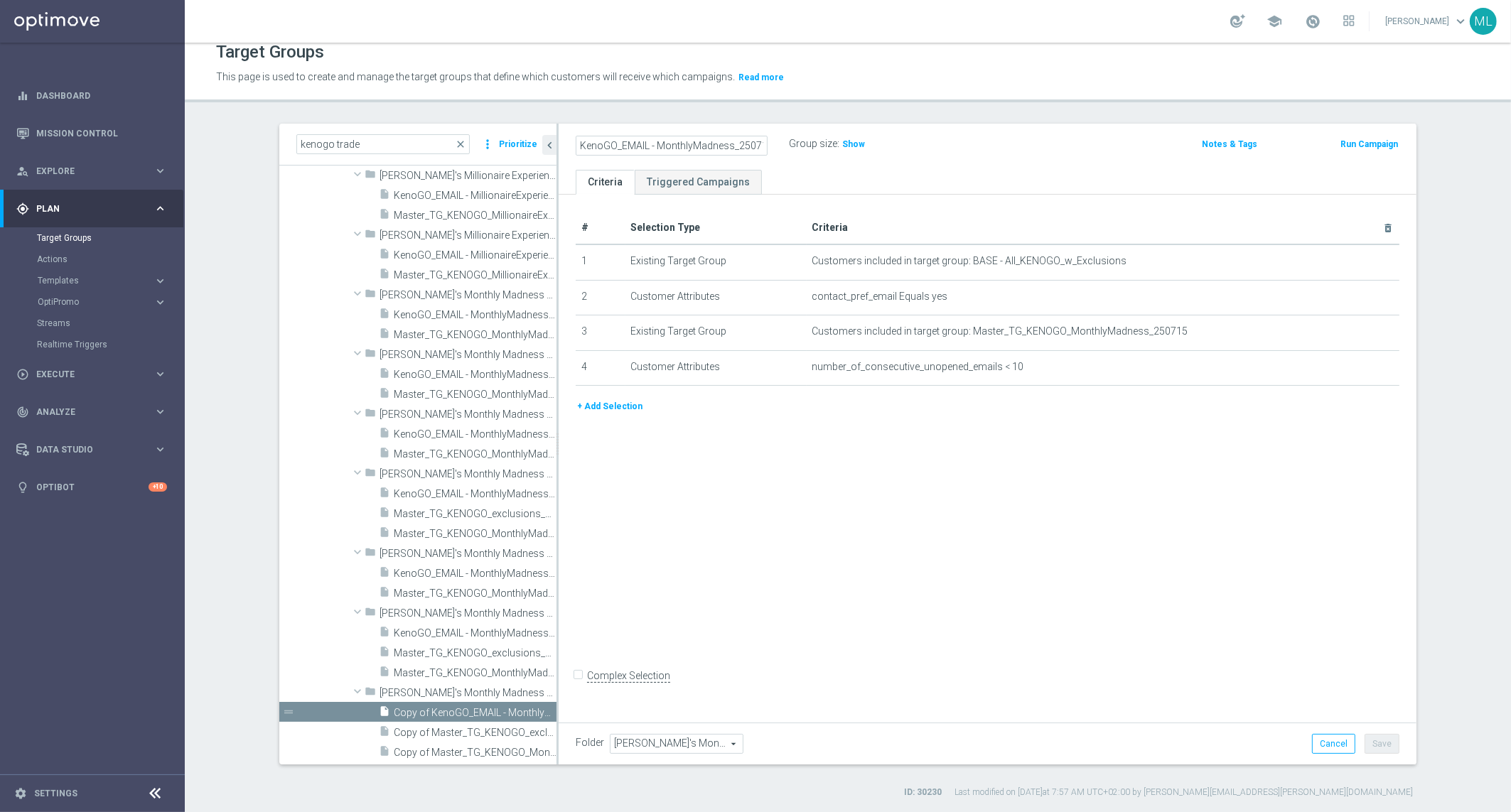 drag, startPoint x: 743, startPoint y: 144, endPoint x: 772, endPoint y: 146, distance: 29.06888 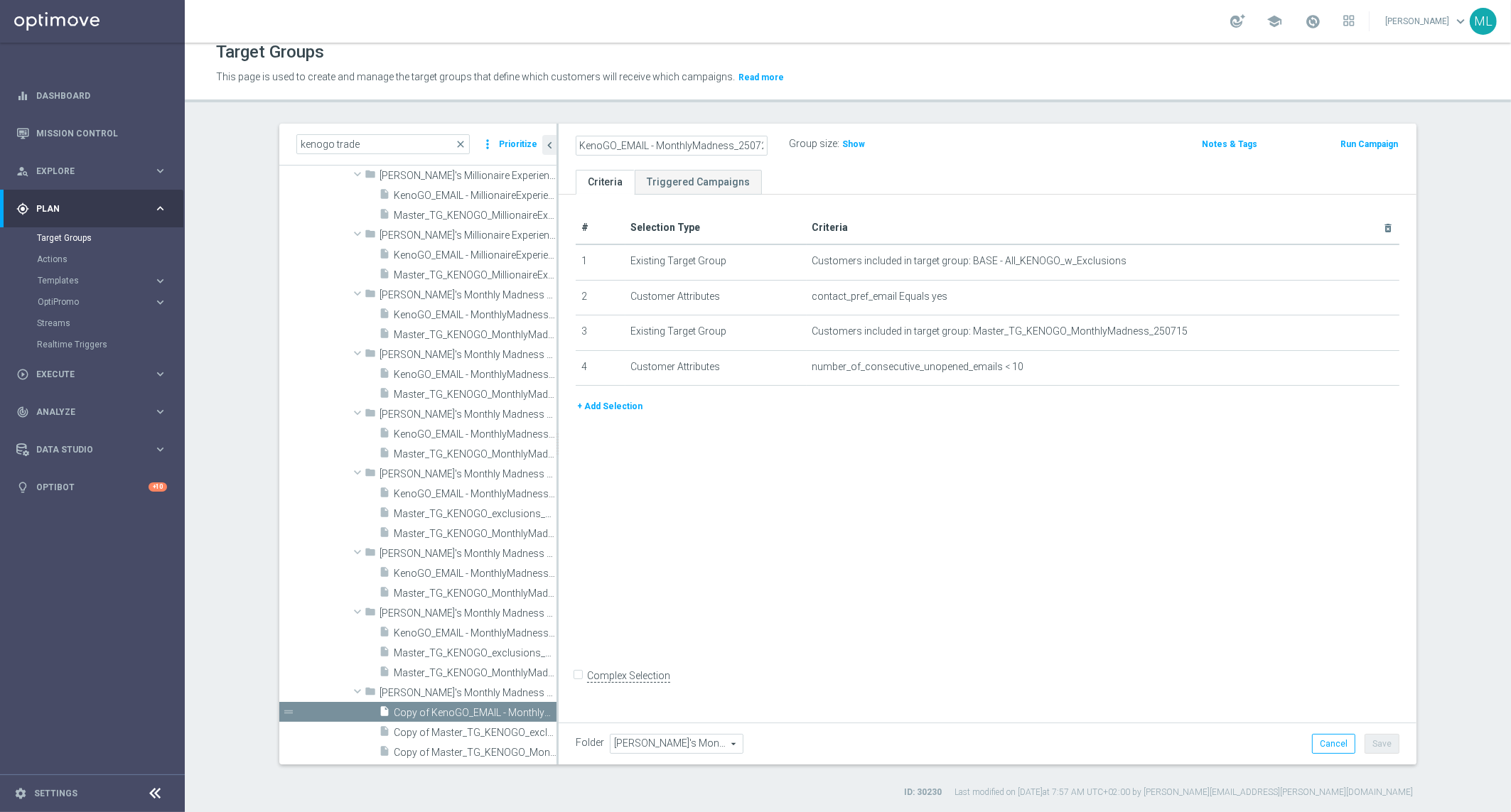 scroll, scrollTop: 0, scrollLeft: 6, axis: horizontal 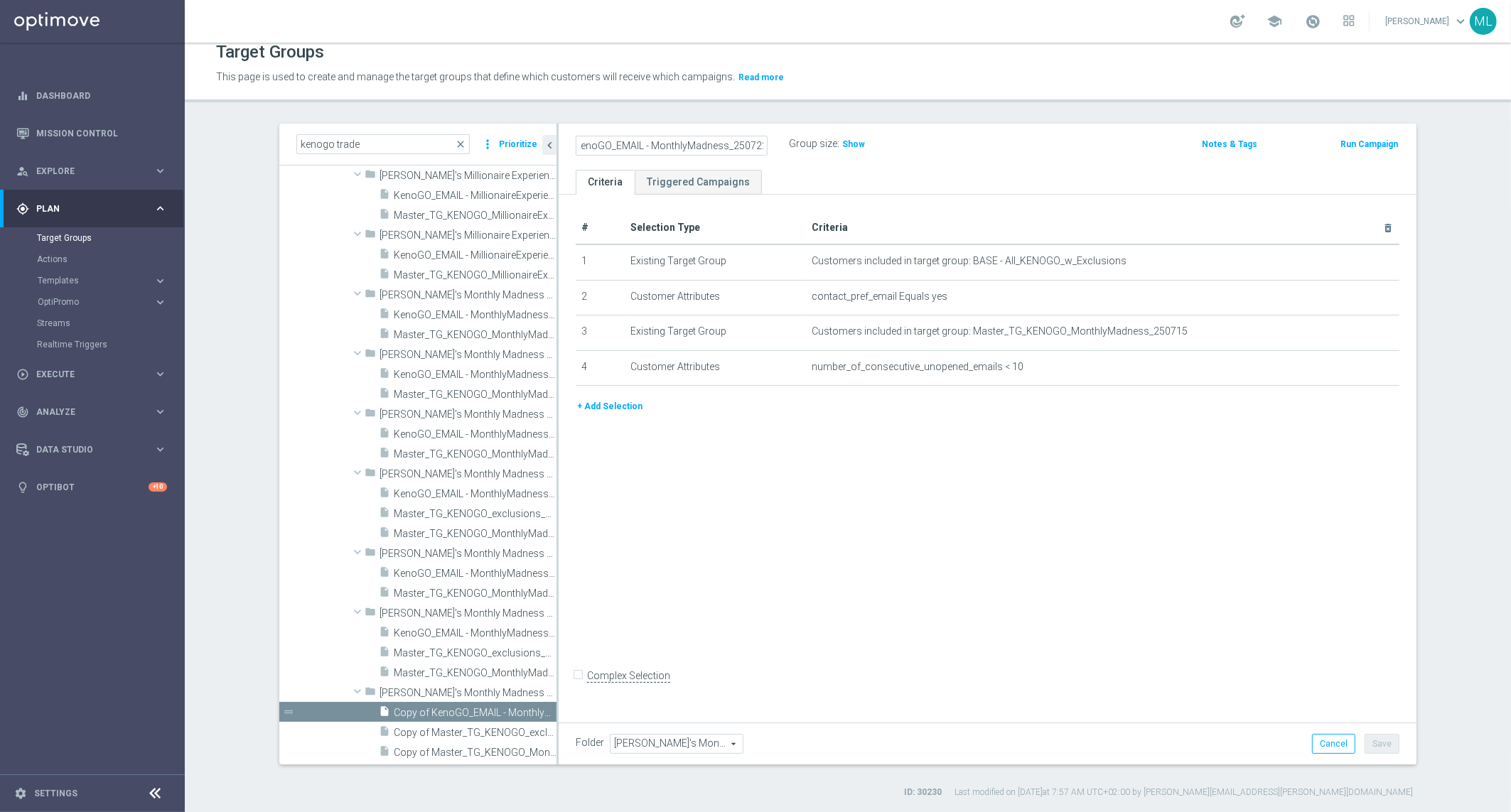 type on "KenoGO_EMAIL - MonthlyMadness_250722" 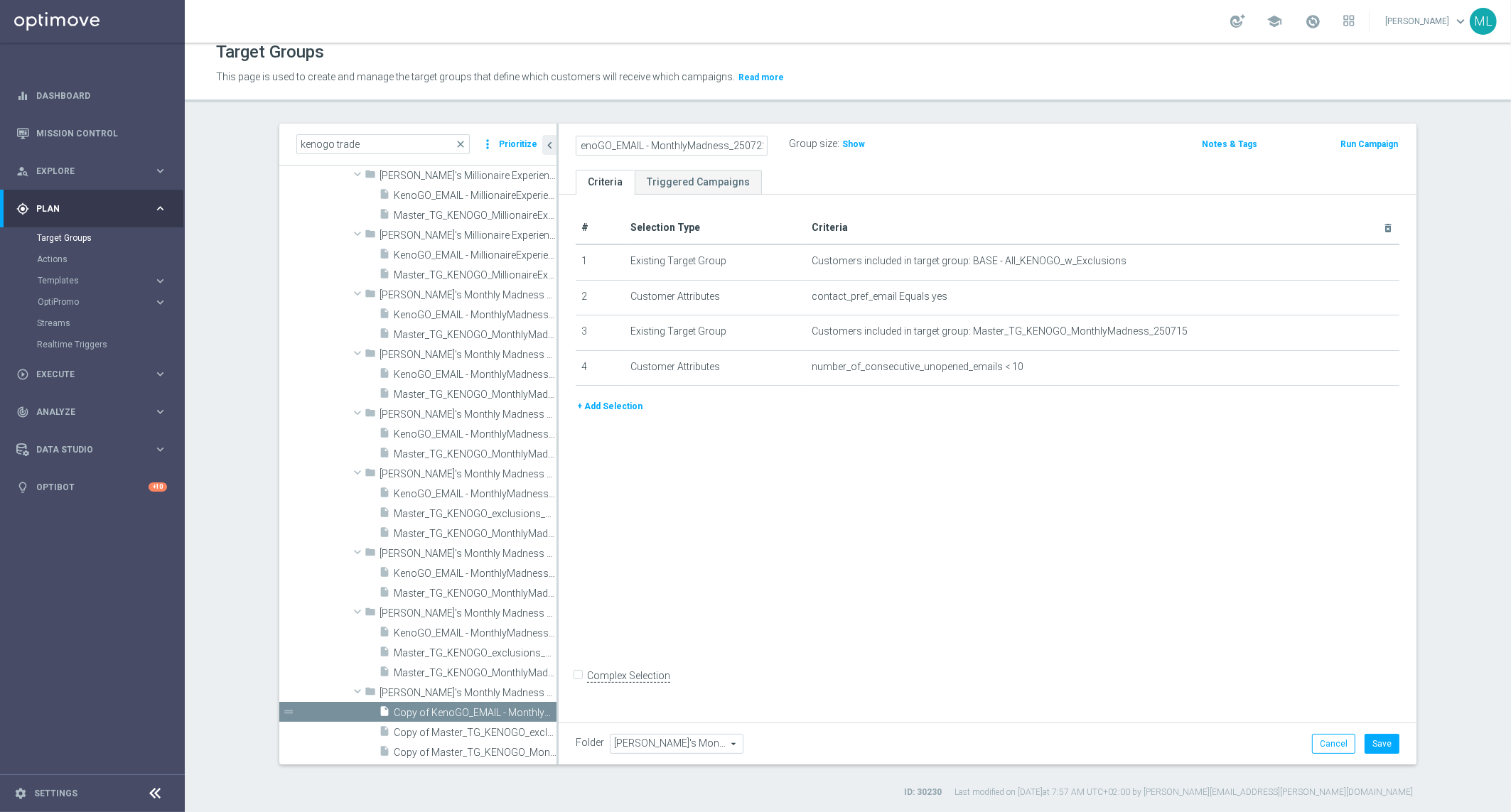 scroll, scrollTop: 0, scrollLeft: 0, axis: both 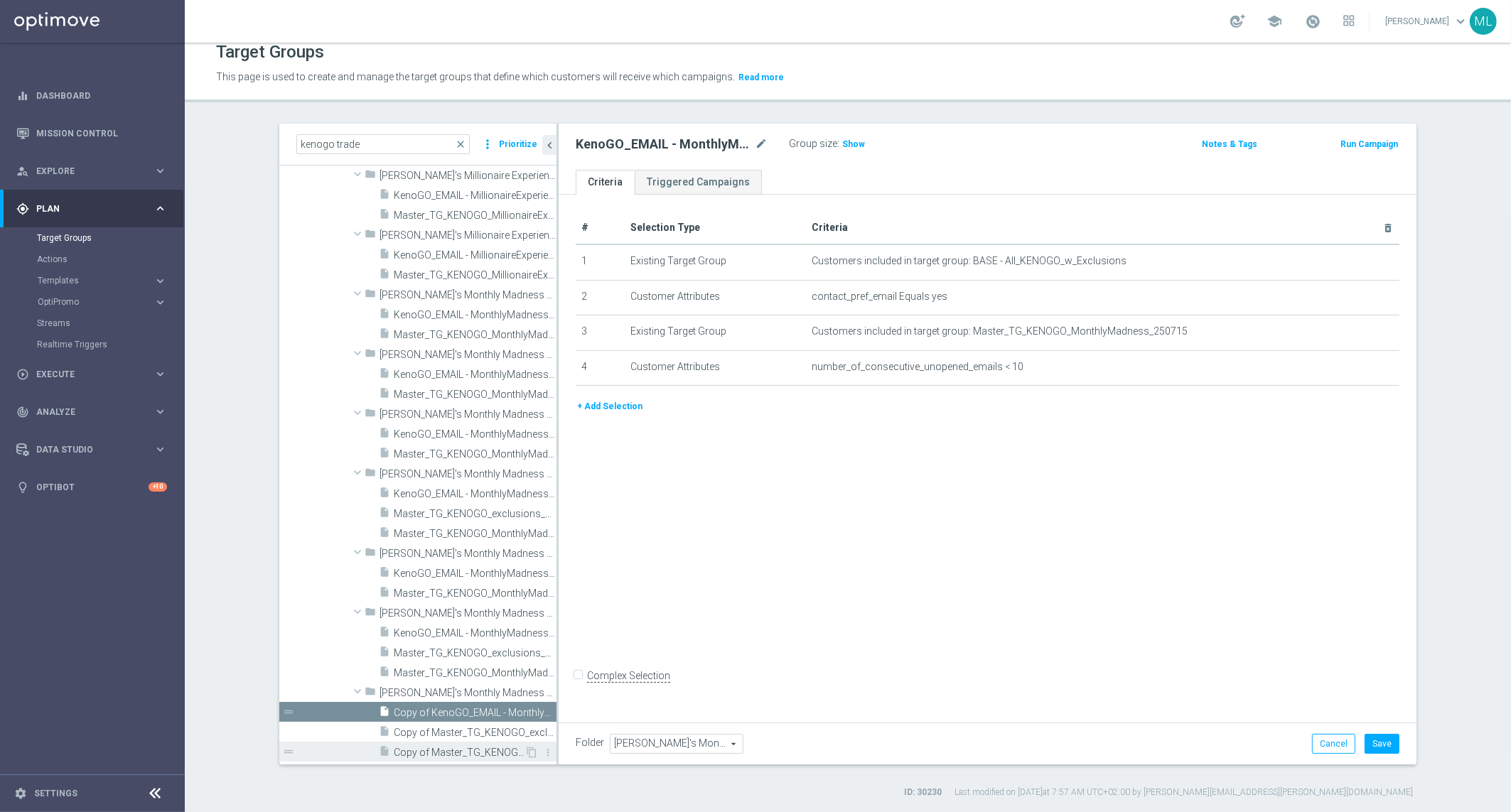 click on "Copy of Master_TG_KENOGO_MonthlyMadness_250715" at bounding box center [459, 752] 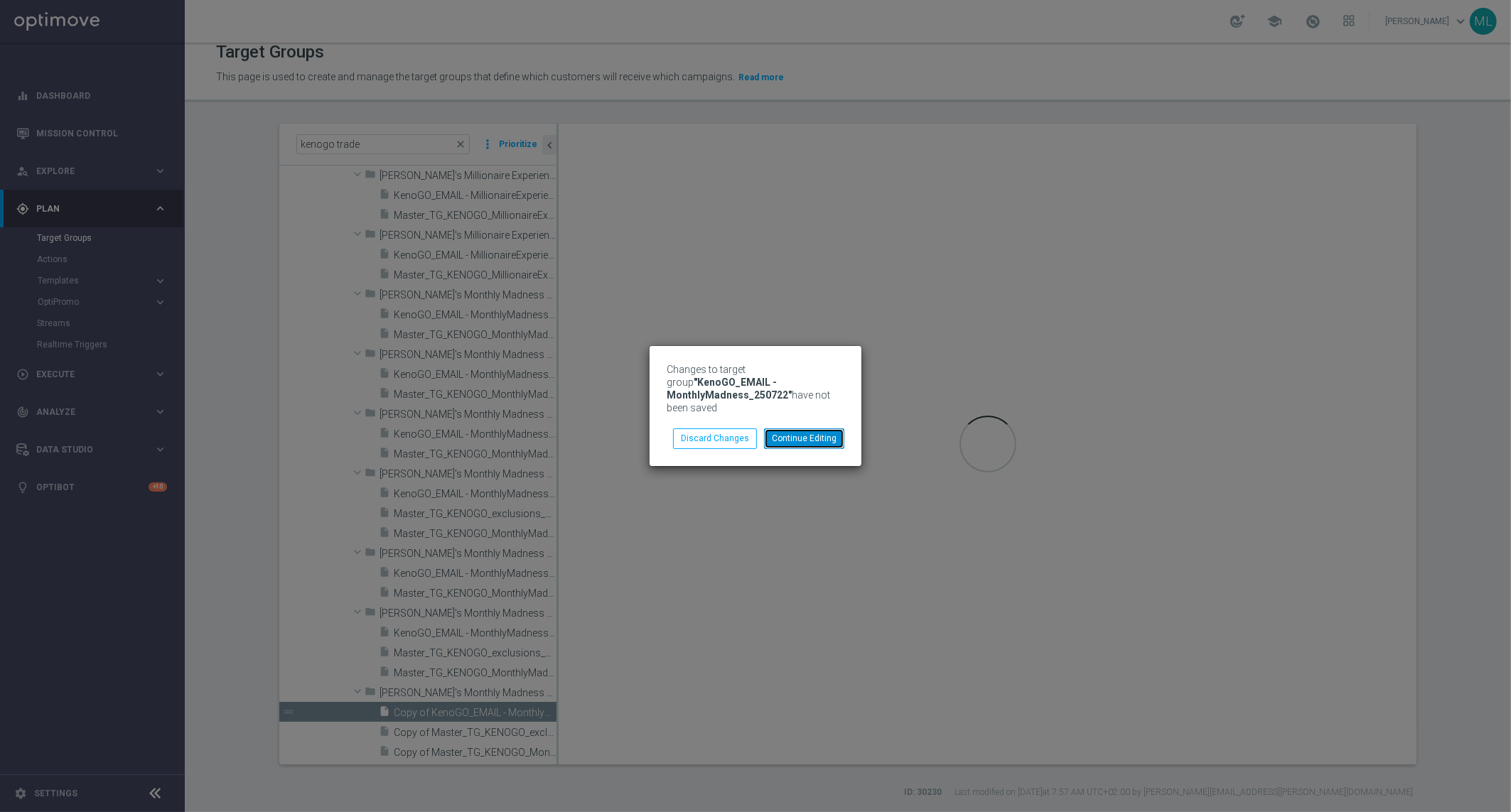 click on "Continue Editing" at bounding box center [804, 438] 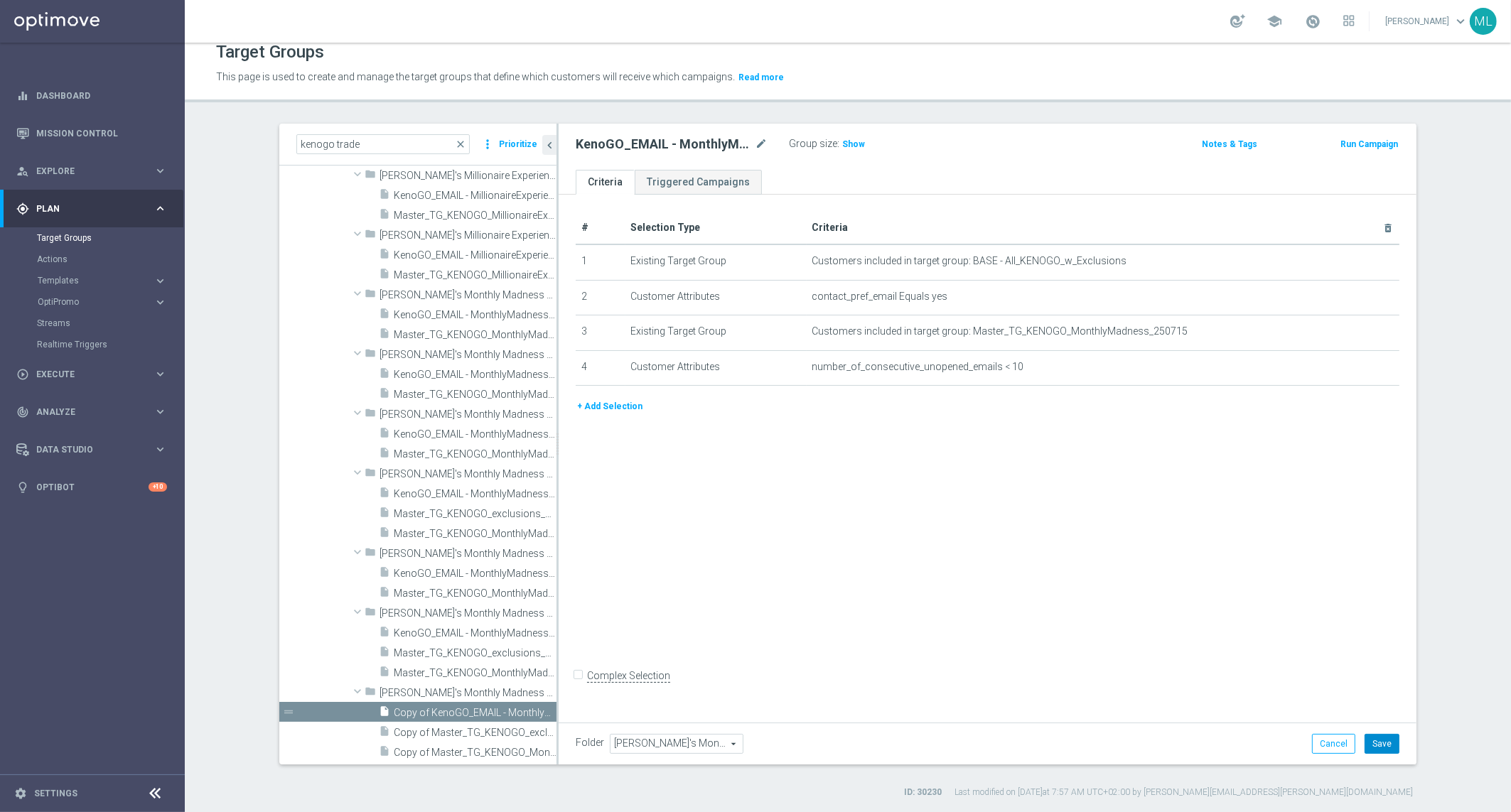click on "Save" 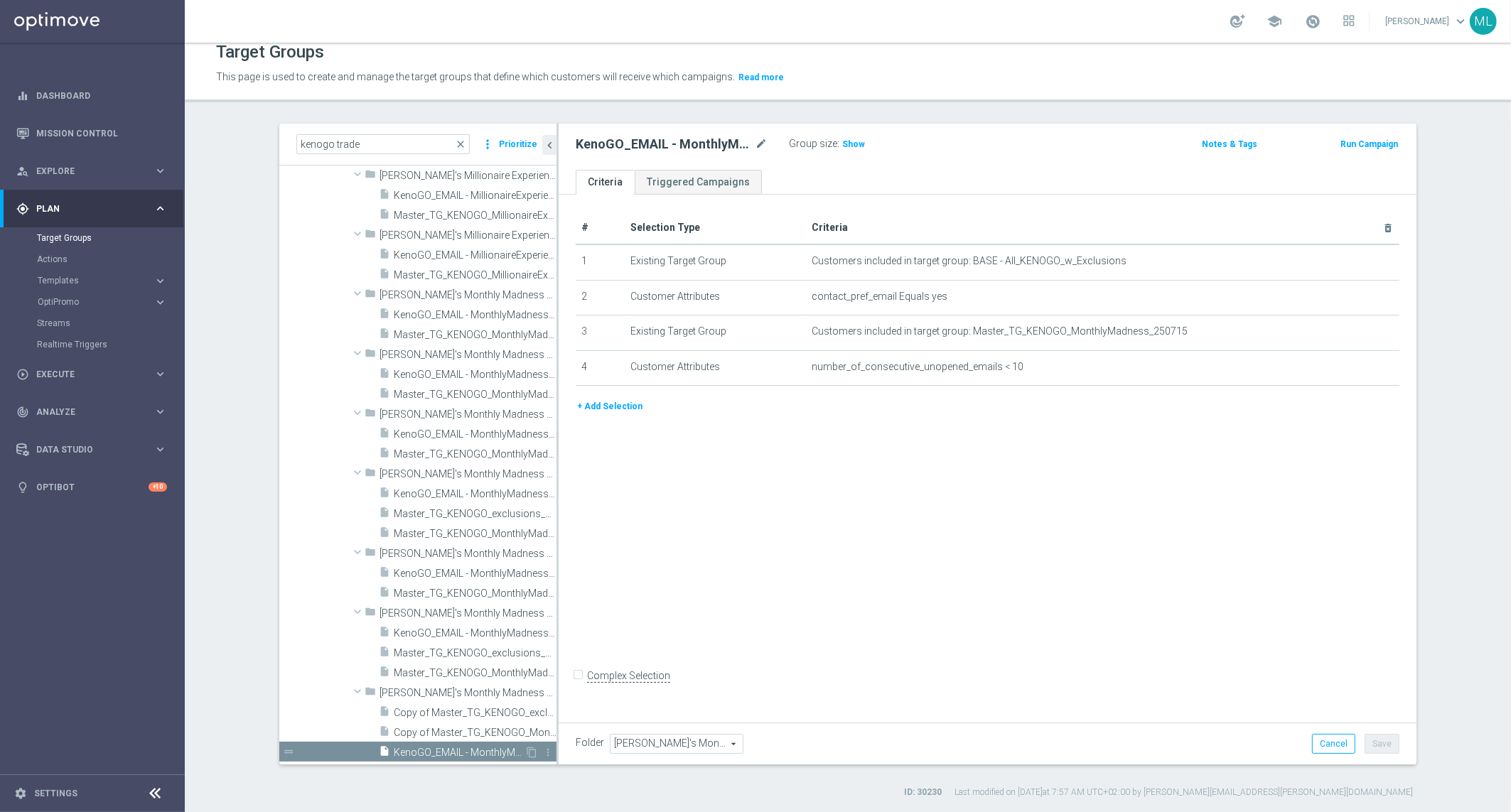 scroll, scrollTop: 643, scrollLeft: 0, axis: vertical 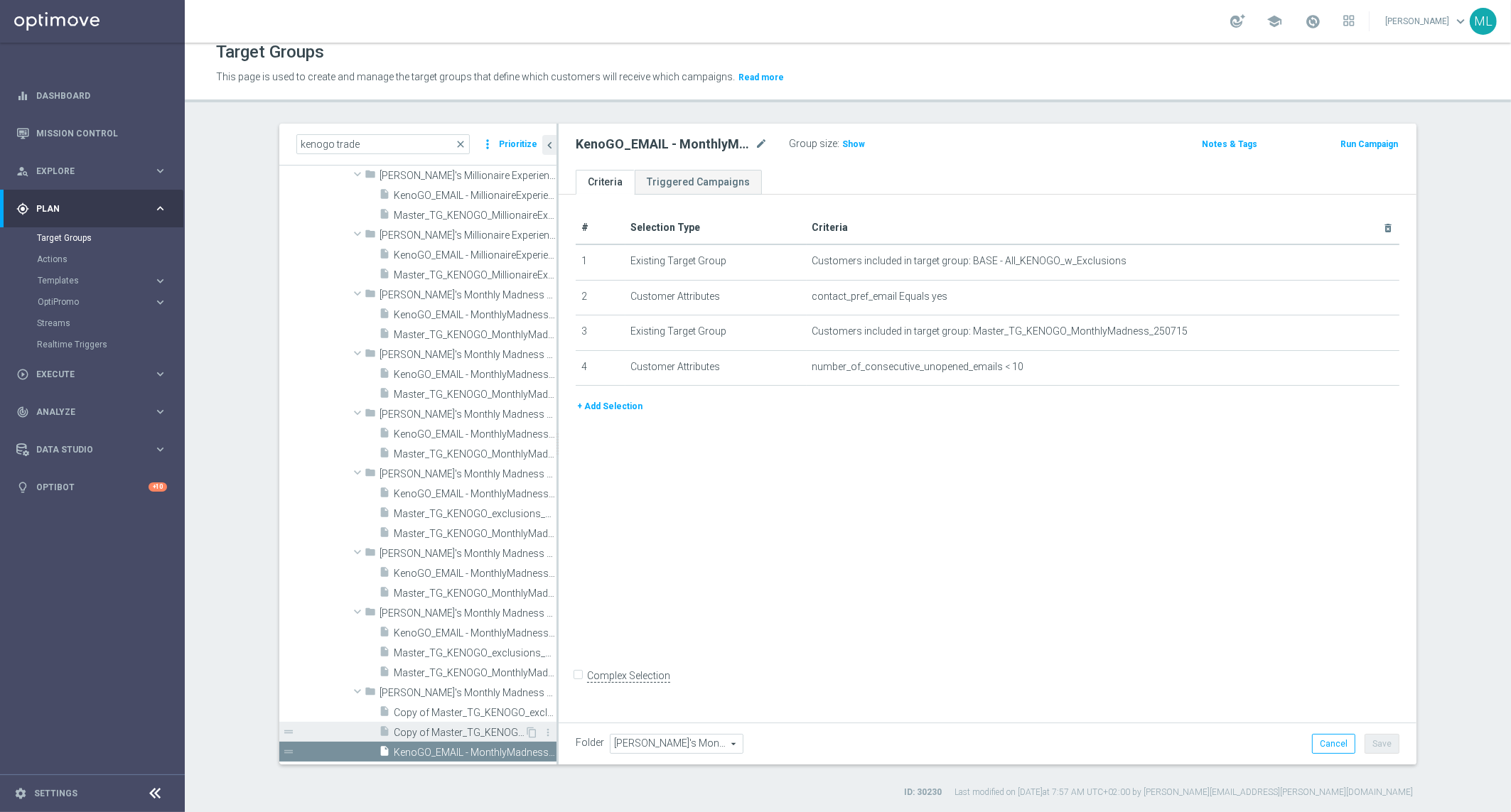 click on "Copy of Master_TG_KENOGO_MonthlyMadness_250715" at bounding box center [459, 732] 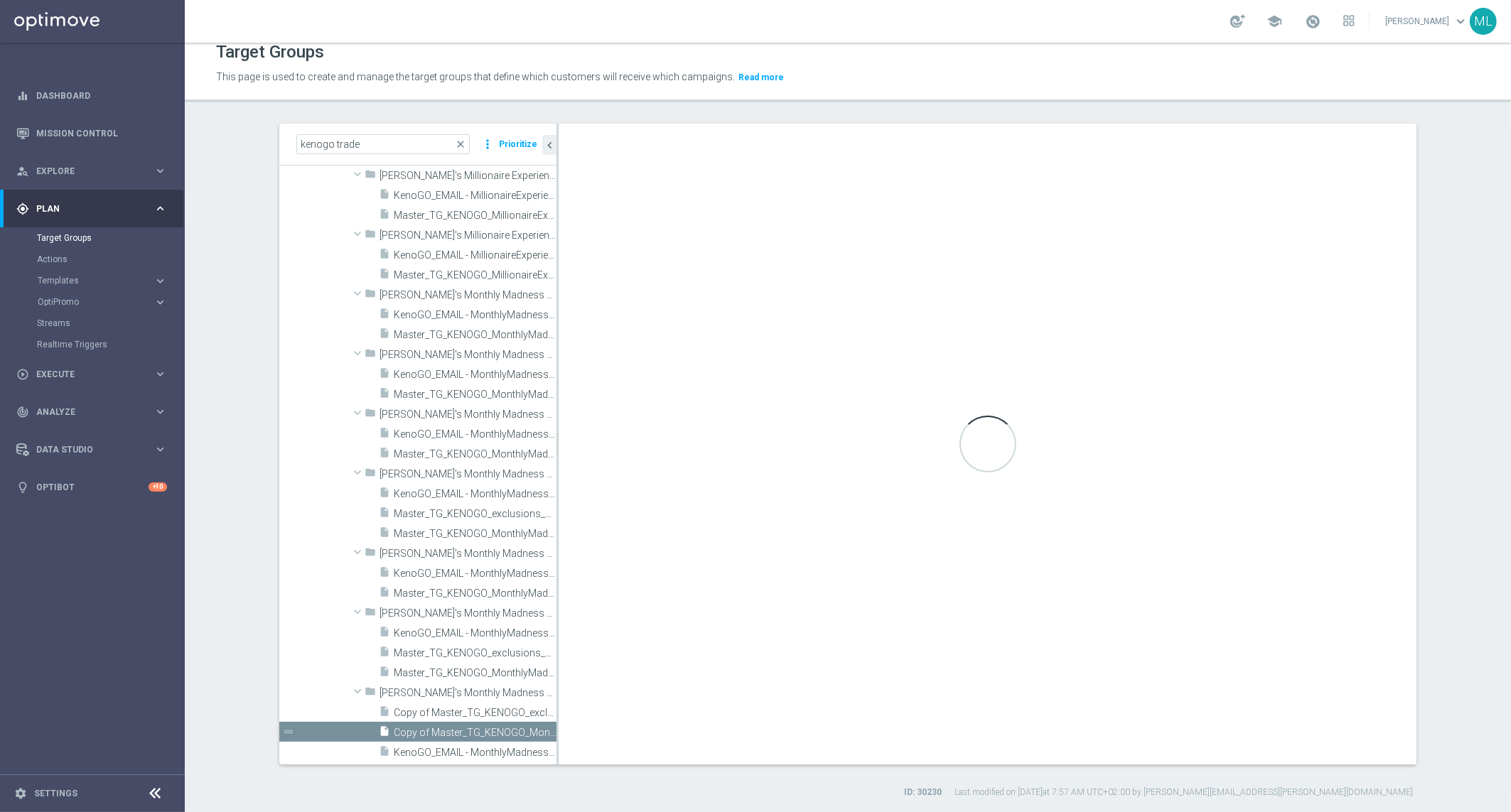 checkbox on "true" 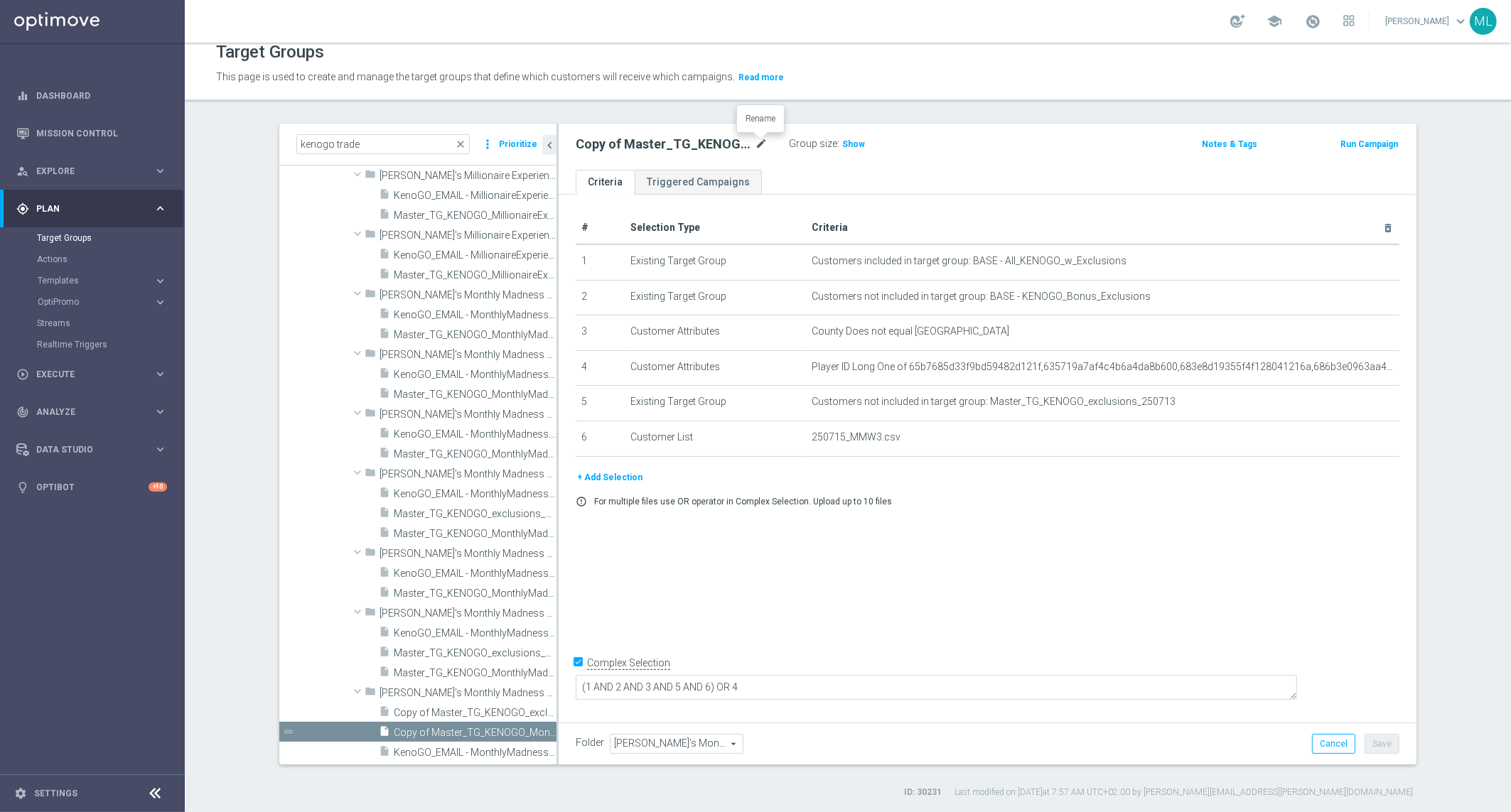 click on "mode_edit" 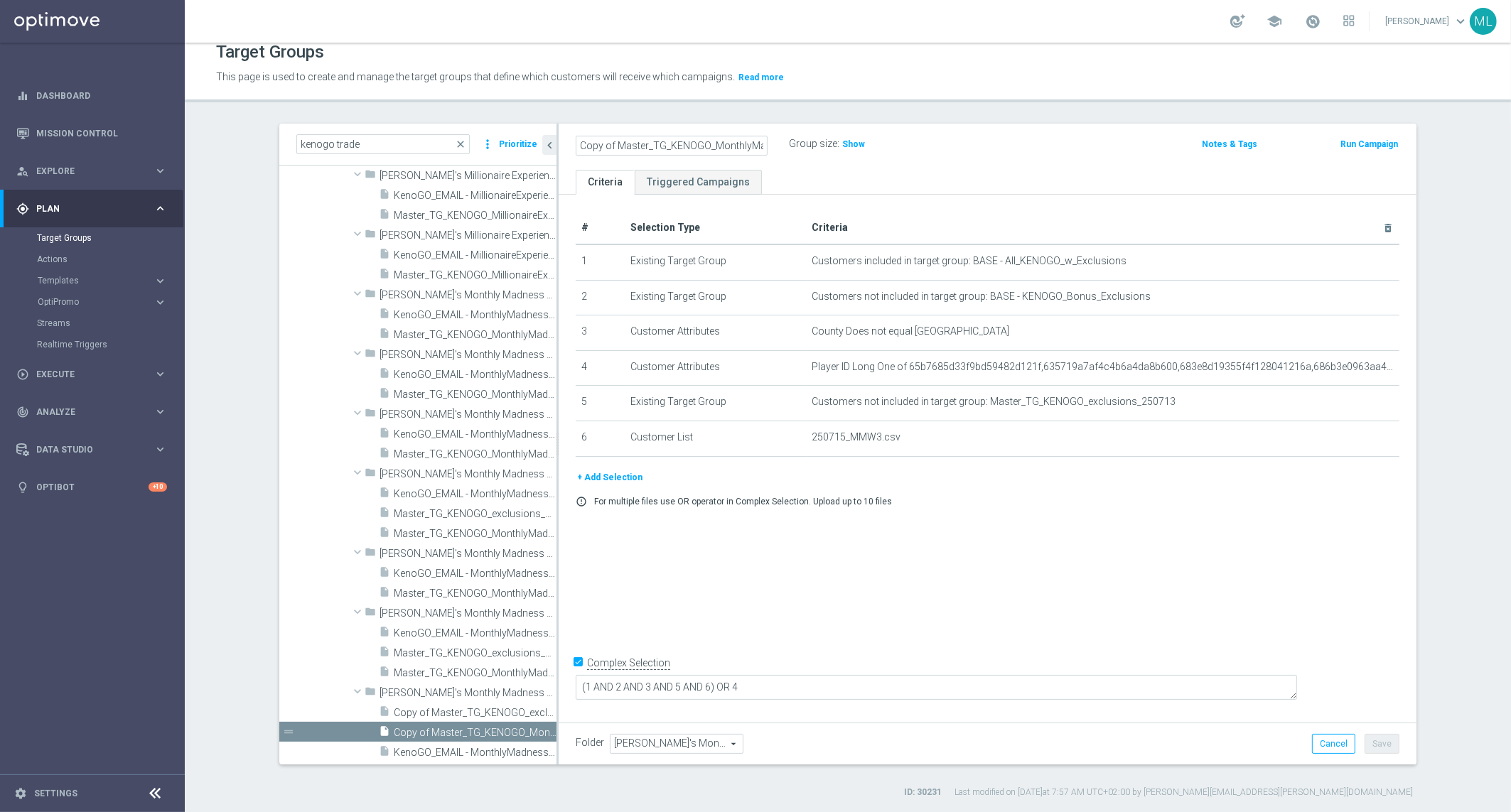scroll, scrollTop: 0, scrollLeft: 61, axis: horizontal 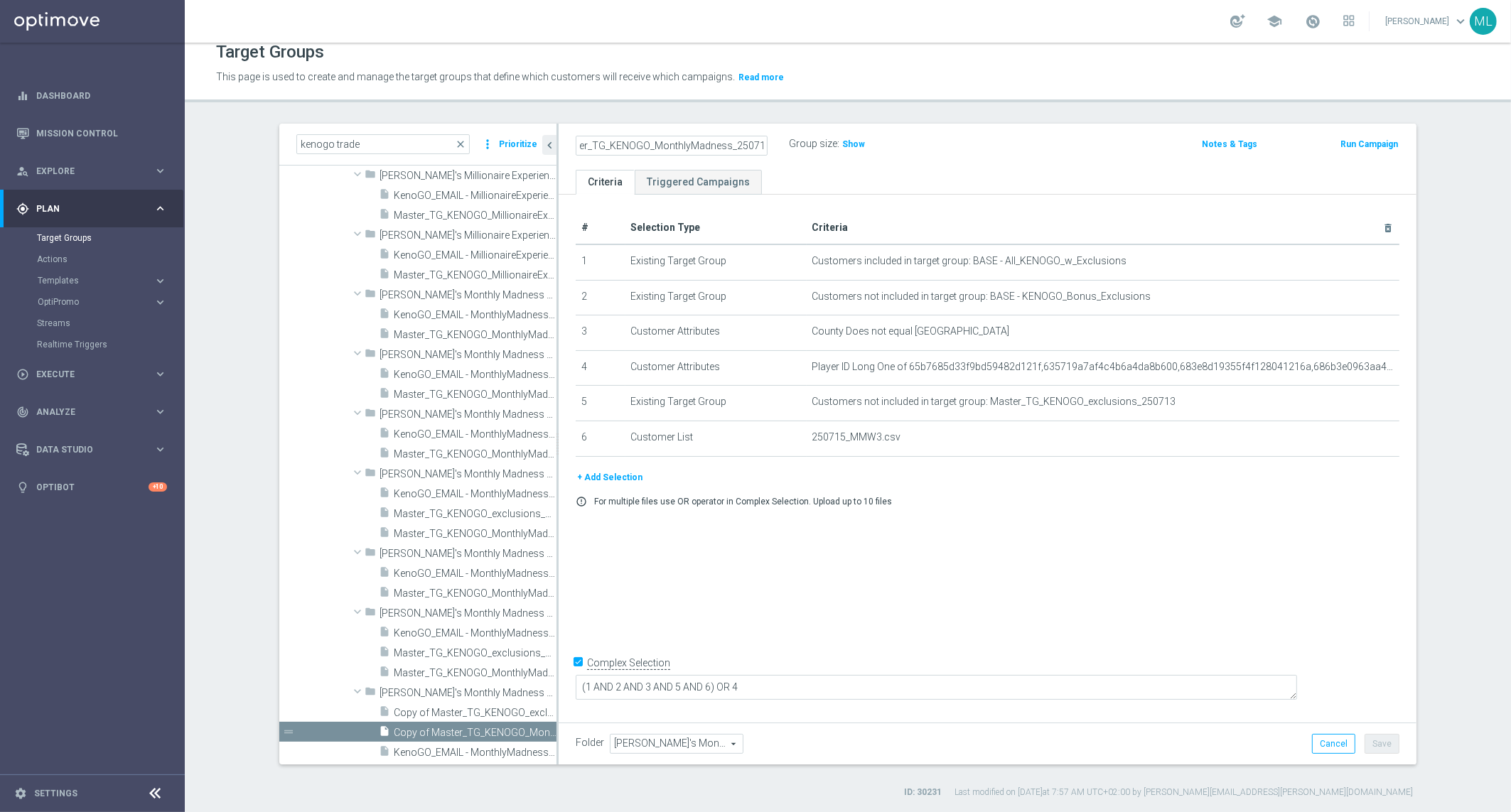 click on "Copy of Master_TG_KENOGO_MonthlyMadness_250715" 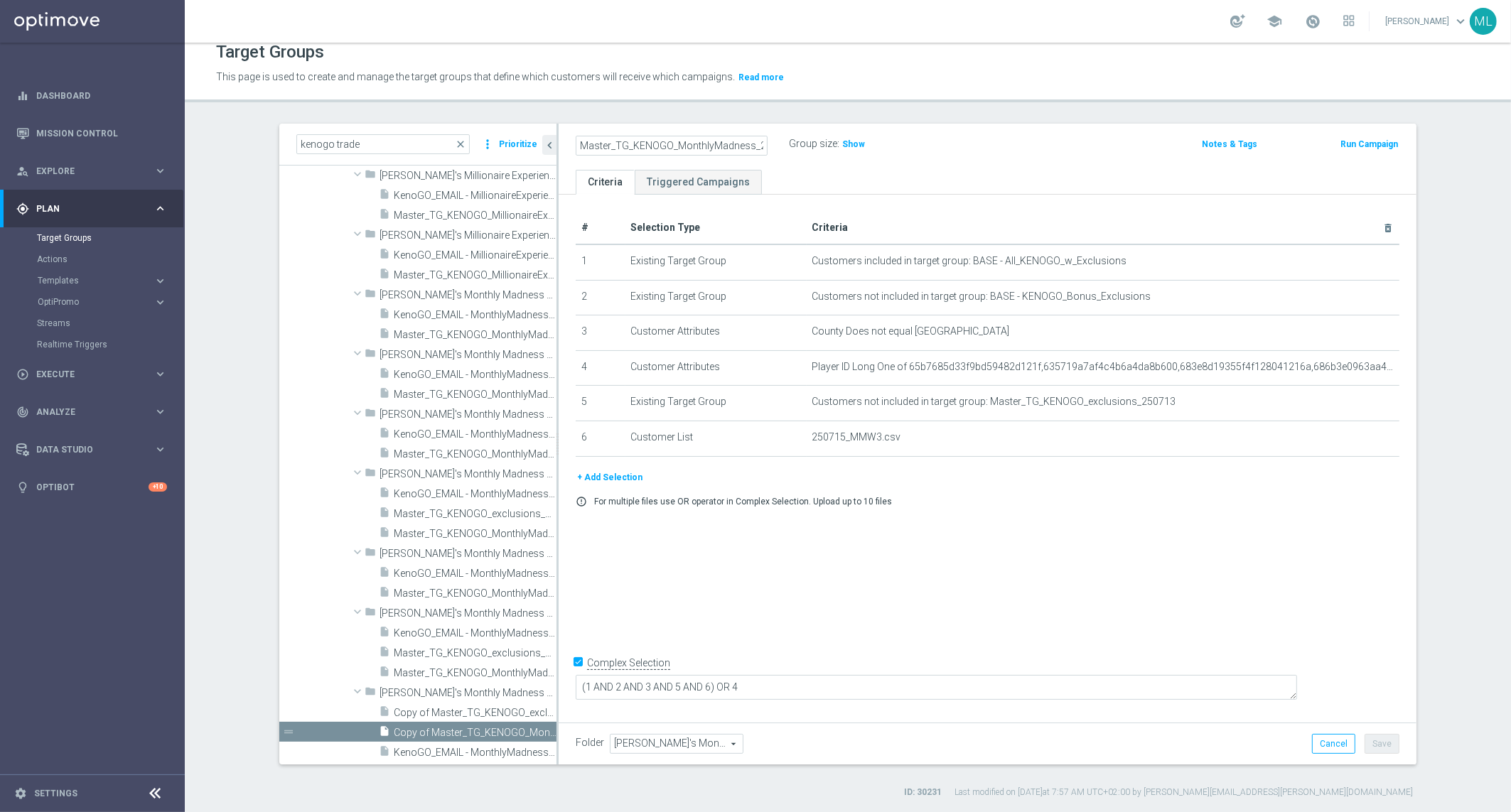 click on "Master_TG_KENOGO_MonthlyMadness_250715" 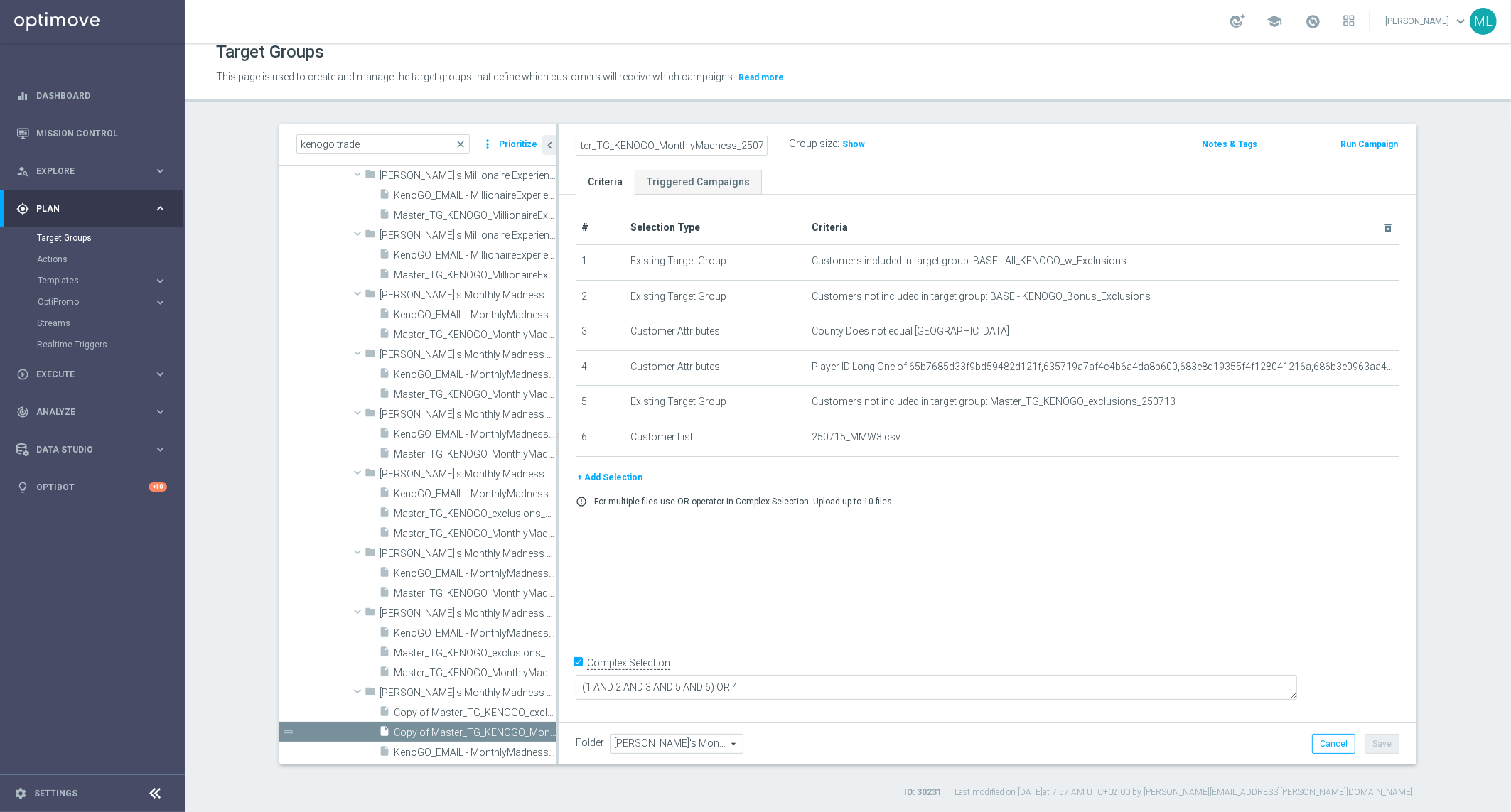 scroll, scrollTop: 0, scrollLeft: 26, axis: horizontal 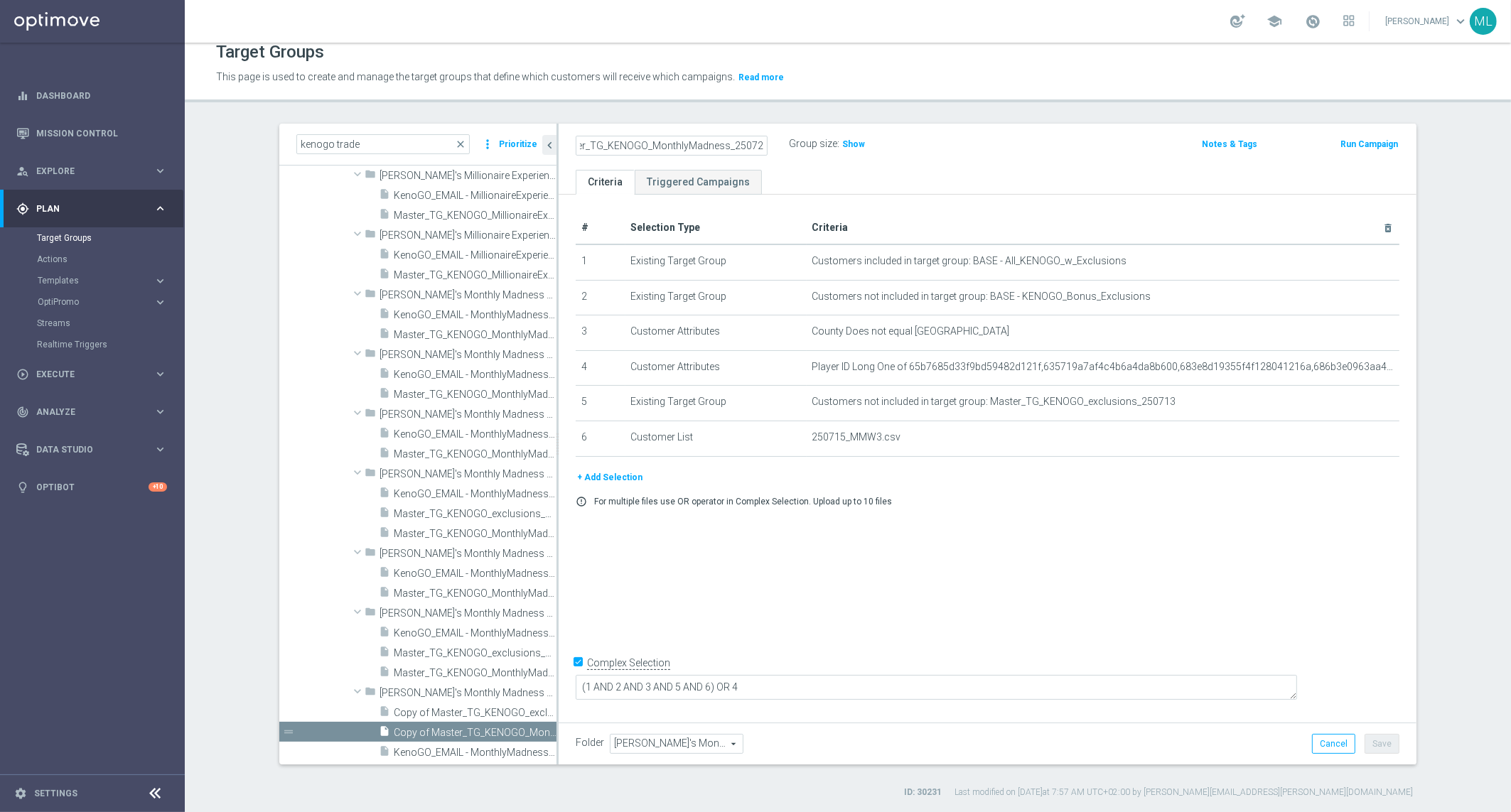 type on "Master_TG_KENOGO_MonthlyMadness_250722" 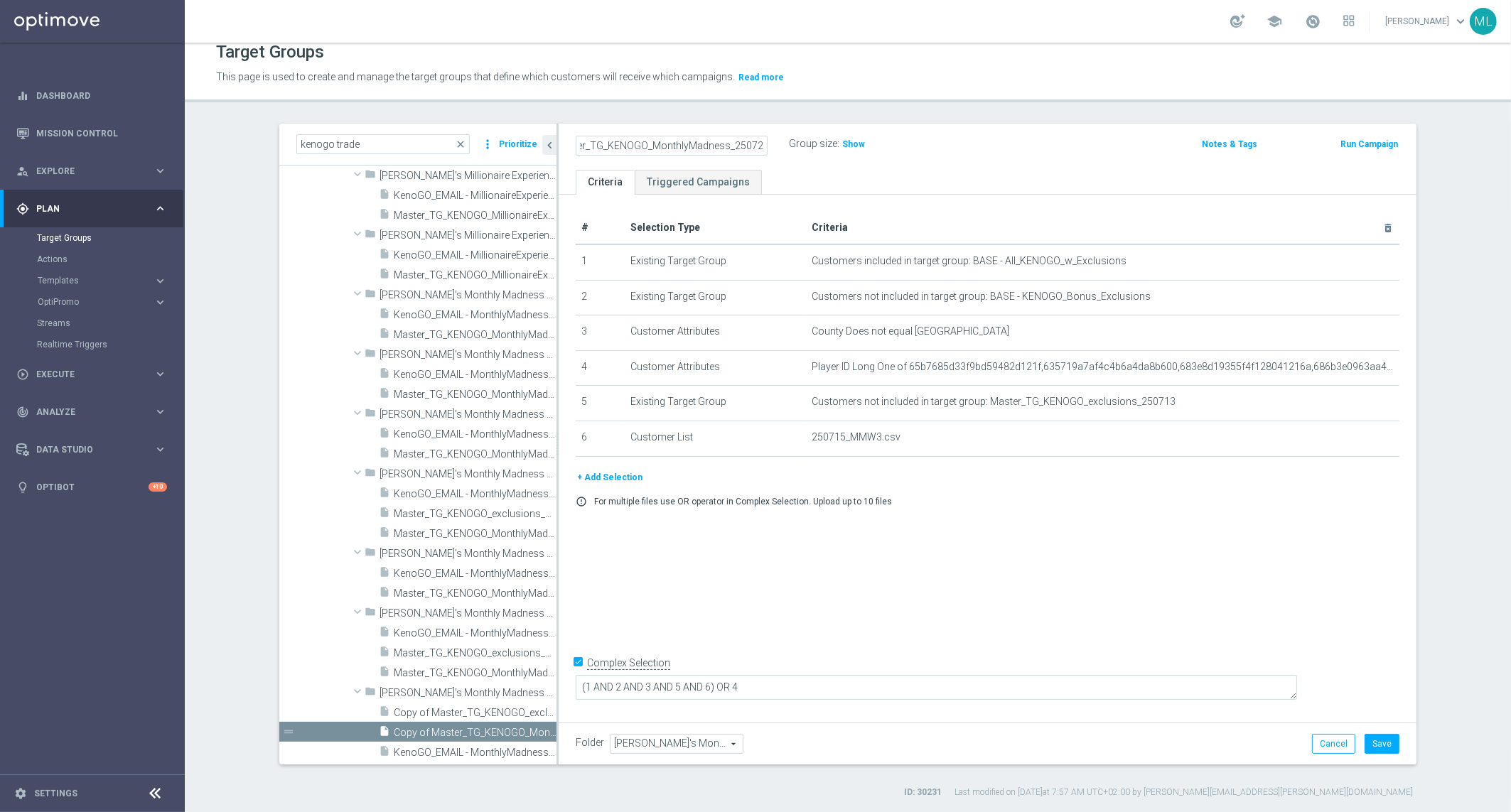 click on "Target Groups
This page is used to create and manage the target groups that define which customers will receive which campaigns.
Read more" 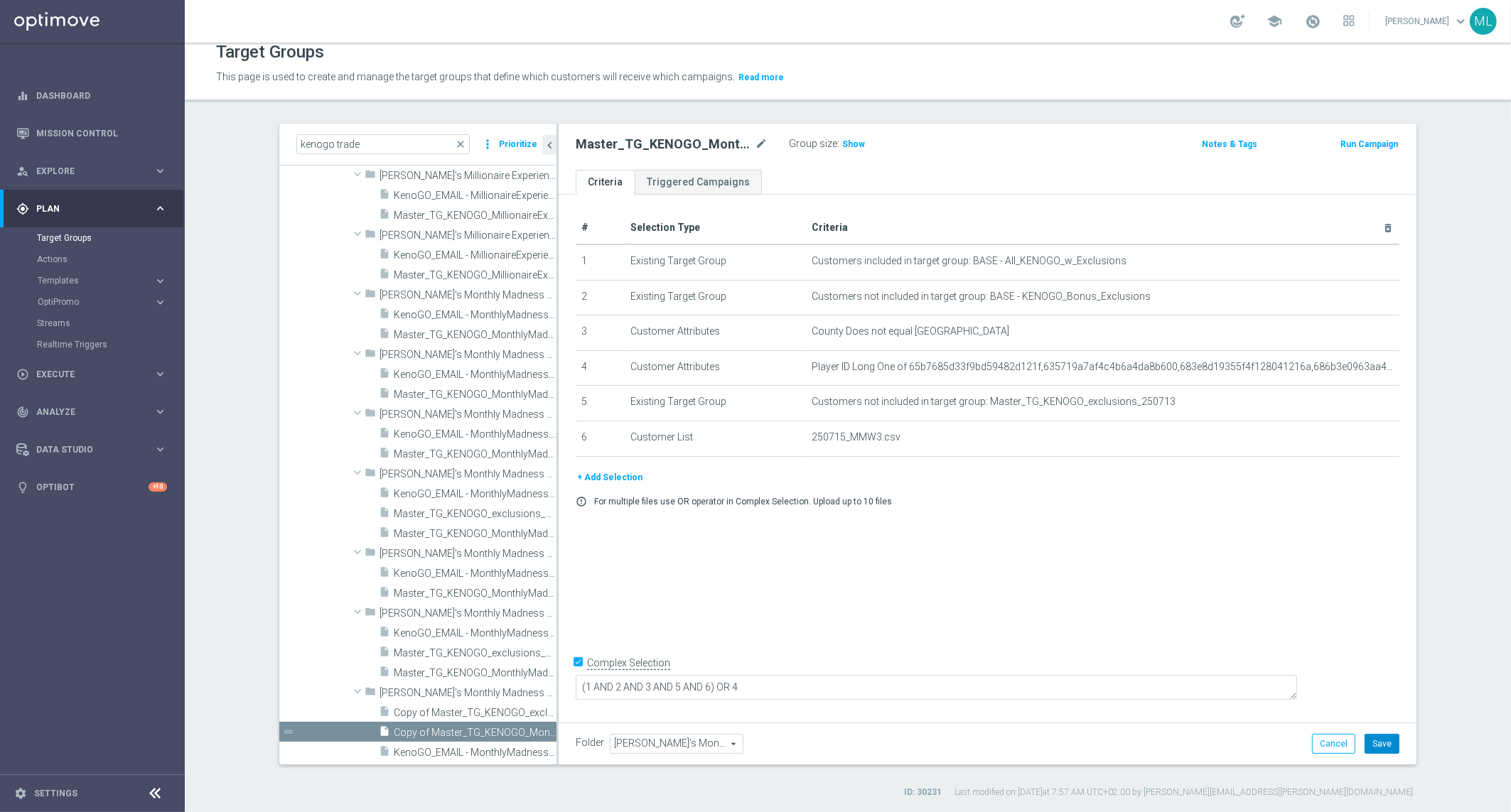 click on "Save" 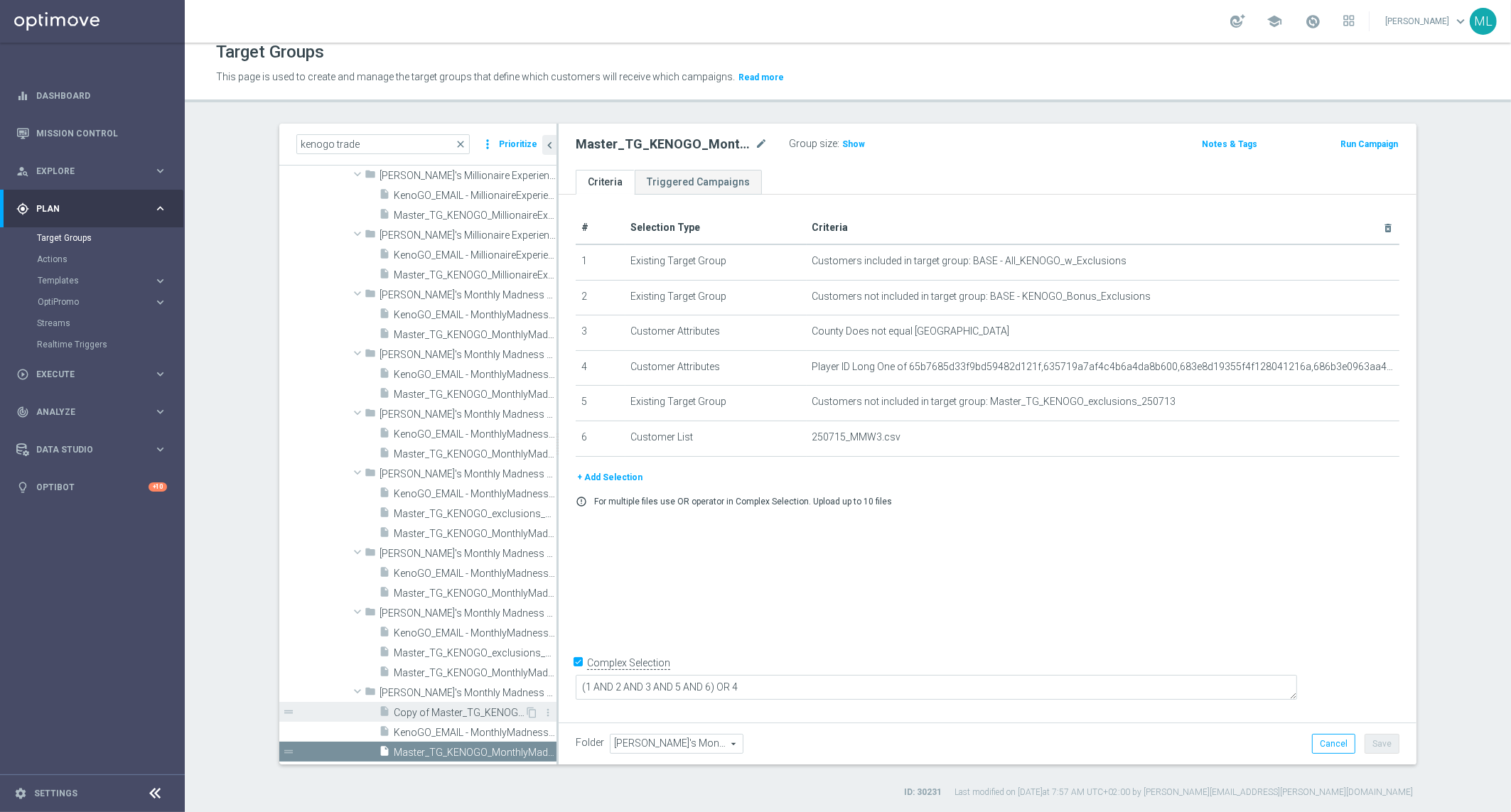 scroll, scrollTop: 643, scrollLeft: 0, axis: vertical 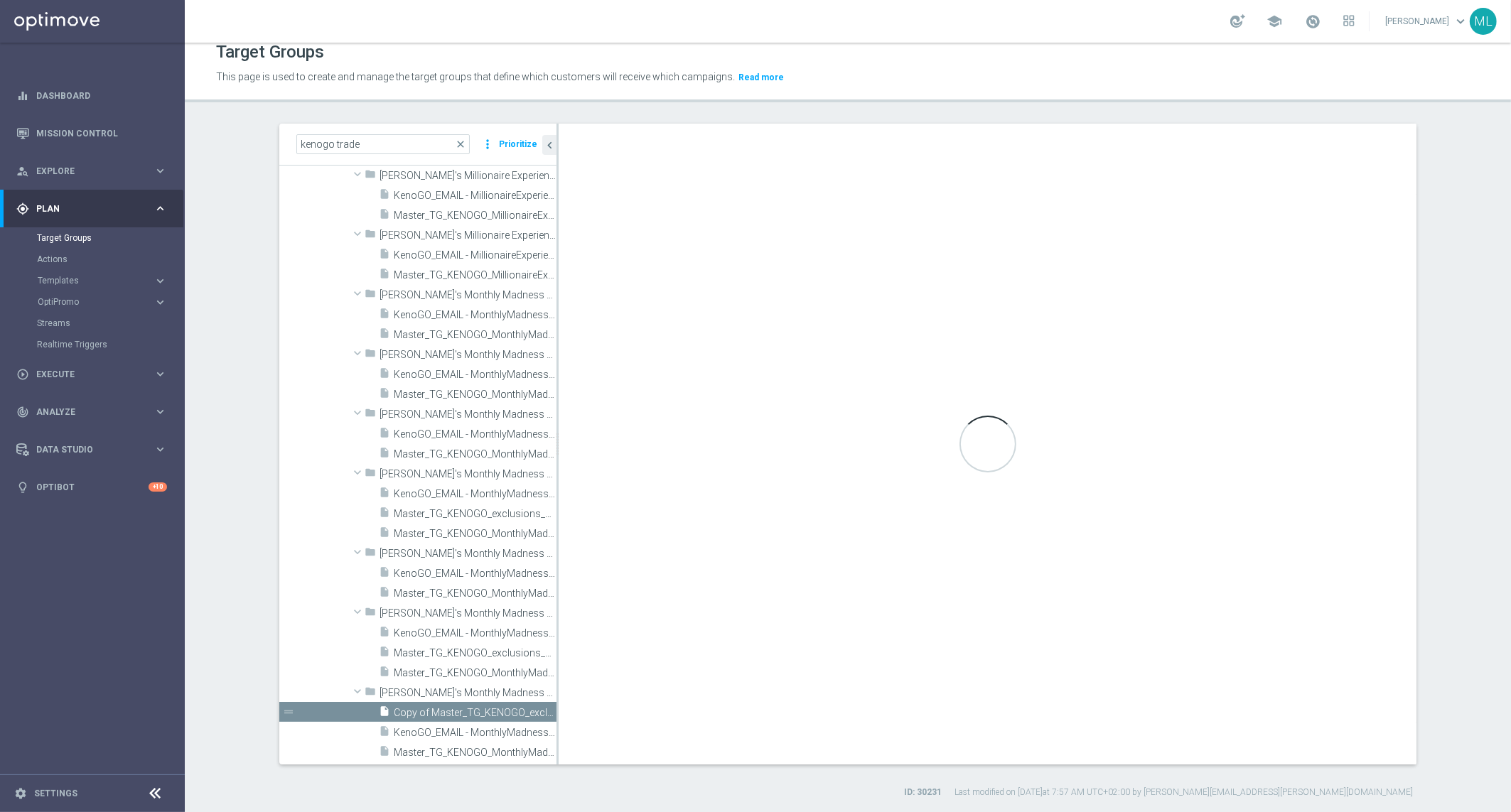checkbox on "false" 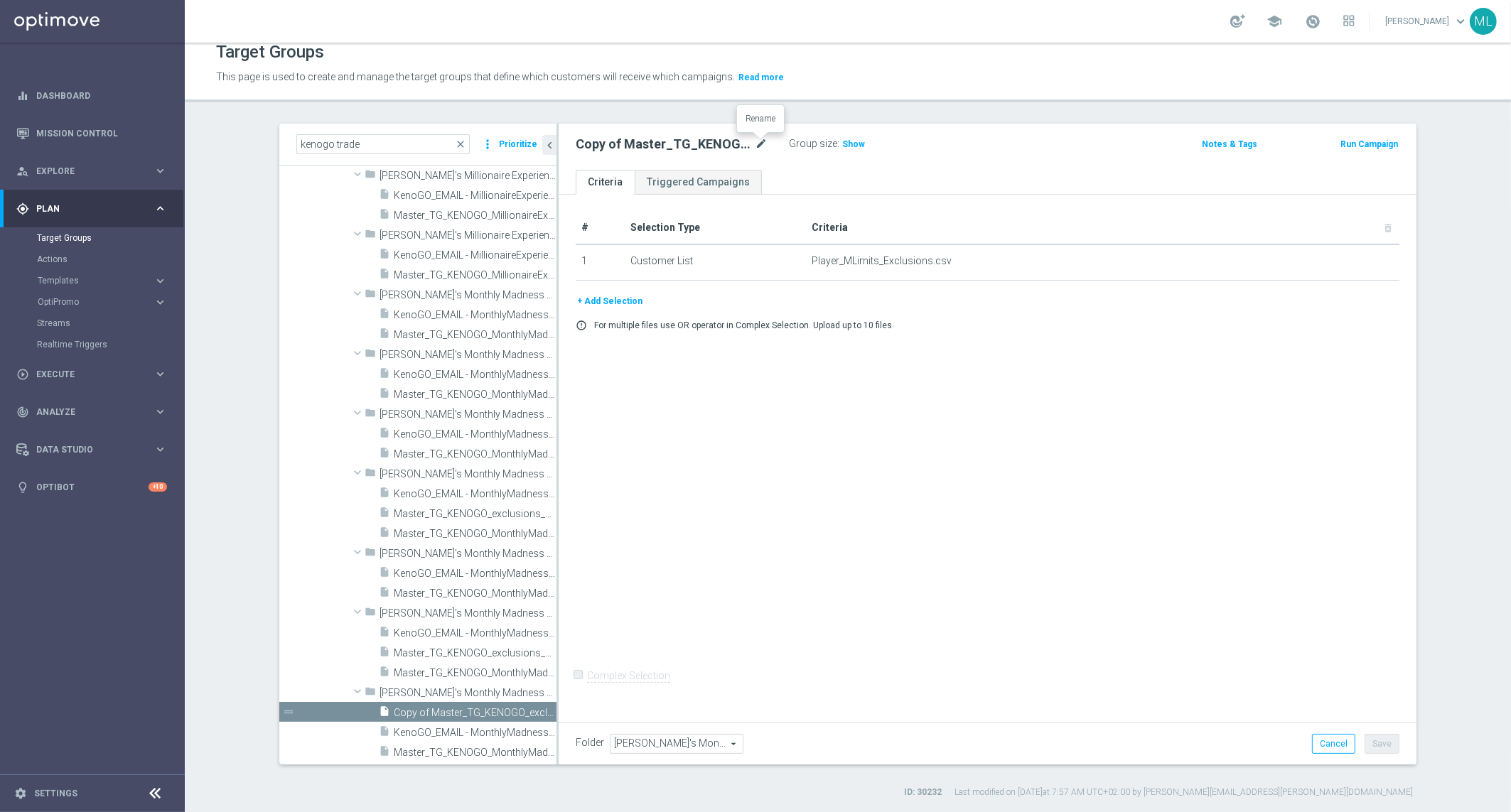 click on "mode_edit" 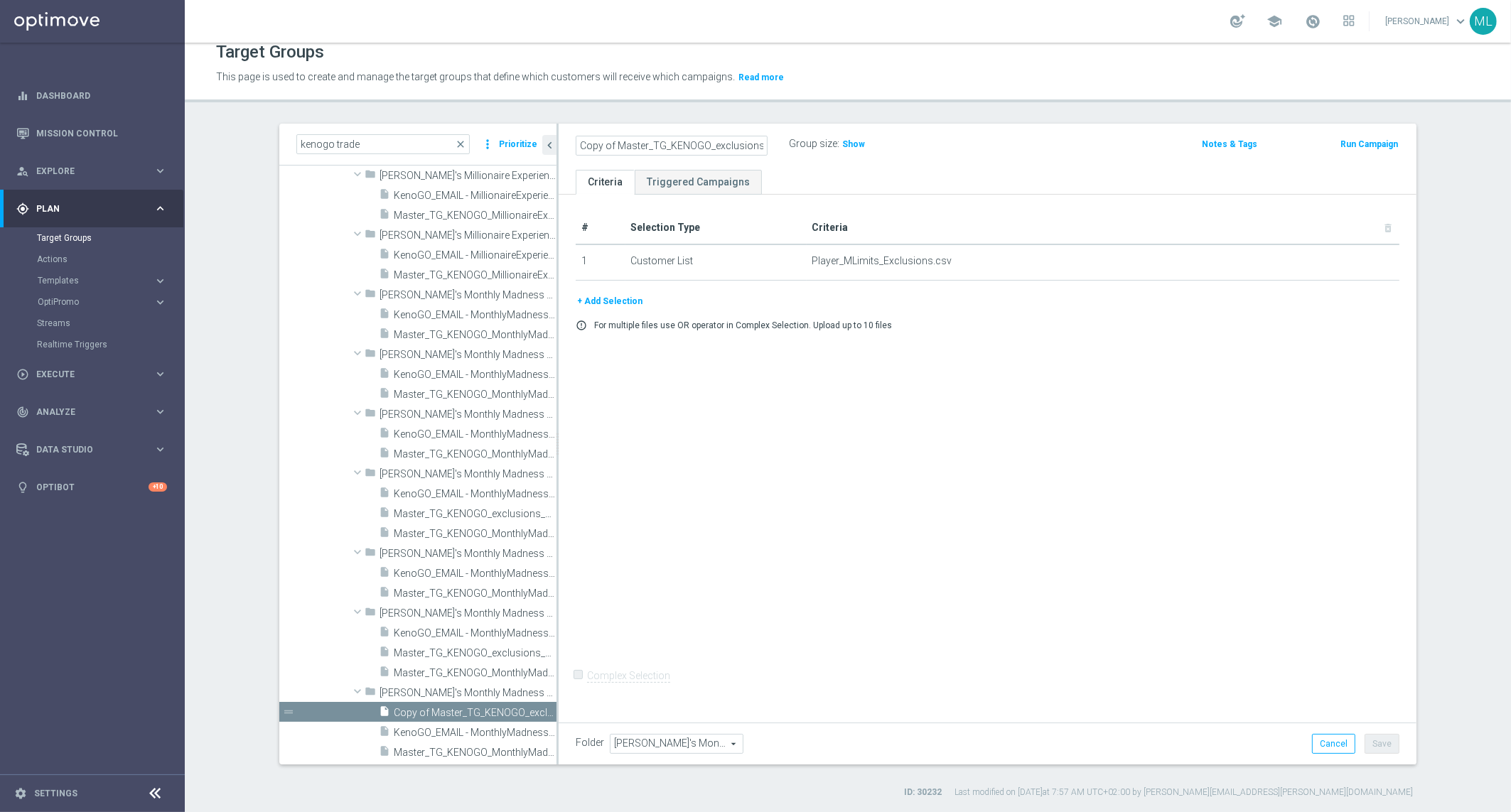 scroll, scrollTop: 0, scrollLeft: 32, axis: horizontal 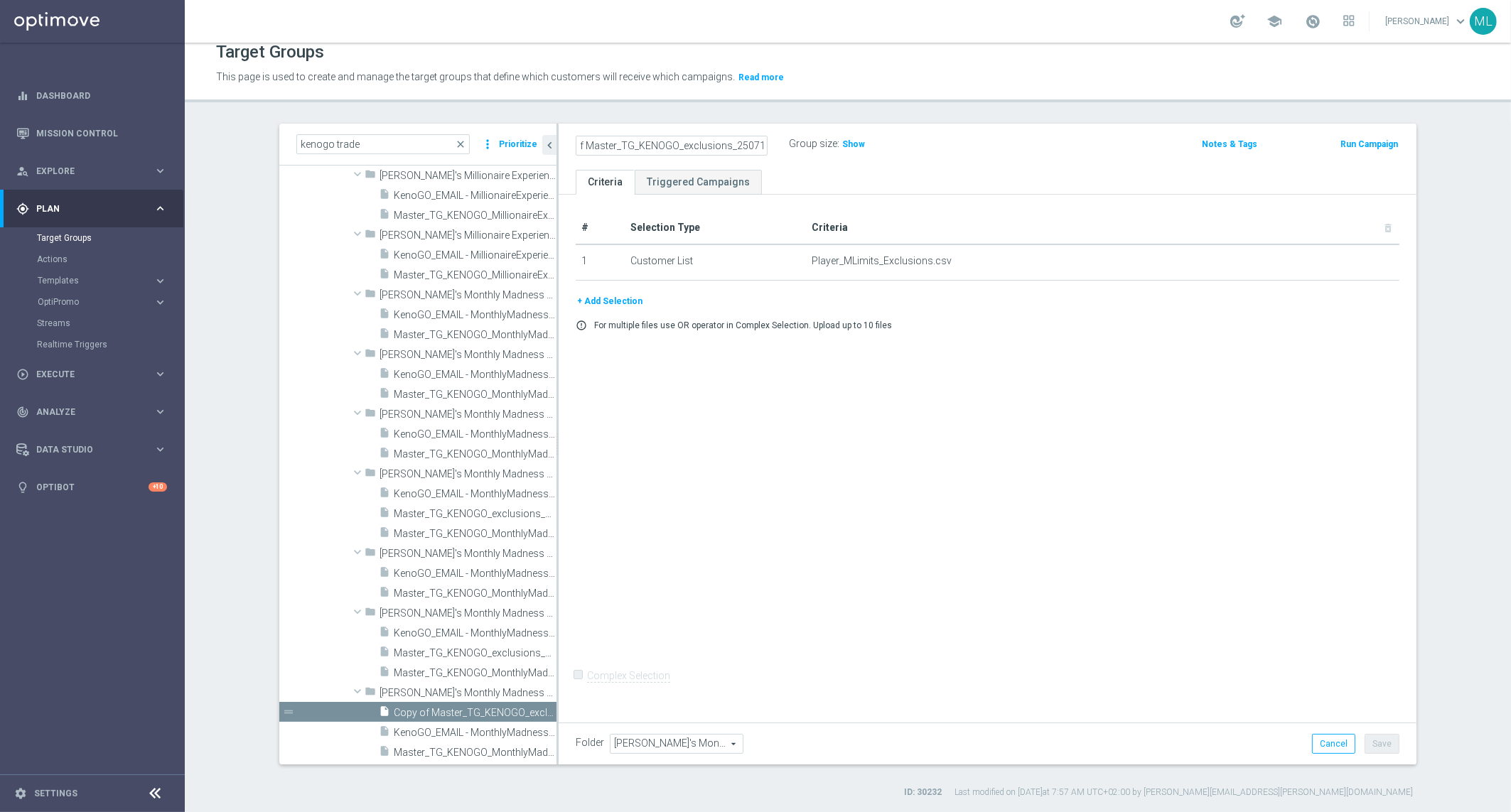 drag, startPoint x: 592, startPoint y: 141, endPoint x: 642, endPoint y: 148, distance: 50.4876 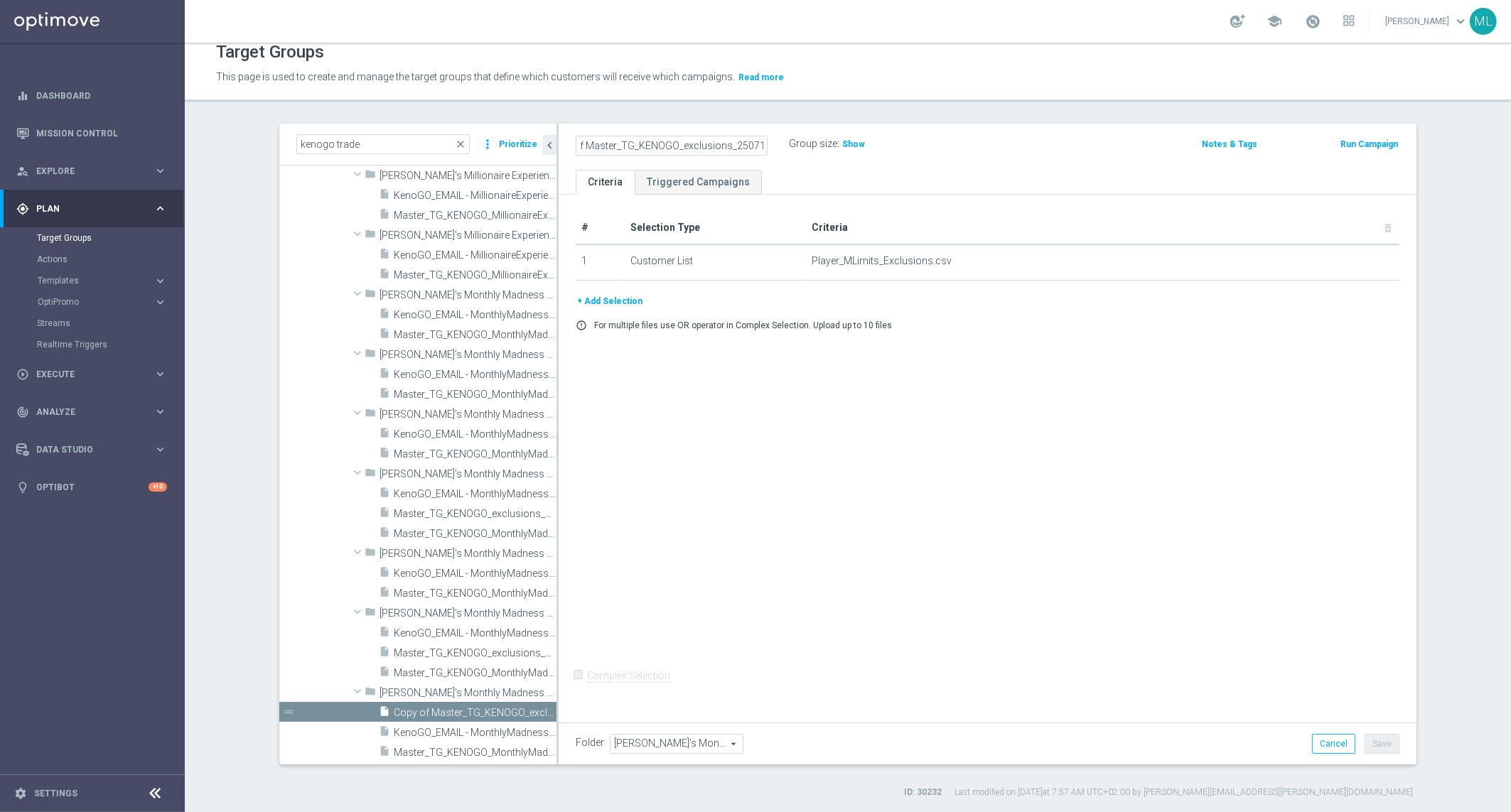 scroll, scrollTop: 0, scrollLeft: 0, axis: both 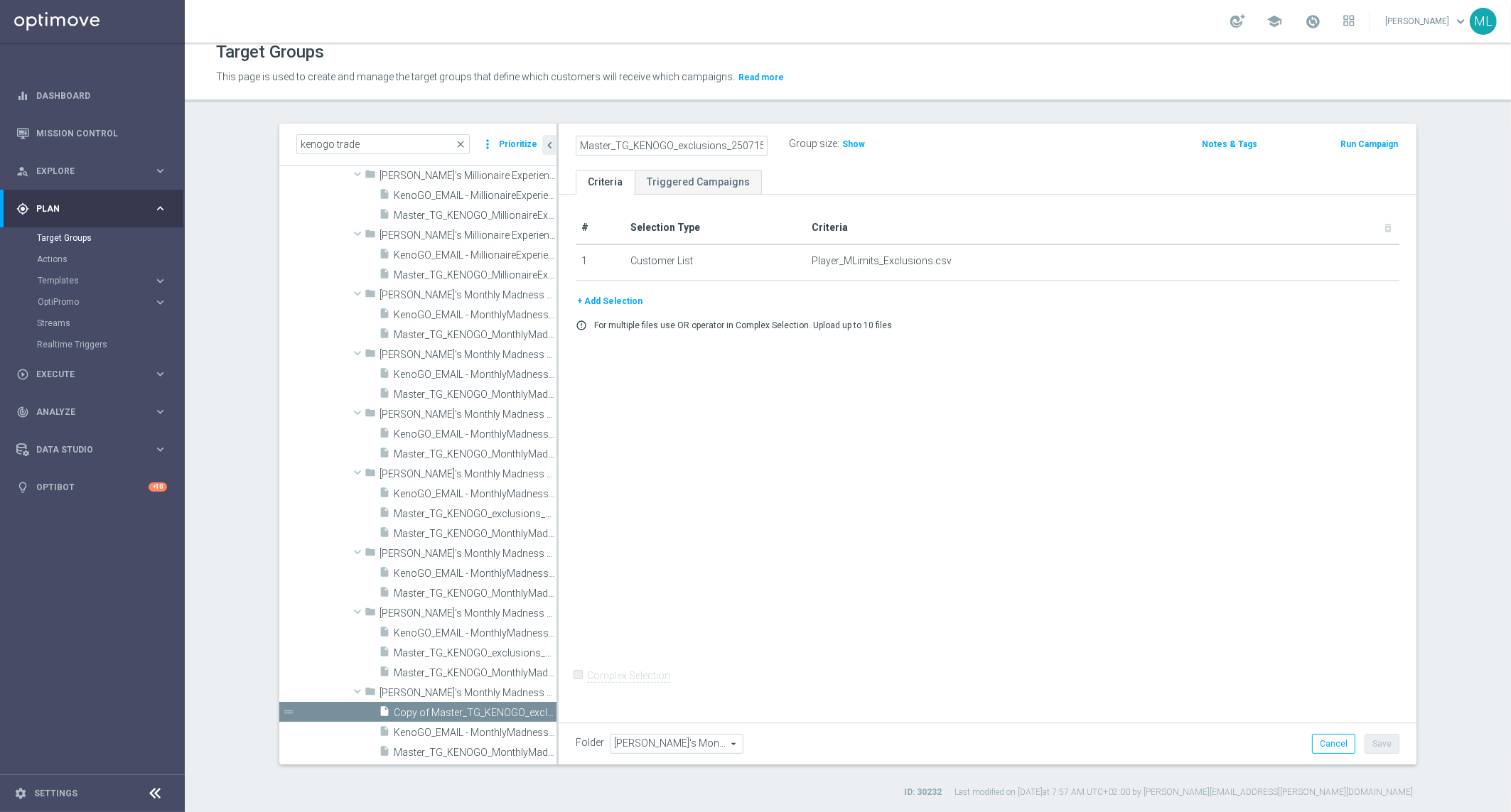 click on "Master_TG_KENOGO_exclusions_250715" 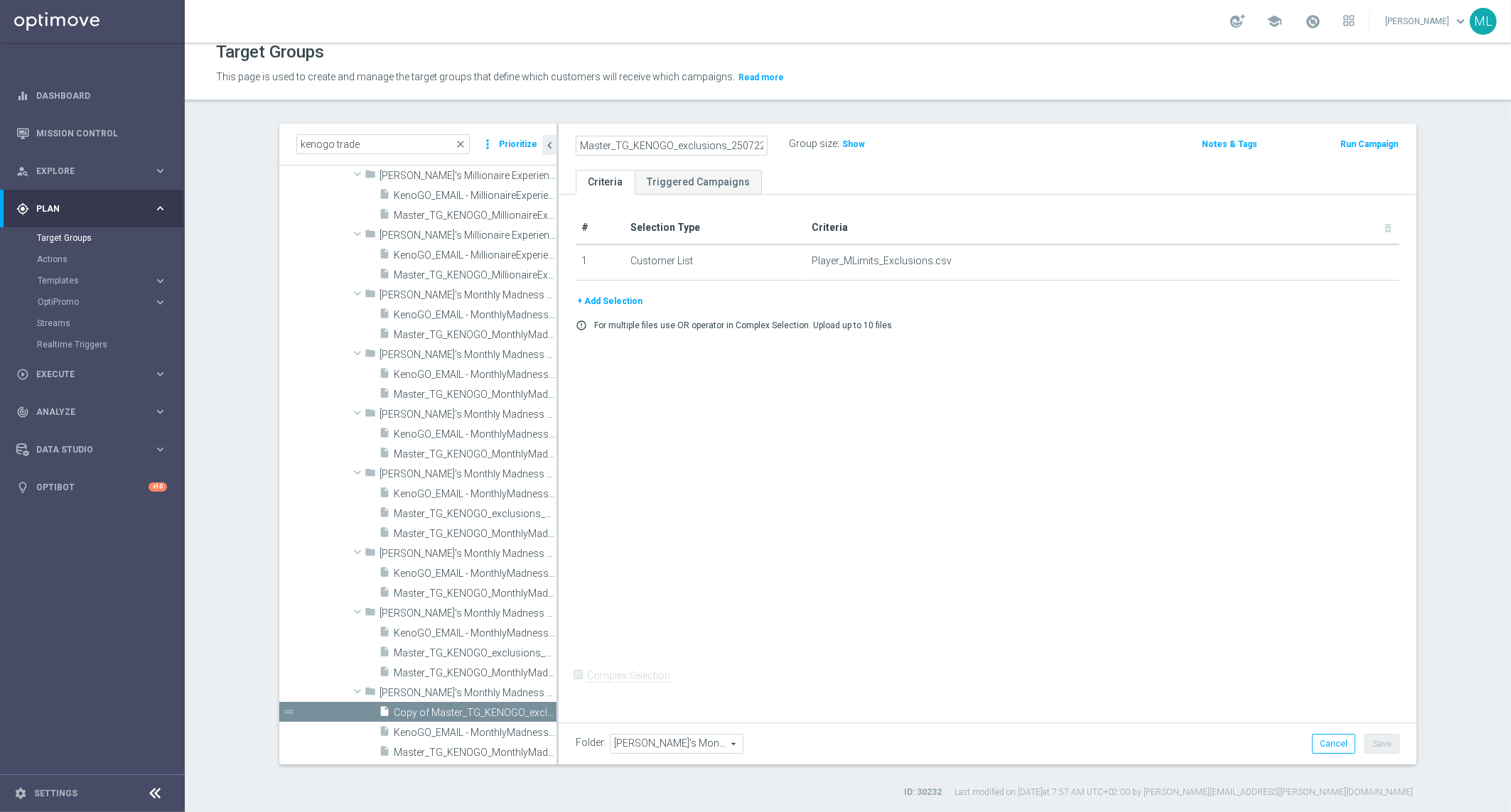 type on "Master_TG_KENOGO_exclusions_250722" 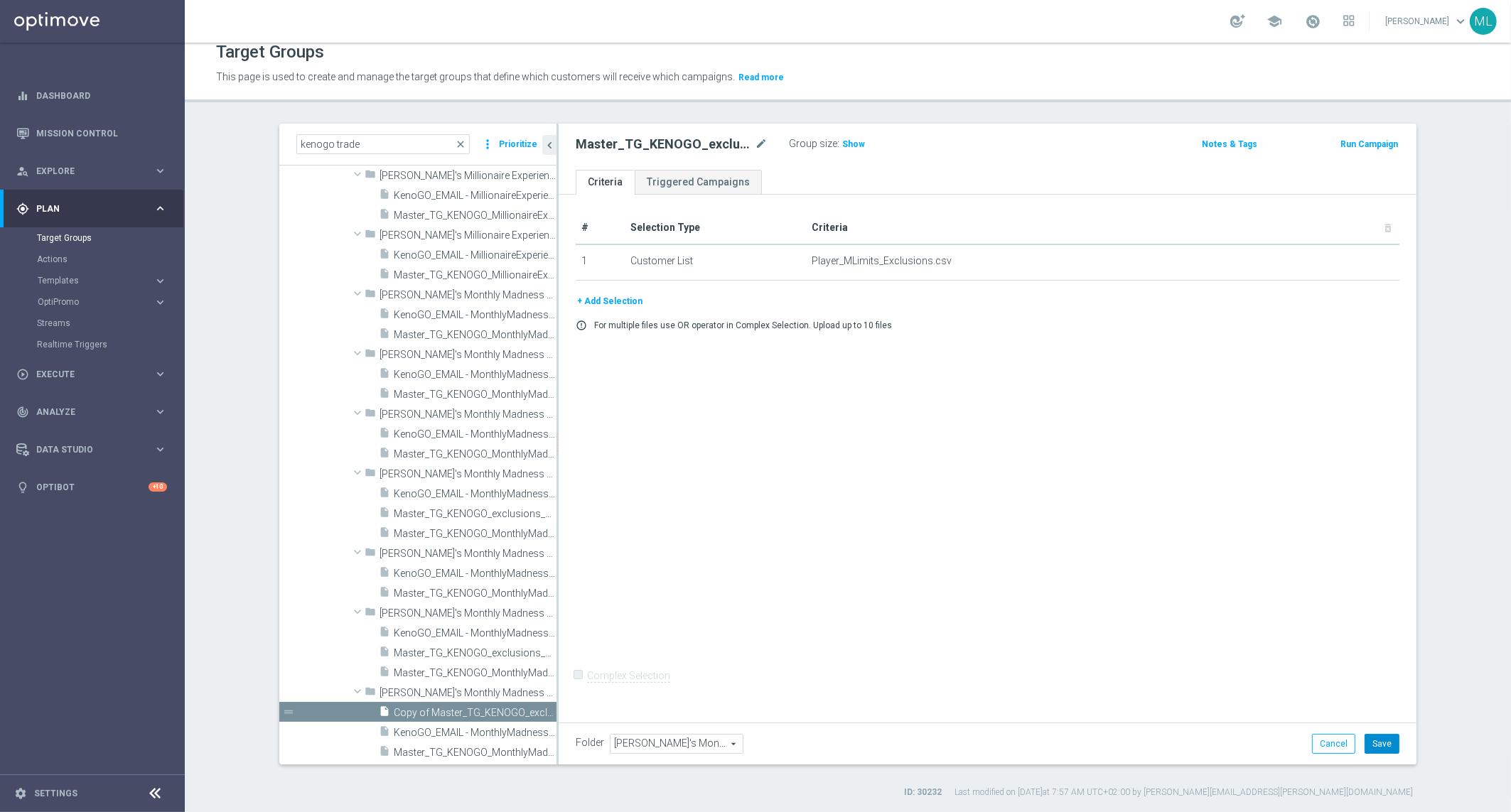 click on "Save" 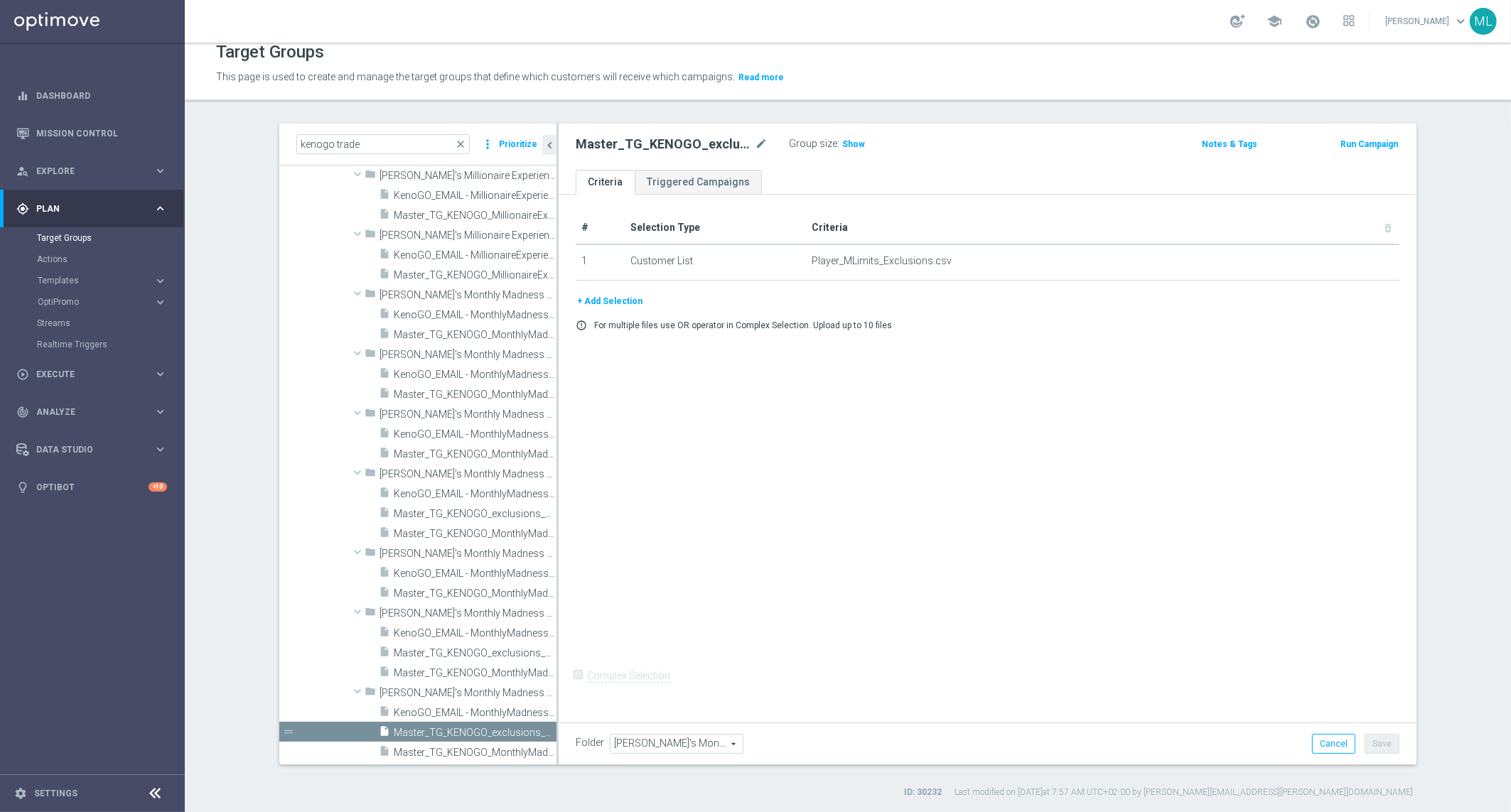 scroll, scrollTop: 643, scrollLeft: 0, axis: vertical 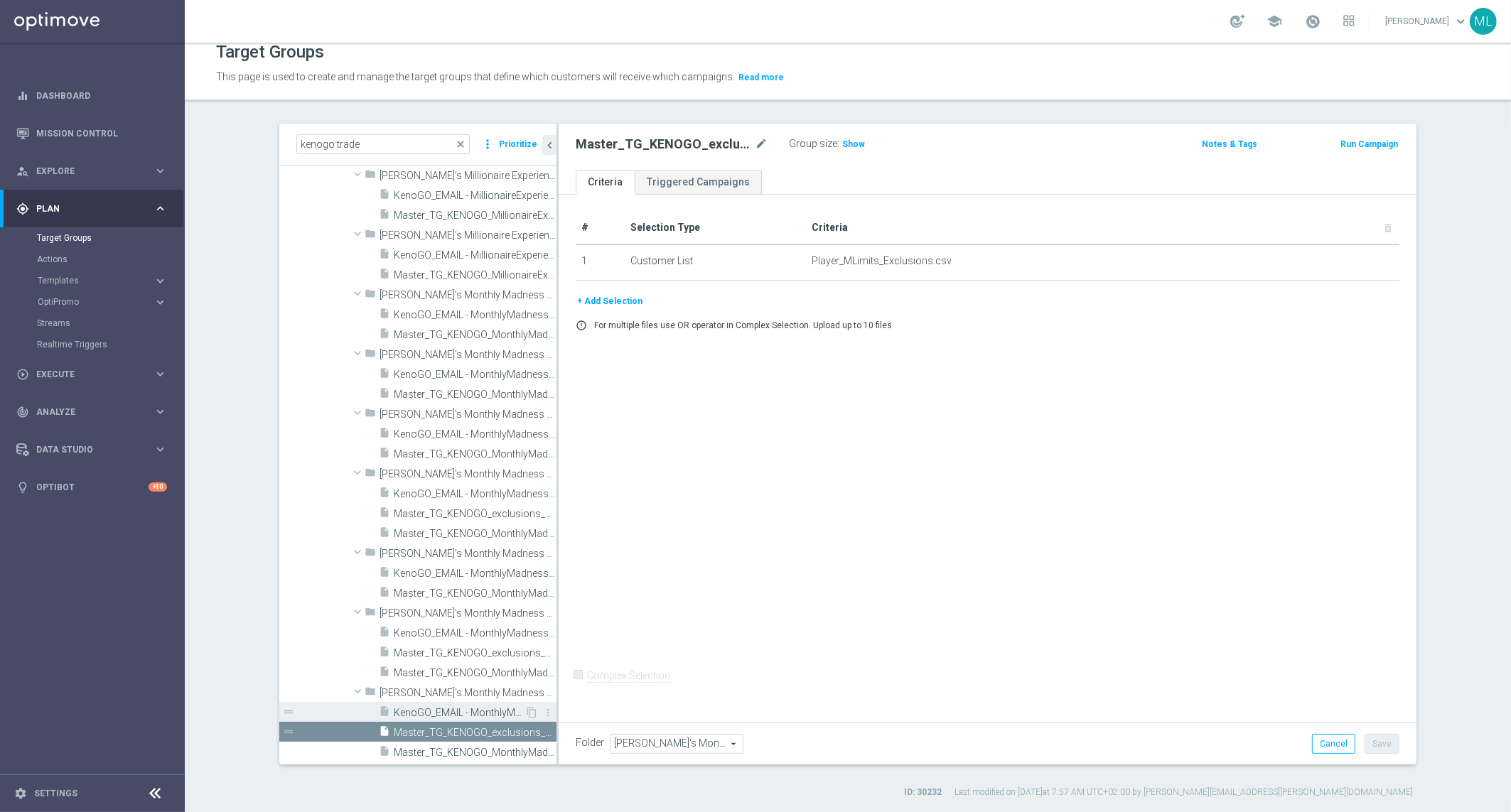 click on "KenoGO_EMAIL - MonthlyMadness_250722" at bounding box center [459, 713] 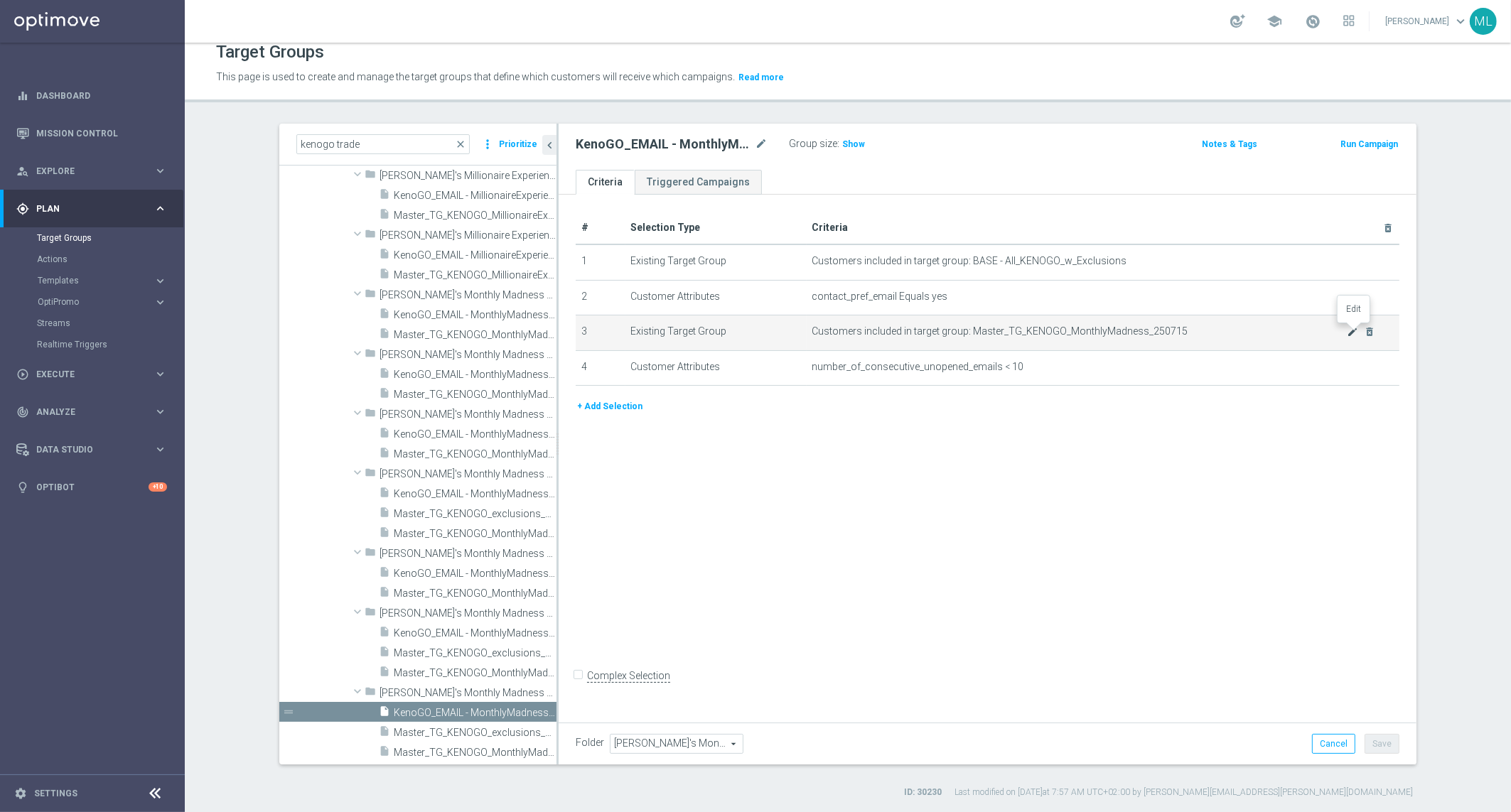 click on "mode_edit" 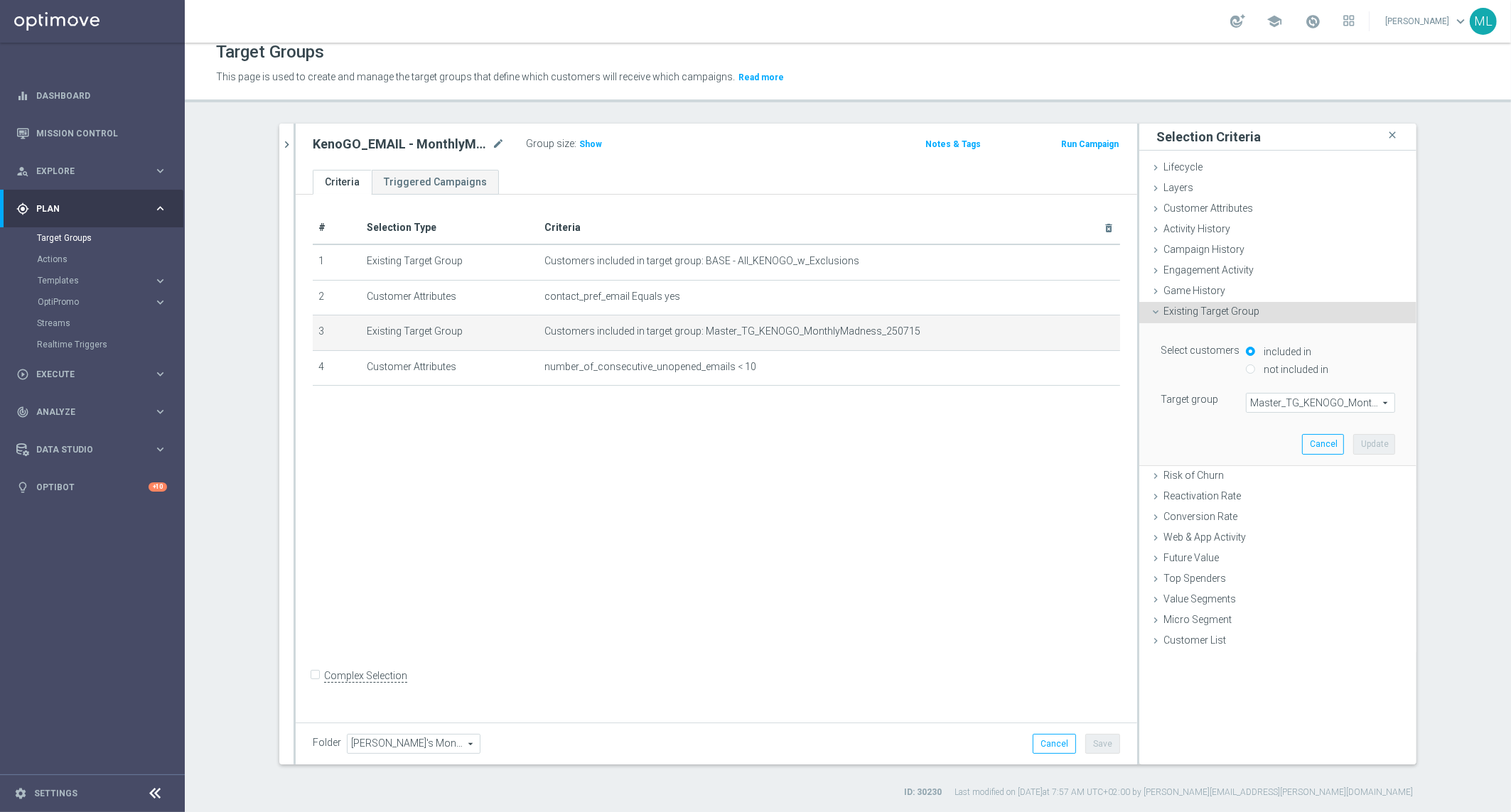 click on "Master_TG_KENOGO_MonthlyMadness_250715" at bounding box center (1321, 403) 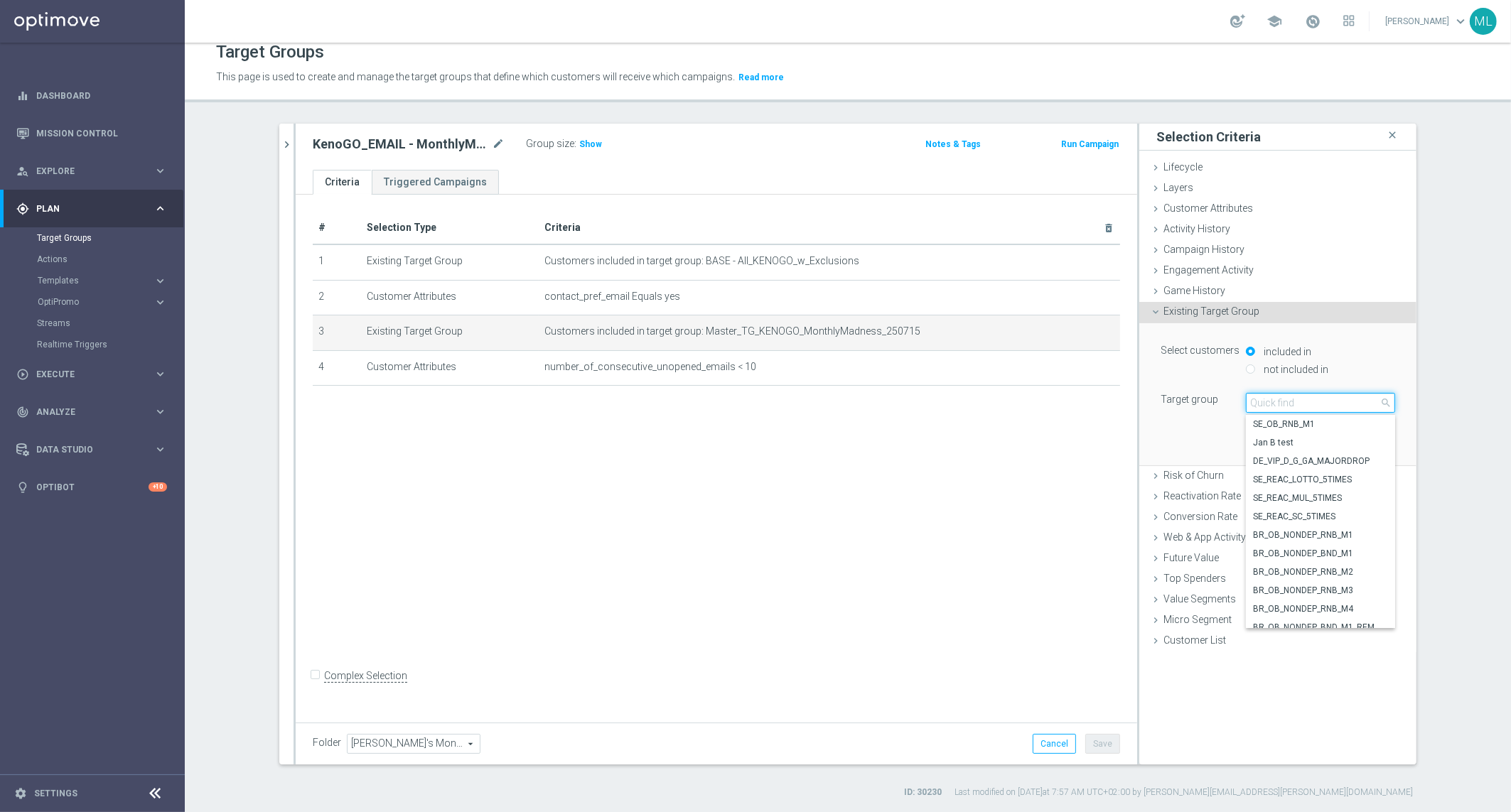click at bounding box center (1321, 403) 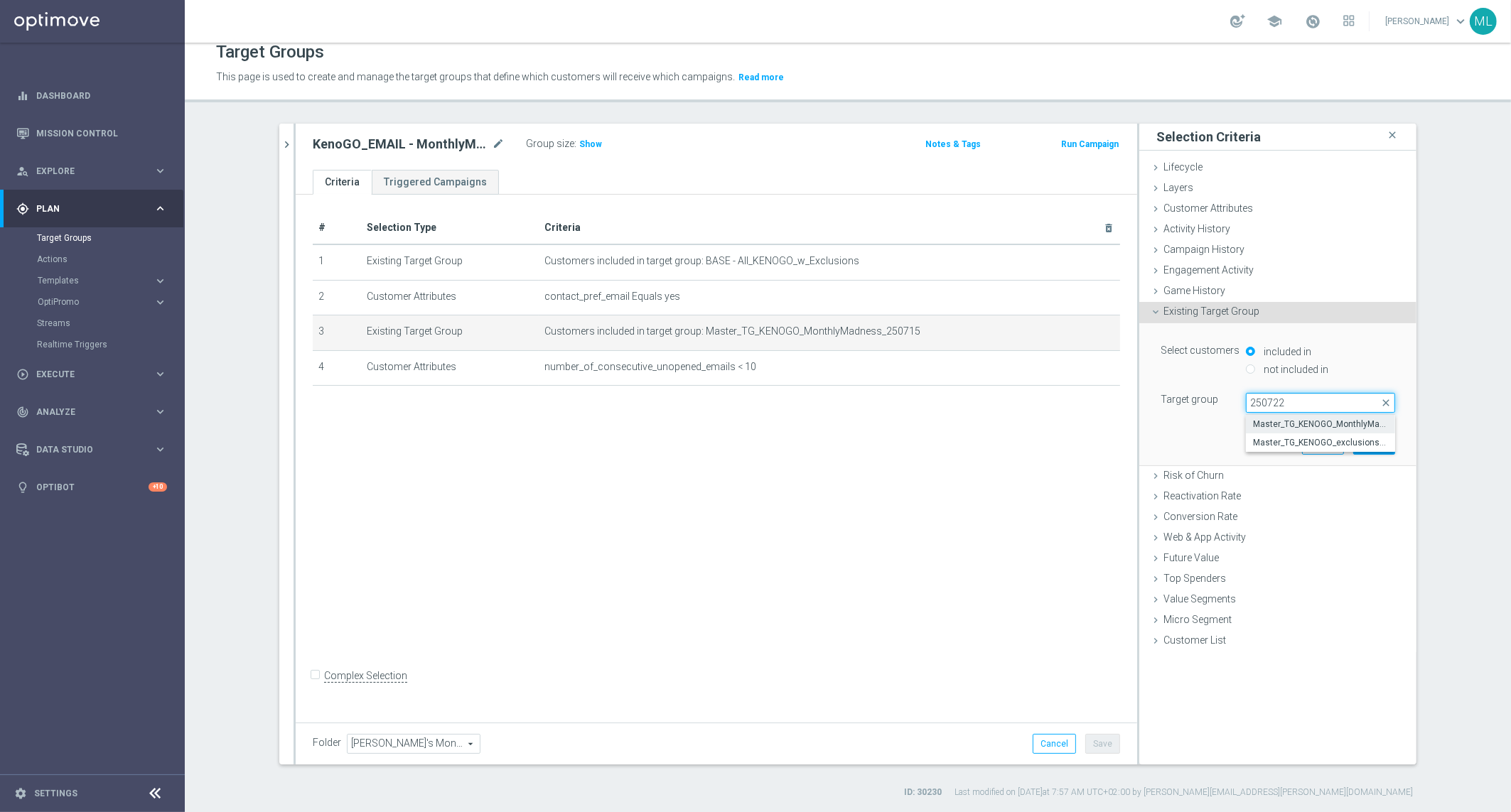 type on "250722" 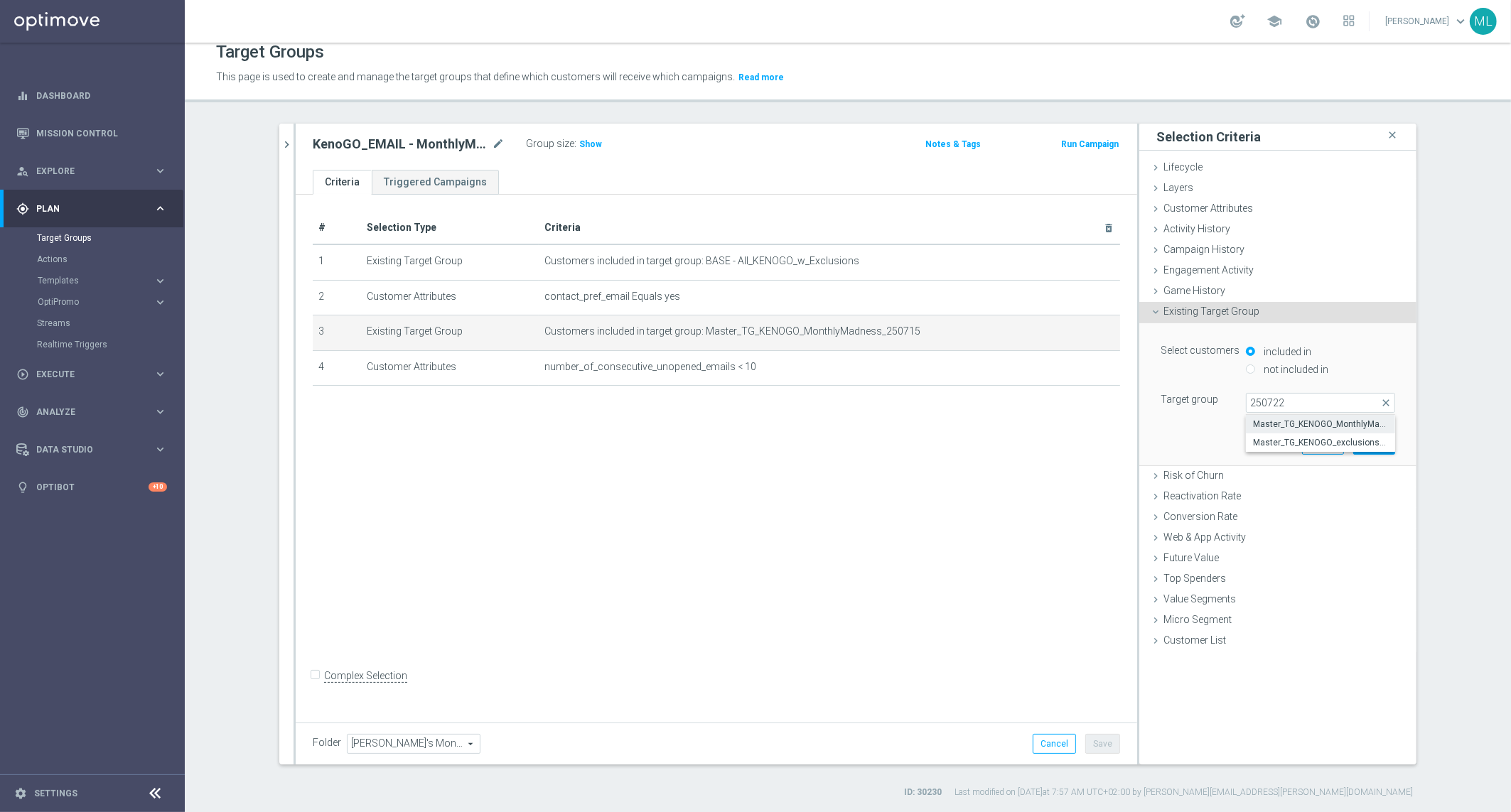click on "Master_TG_KENOGO_MonthlyMadness_250722" at bounding box center (1321, 424) 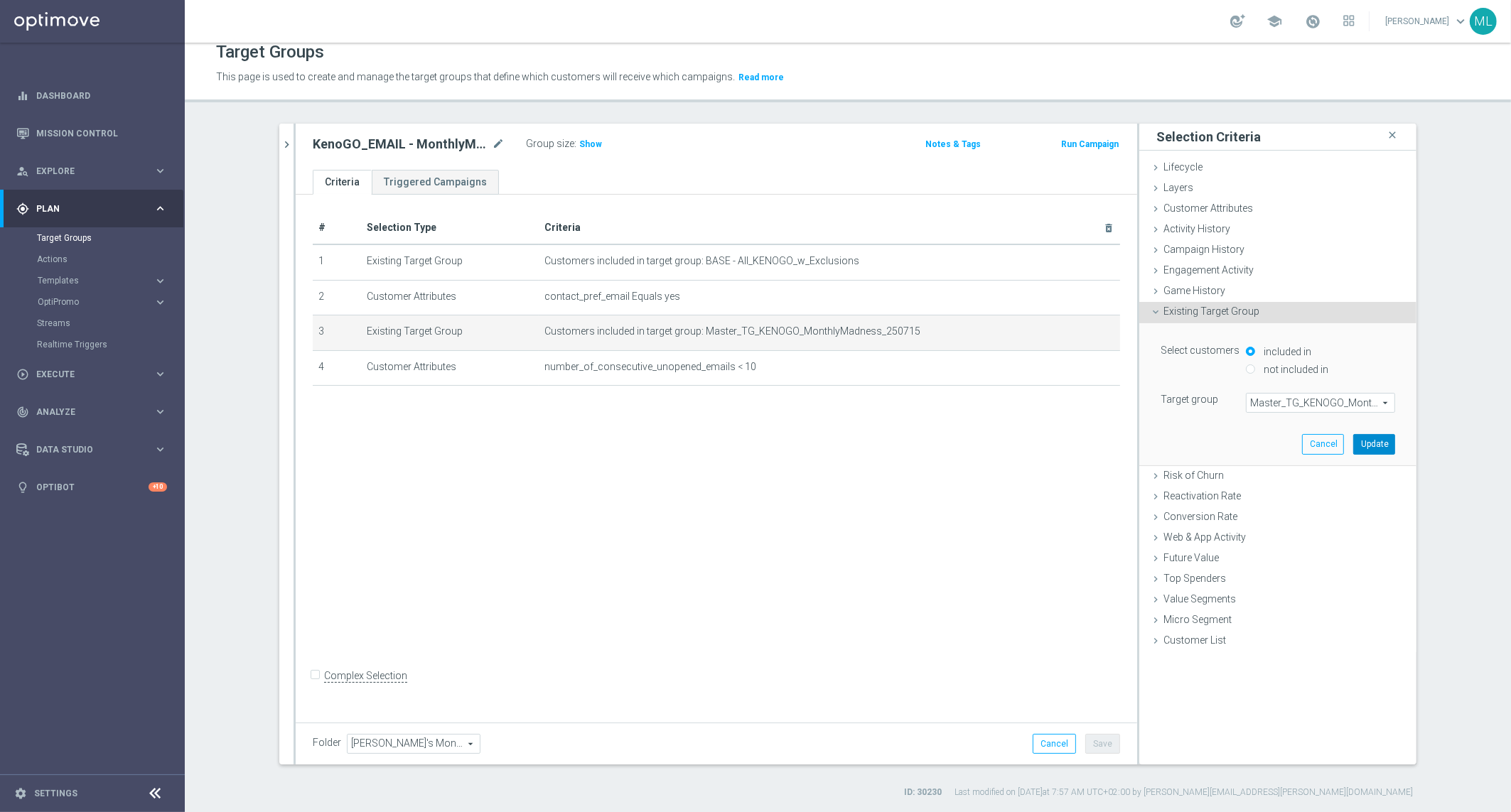 click on "Update" at bounding box center (1374, 444) 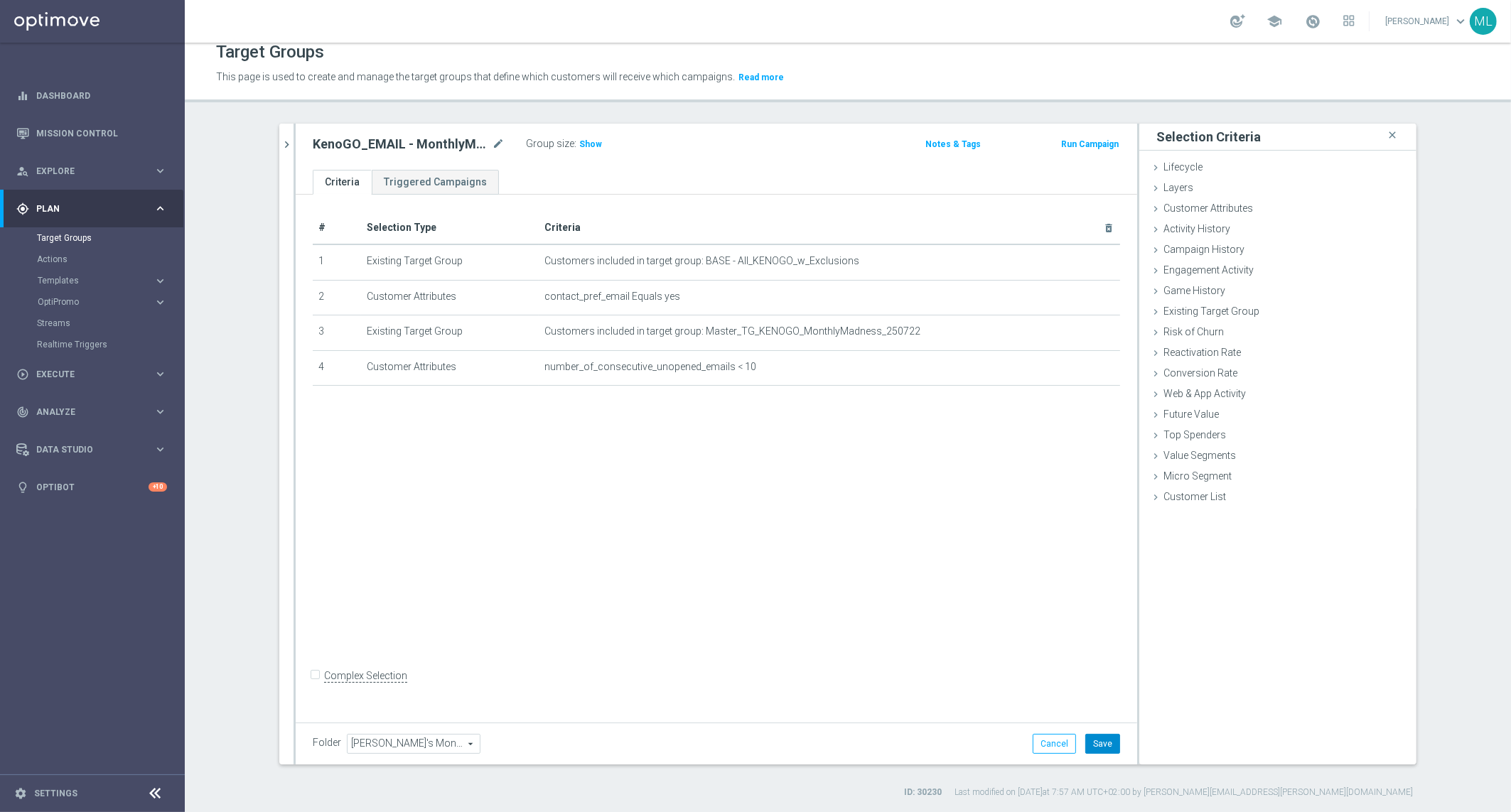 click on "Save" 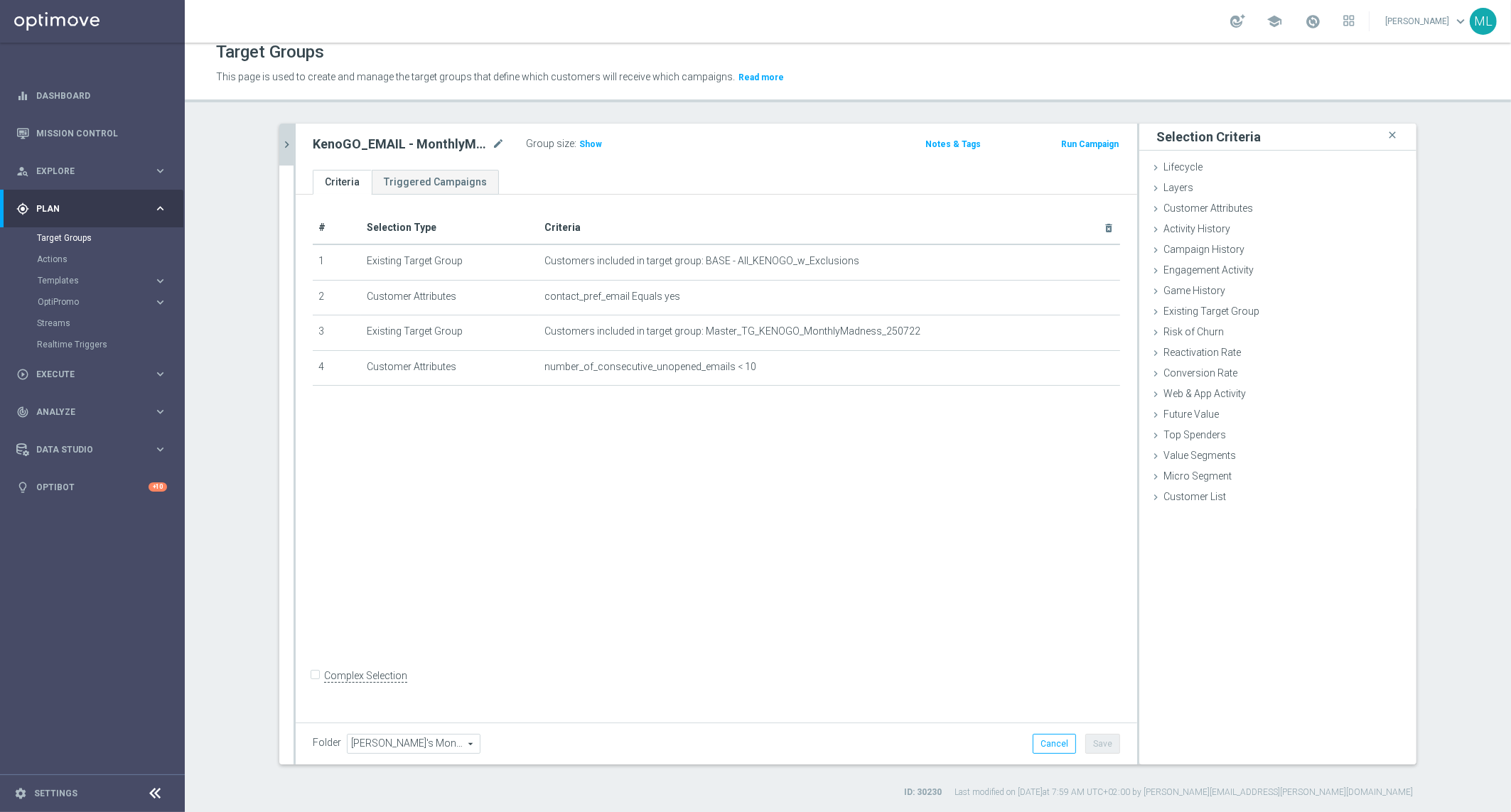 click on "chevron_right" 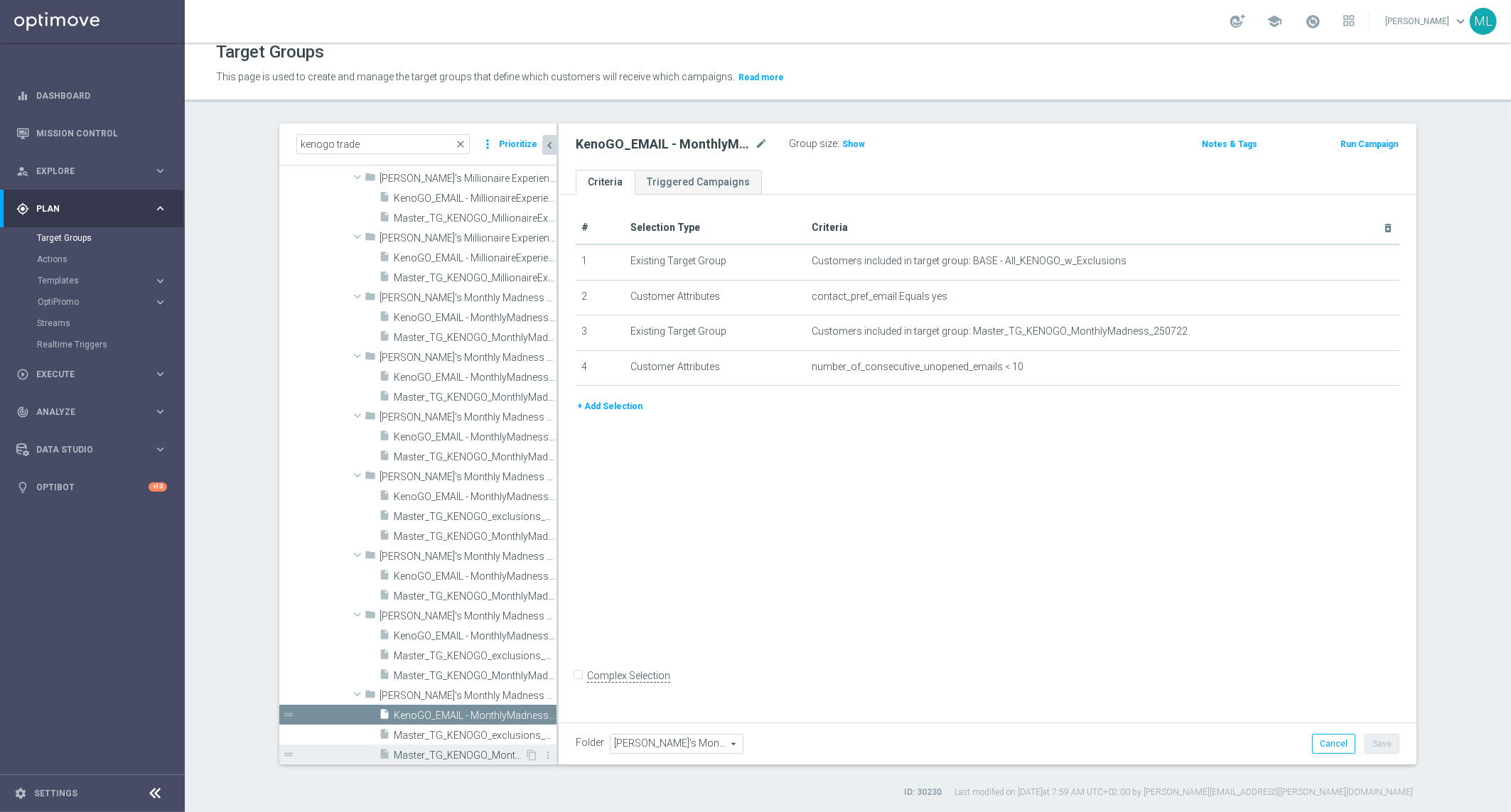 click on "Master_TG_KENOGO_MonthlyMadness_250722" at bounding box center [459, 755] 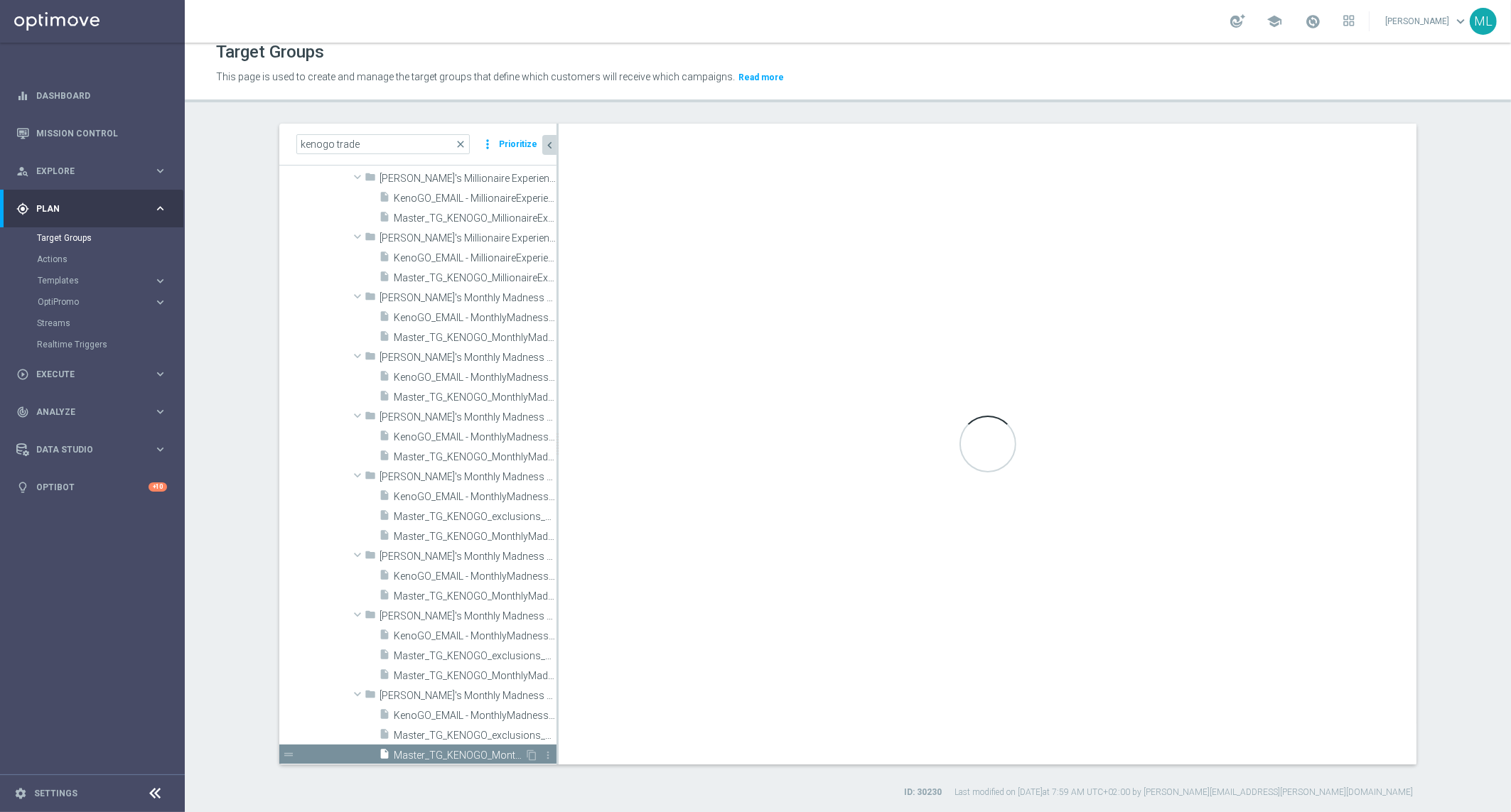 checkbox on "true" 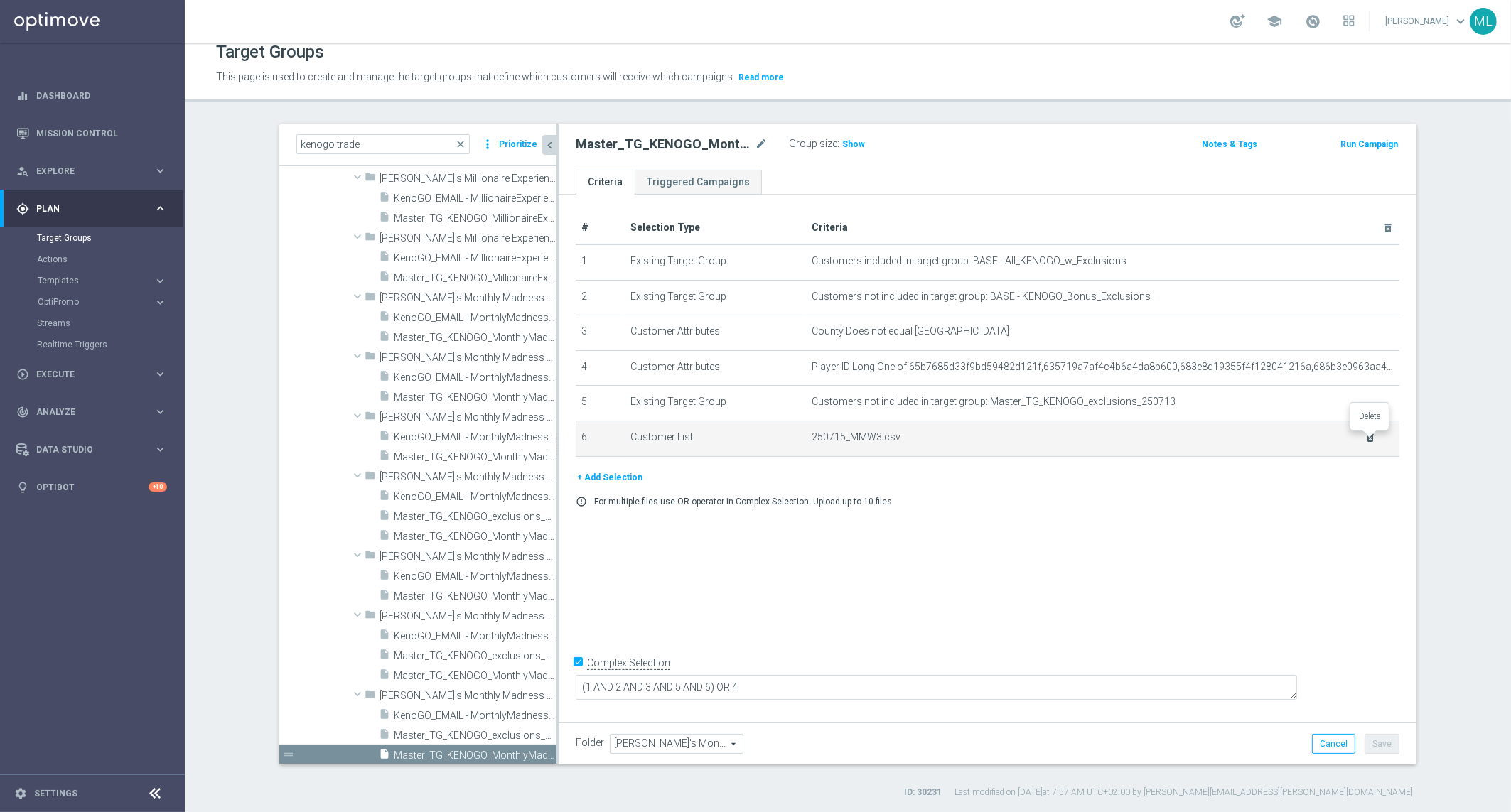 click on "delete_forever" 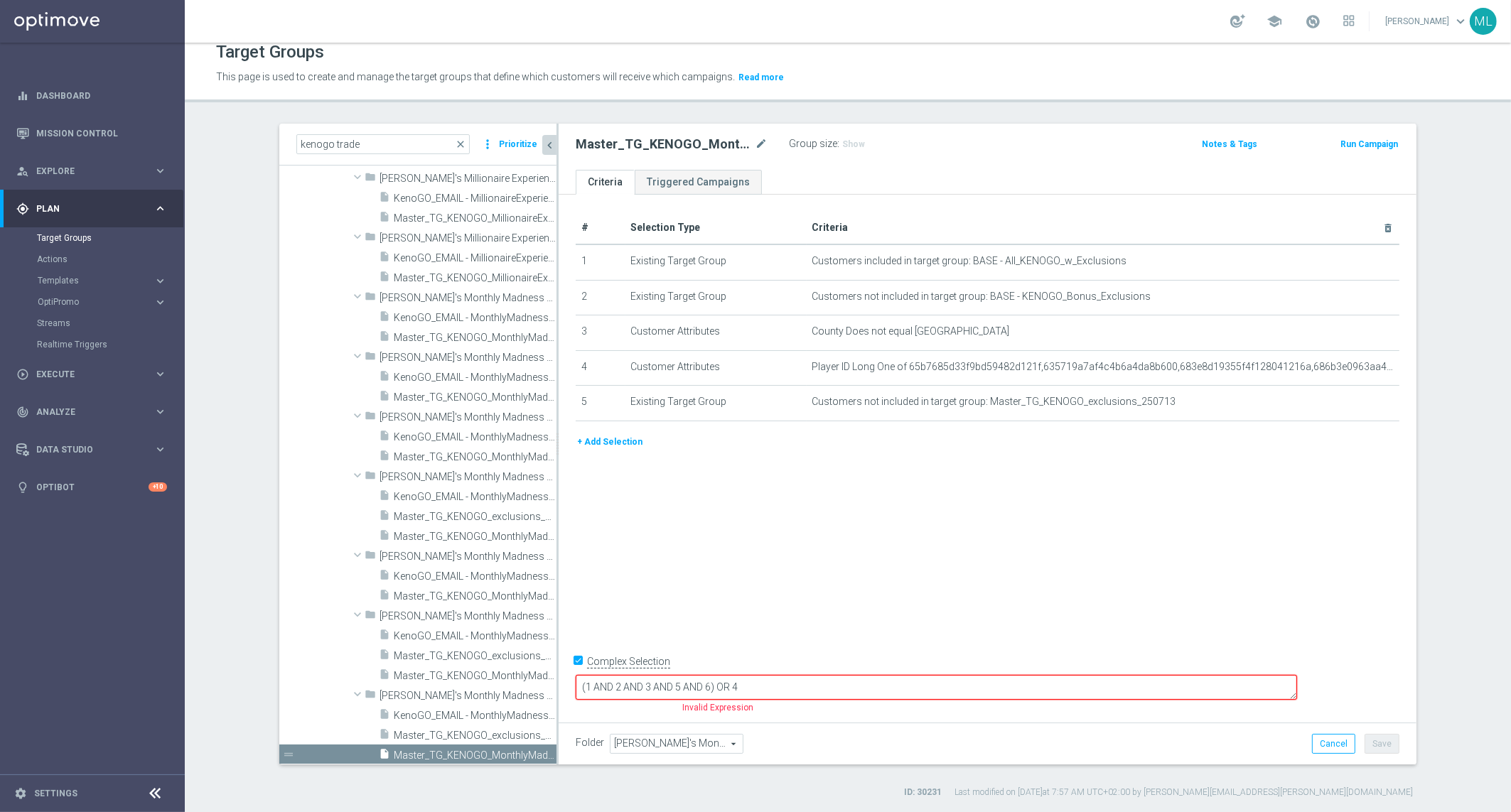 click on "+ Add Selection" 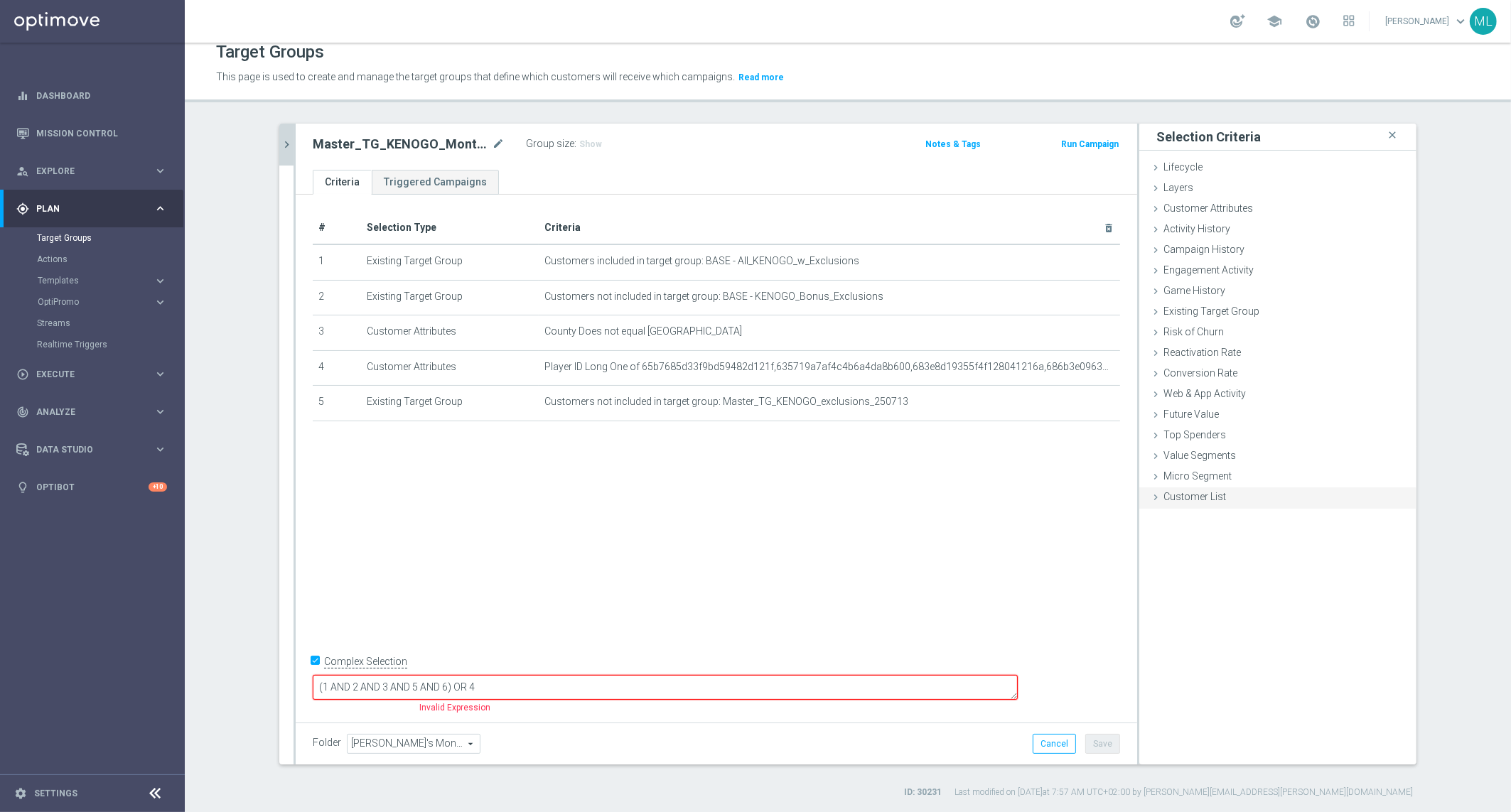 click on "Customer List" at bounding box center (1195, 497) 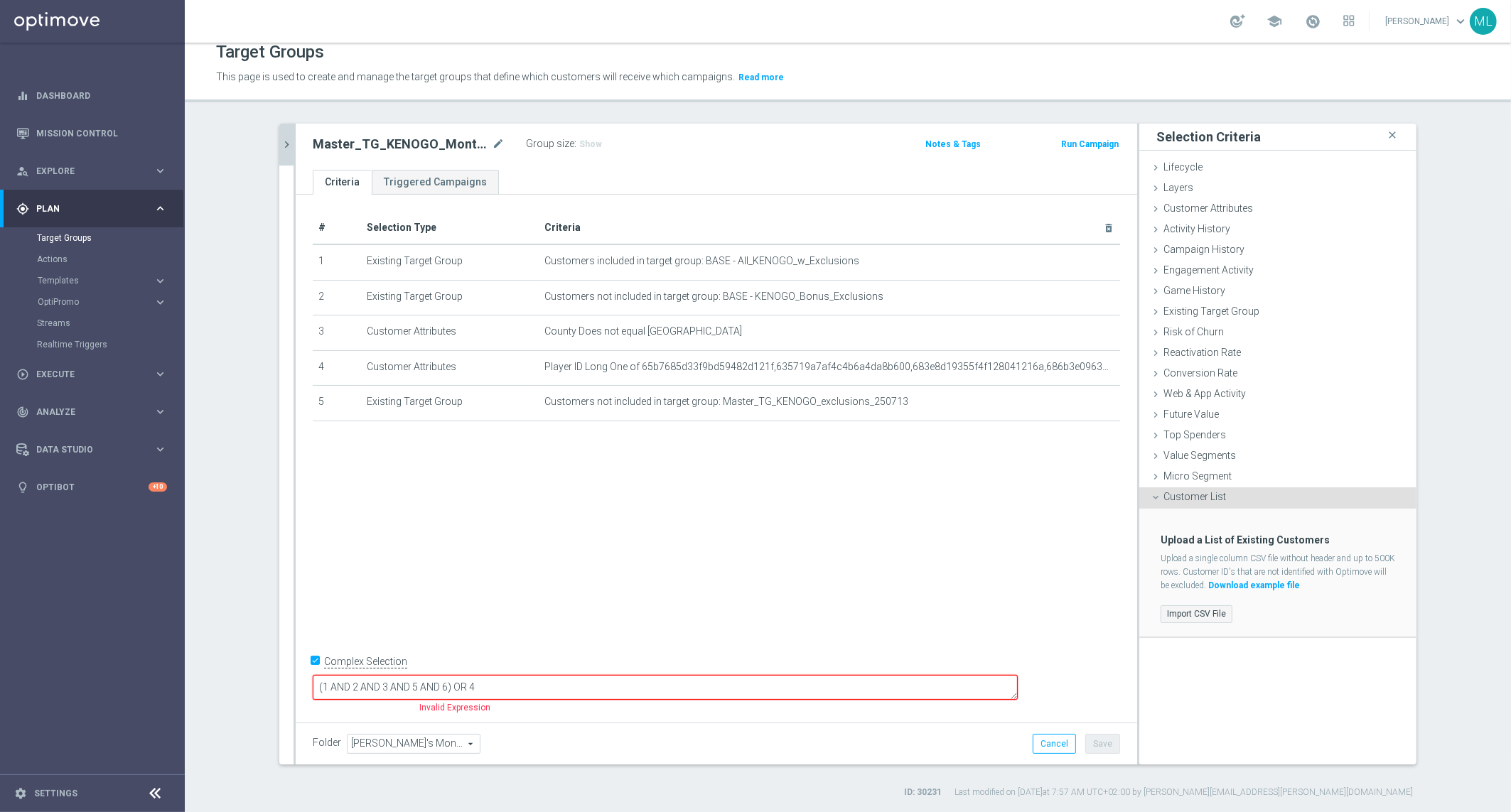 click on "Import CSV File" at bounding box center [1196, 614] 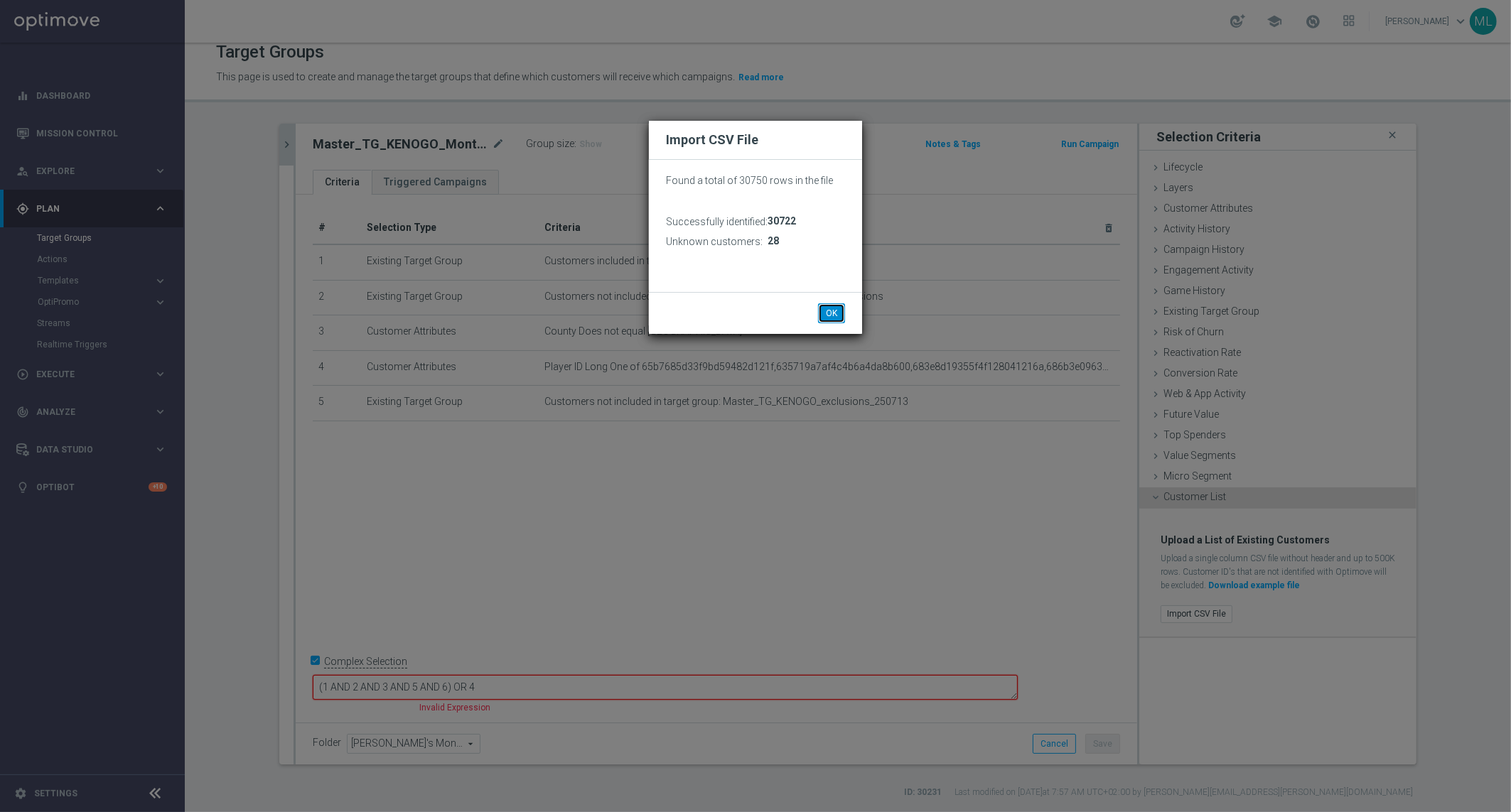 click on "OK" at bounding box center [832, 313] 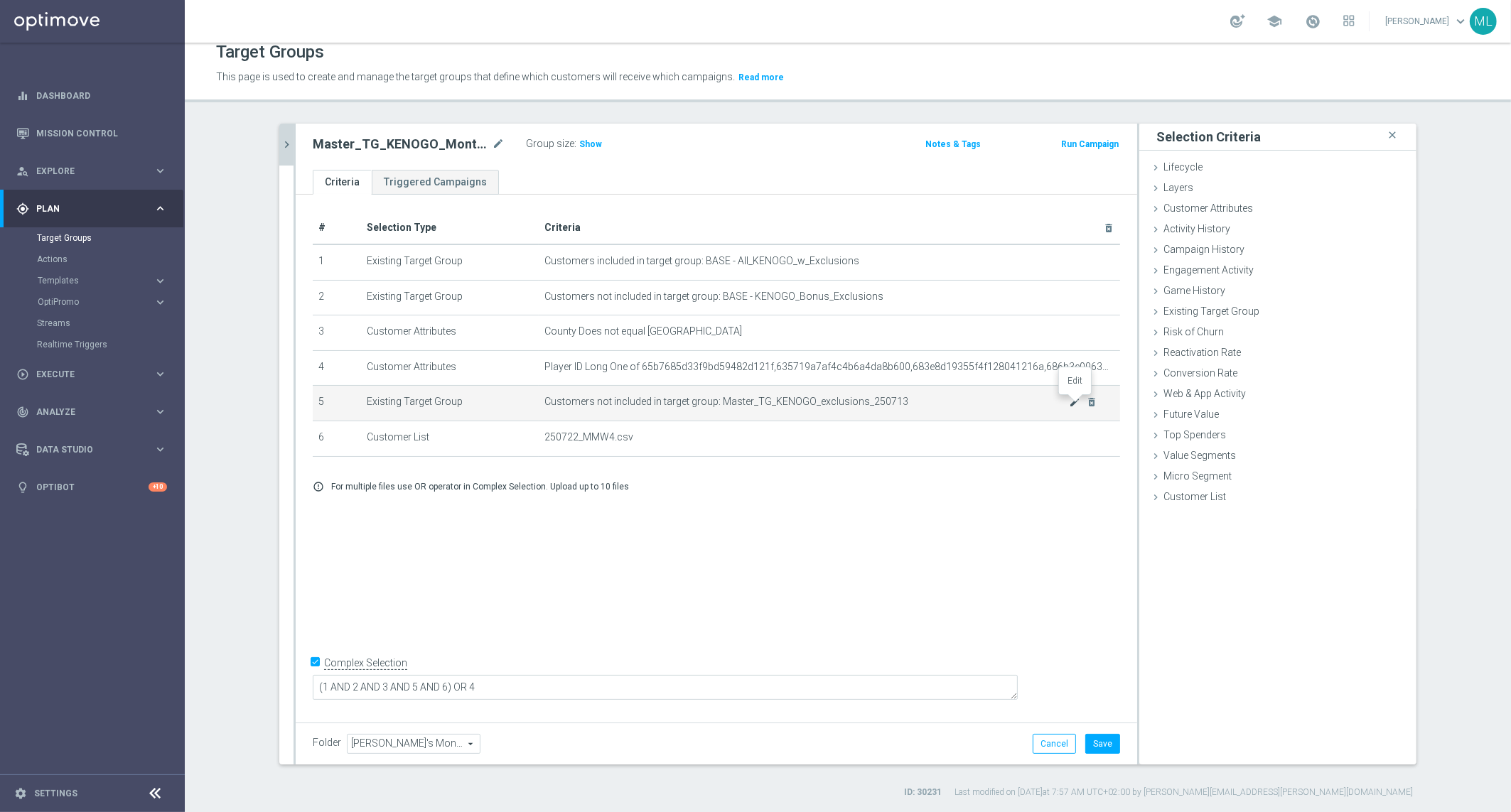 click on "mode_edit" 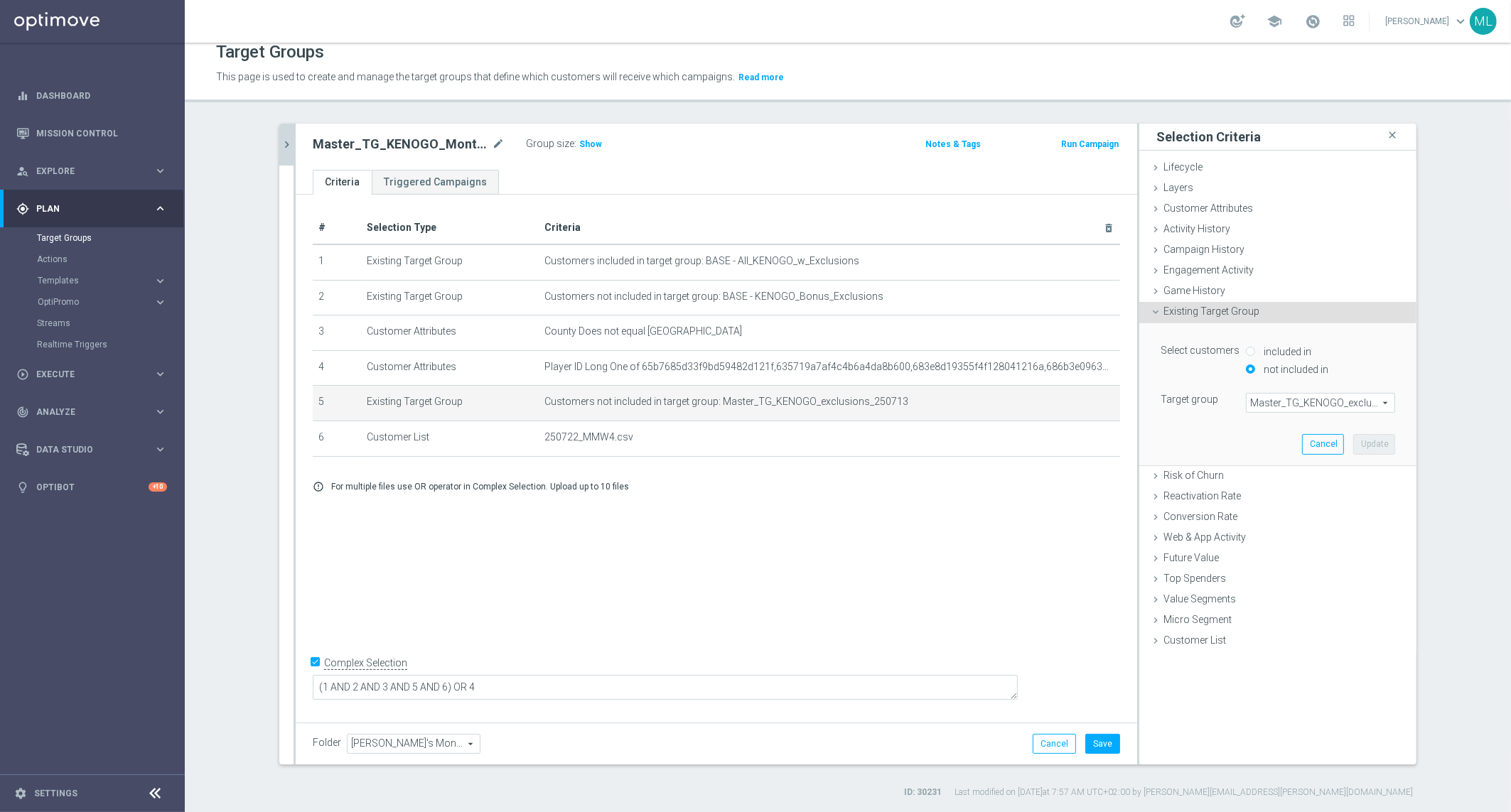 click on "Master_TG_KENOGO_exclusions_250713" at bounding box center [1321, 403] 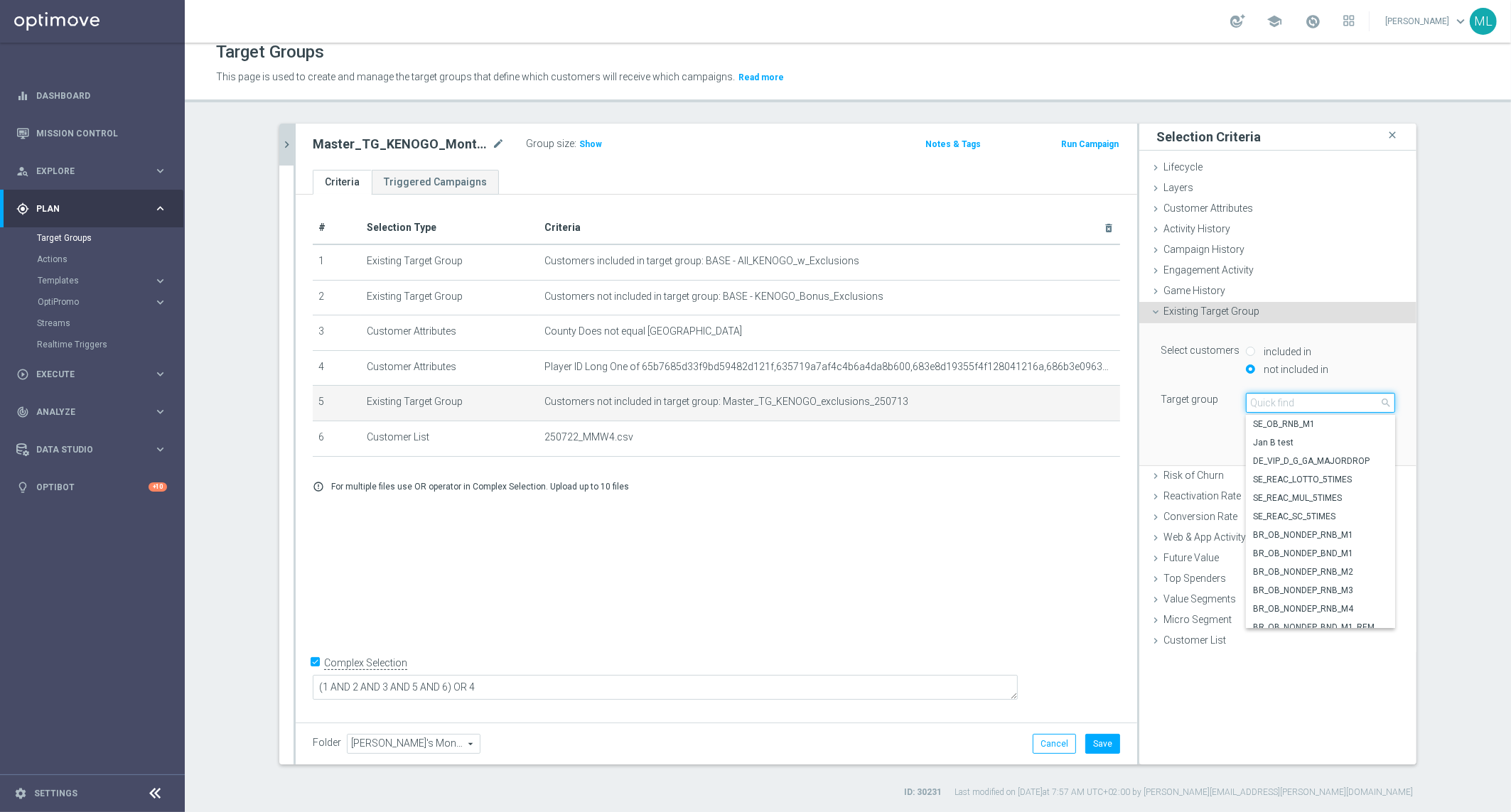 click at bounding box center (1321, 403) 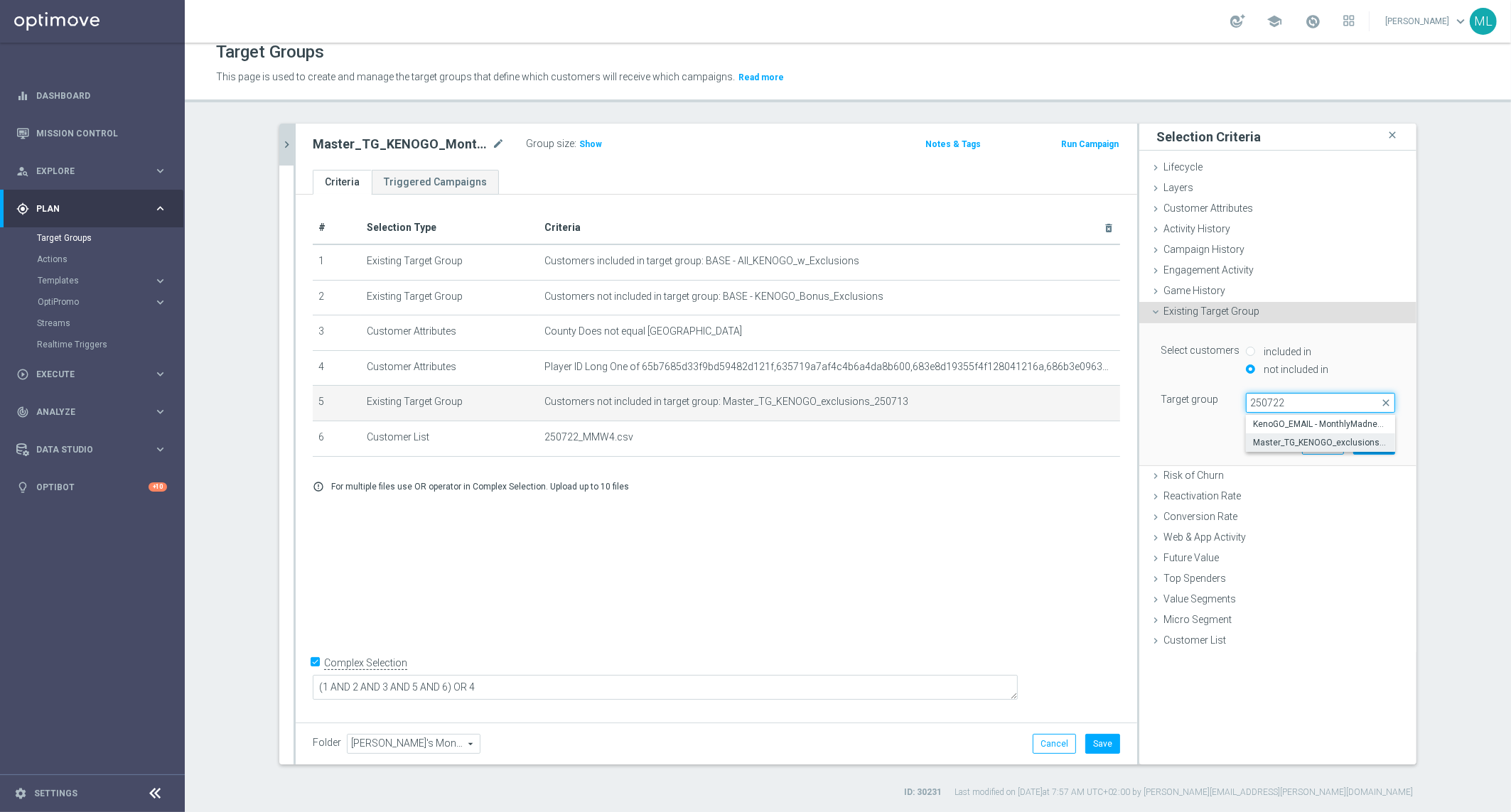 type on "250722" 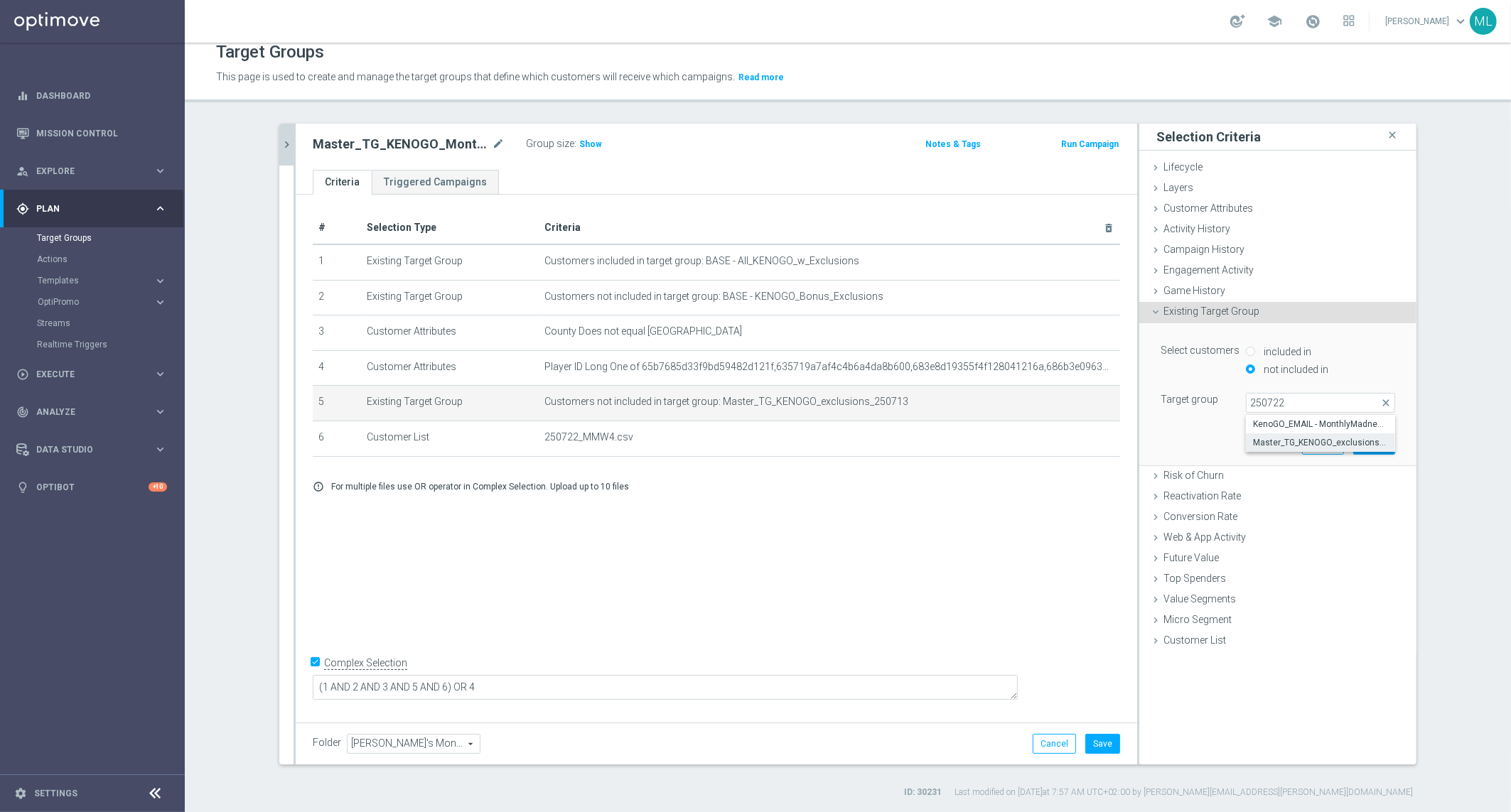 click on "Master_TG_KENOGO_exclusions_250722" at bounding box center [1321, 443] 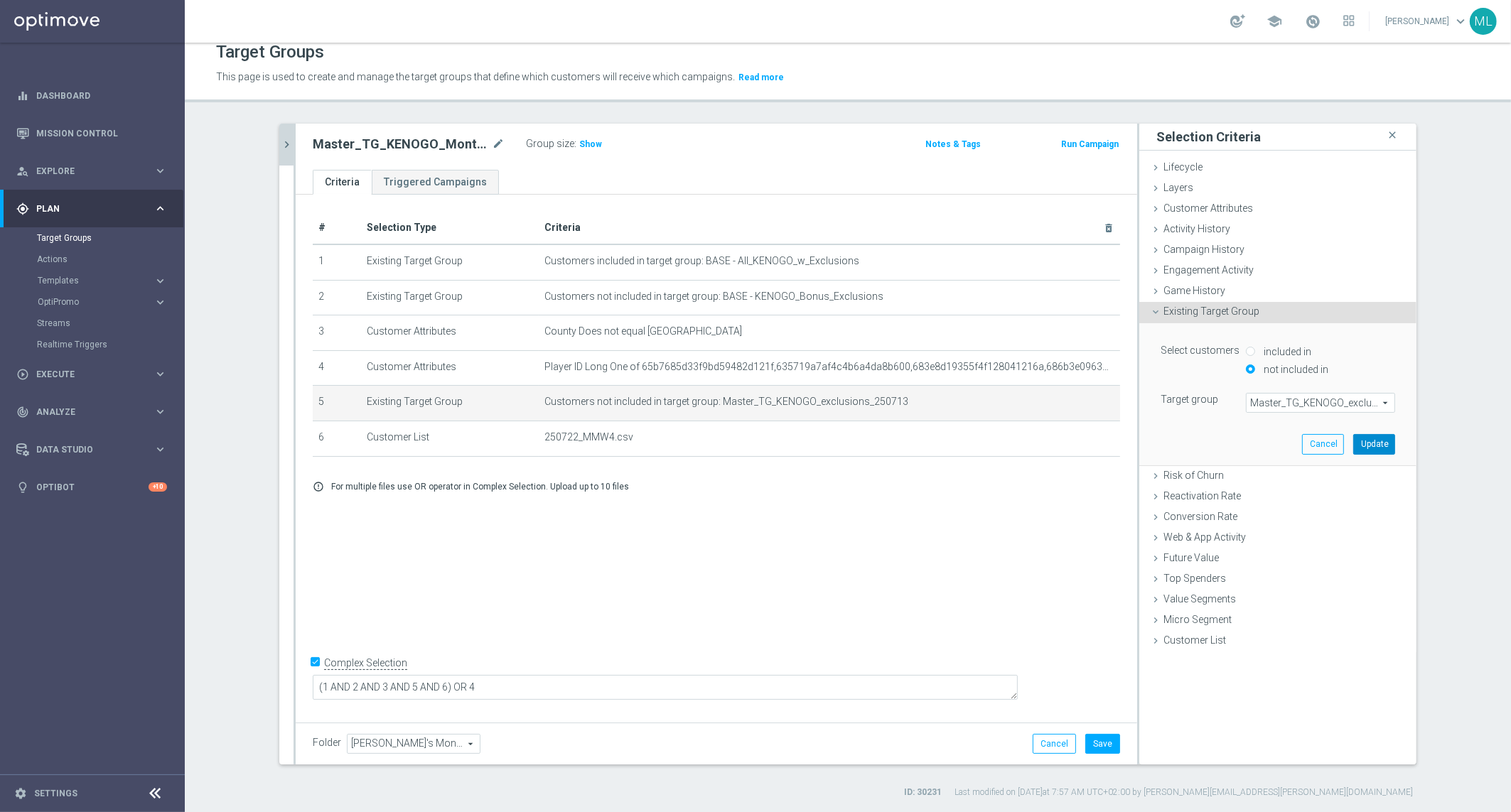 click on "Update" at bounding box center (1374, 444) 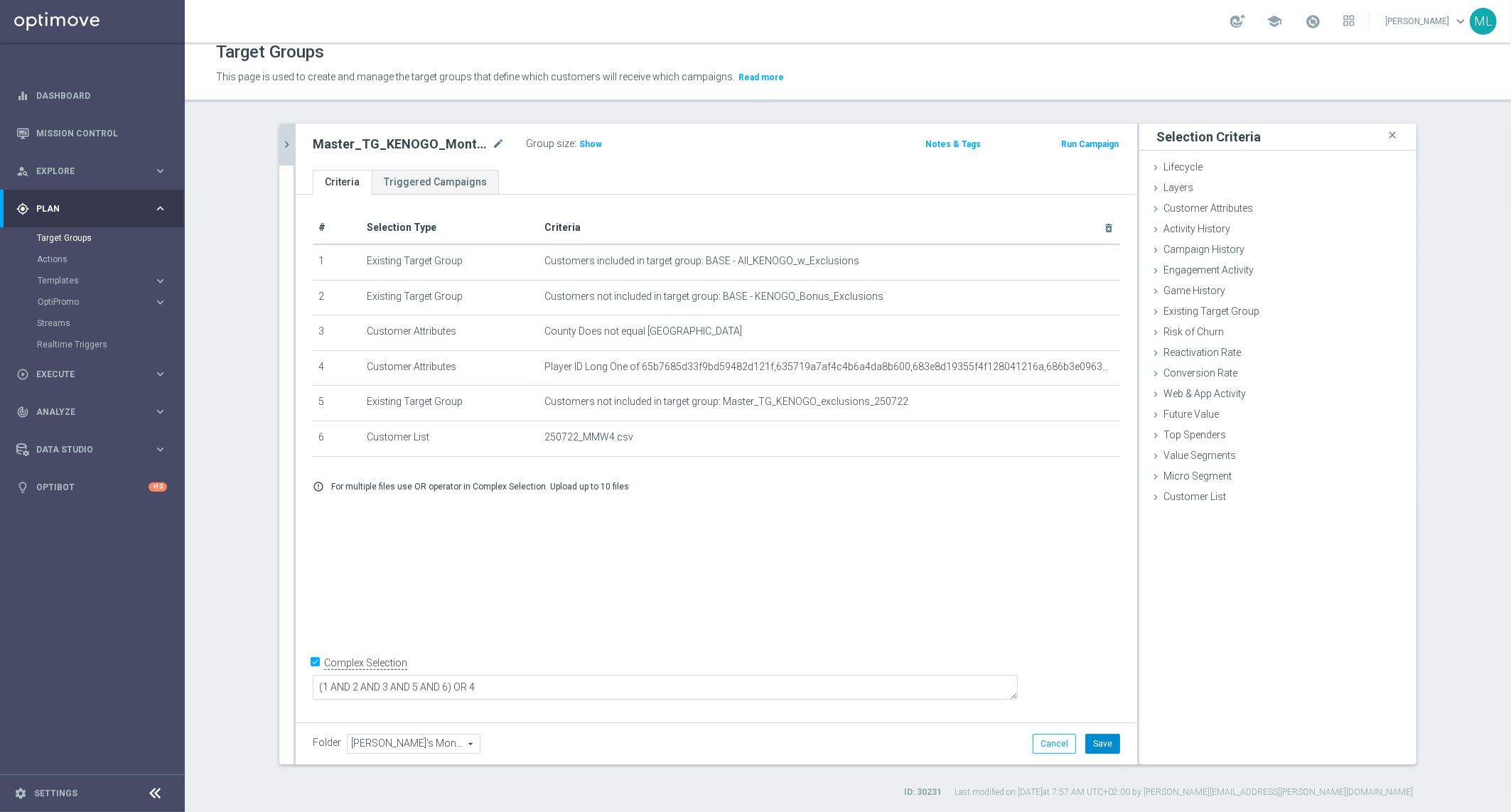 click on "Save" 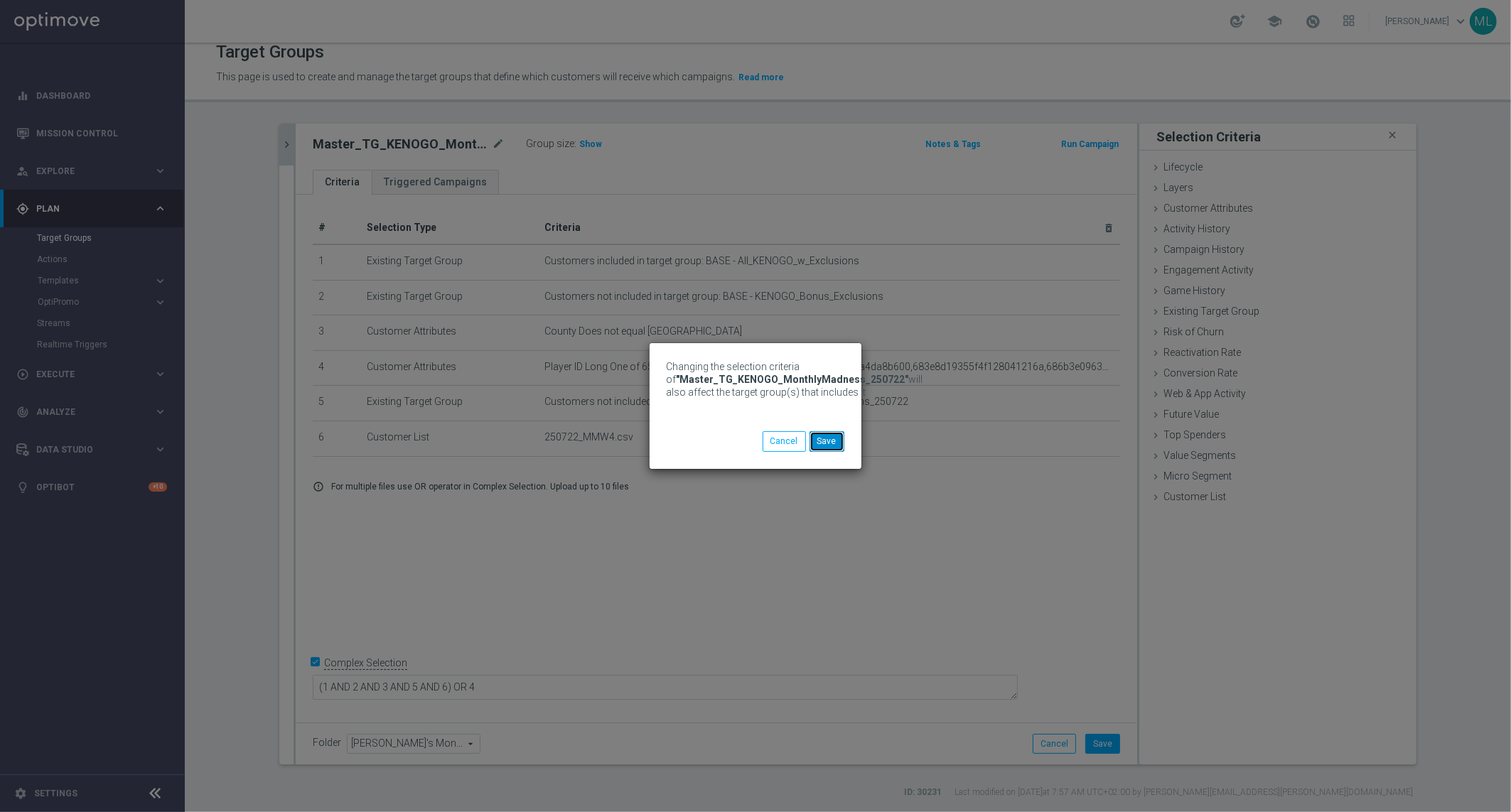 click on "Save" at bounding box center (827, 441) 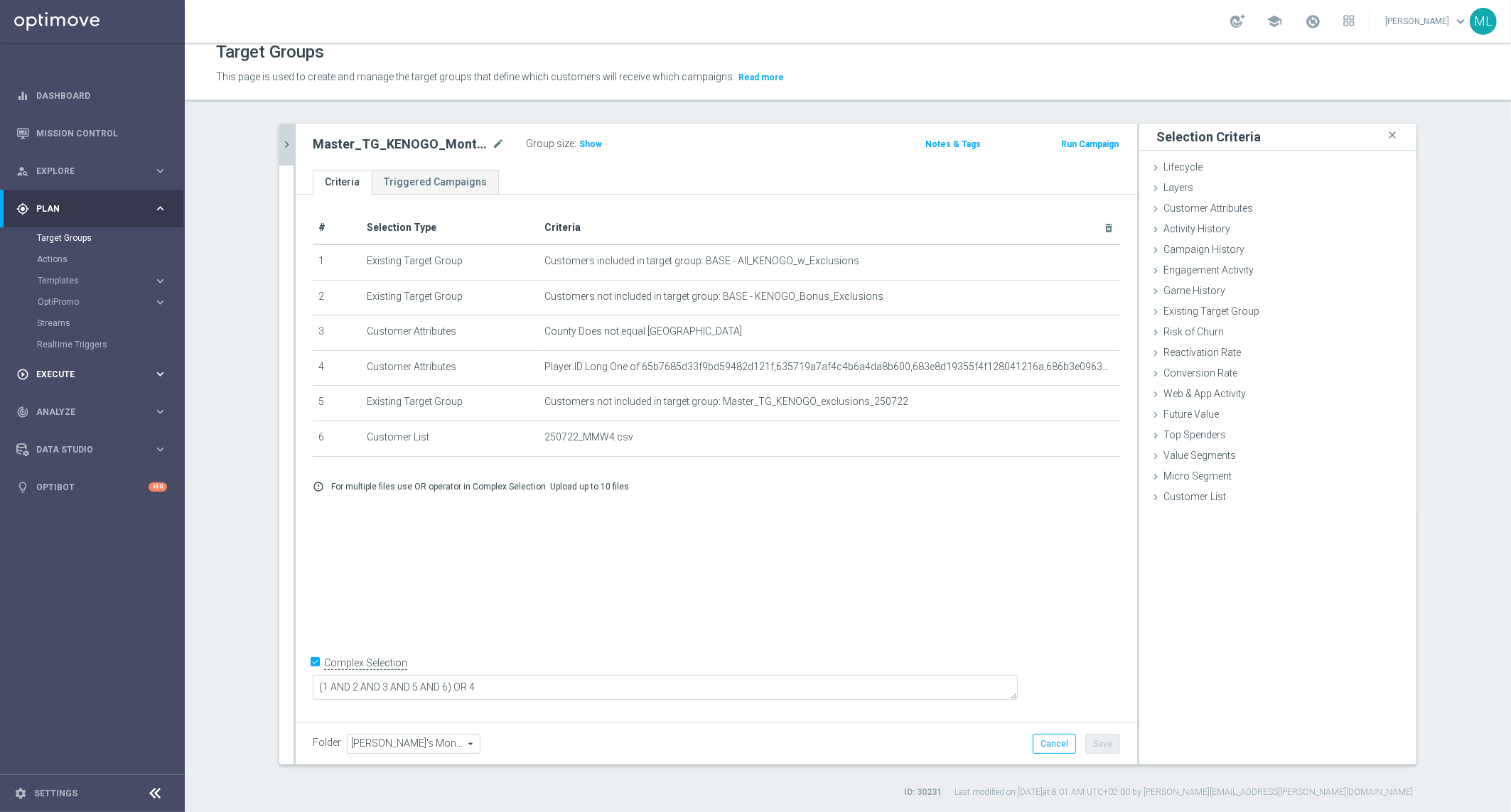 click on "keyboard_arrow_right" at bounding box center [160, 374] 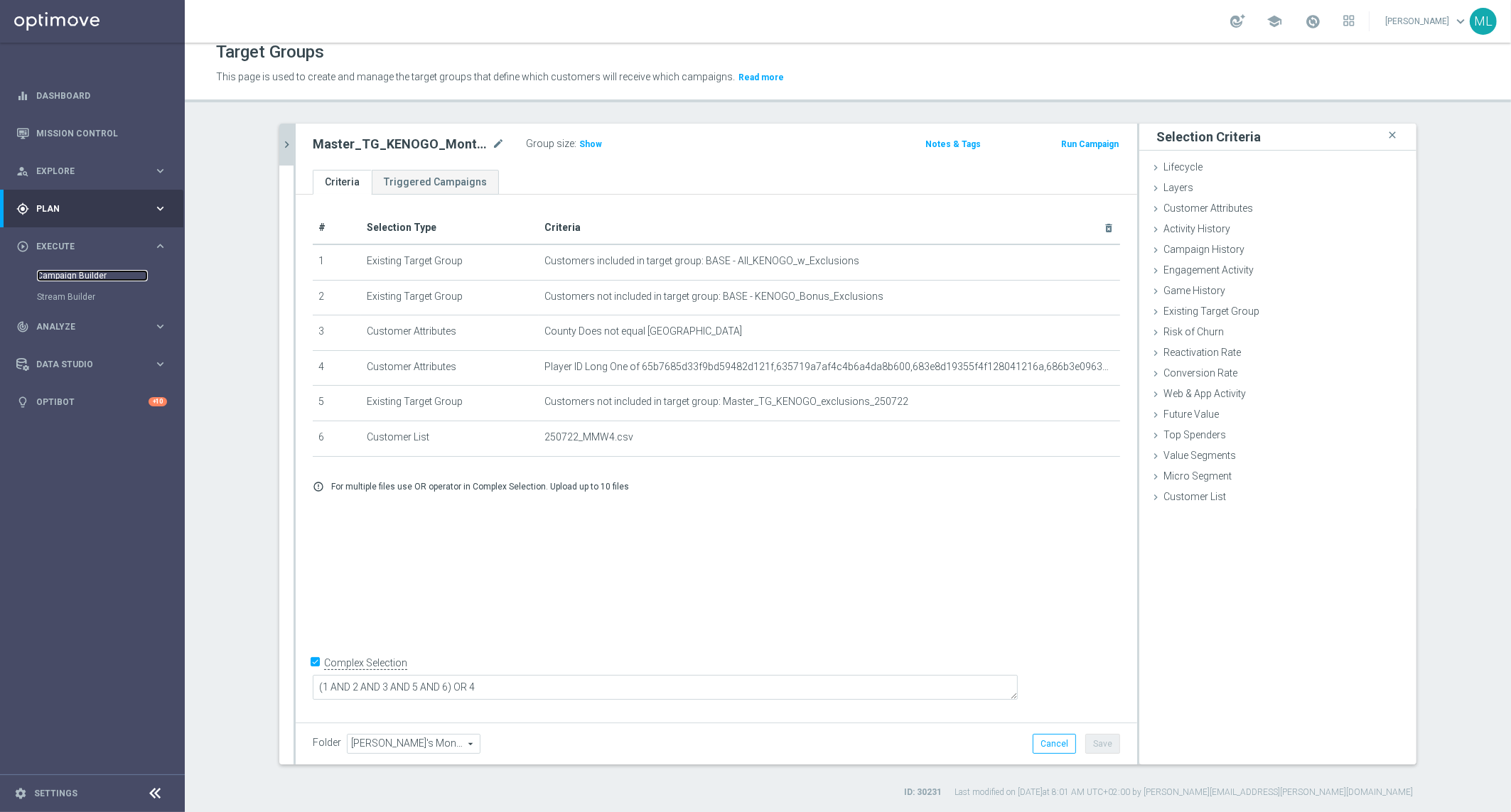 click on "Campaign Builder" at bounding box center (92, 276) 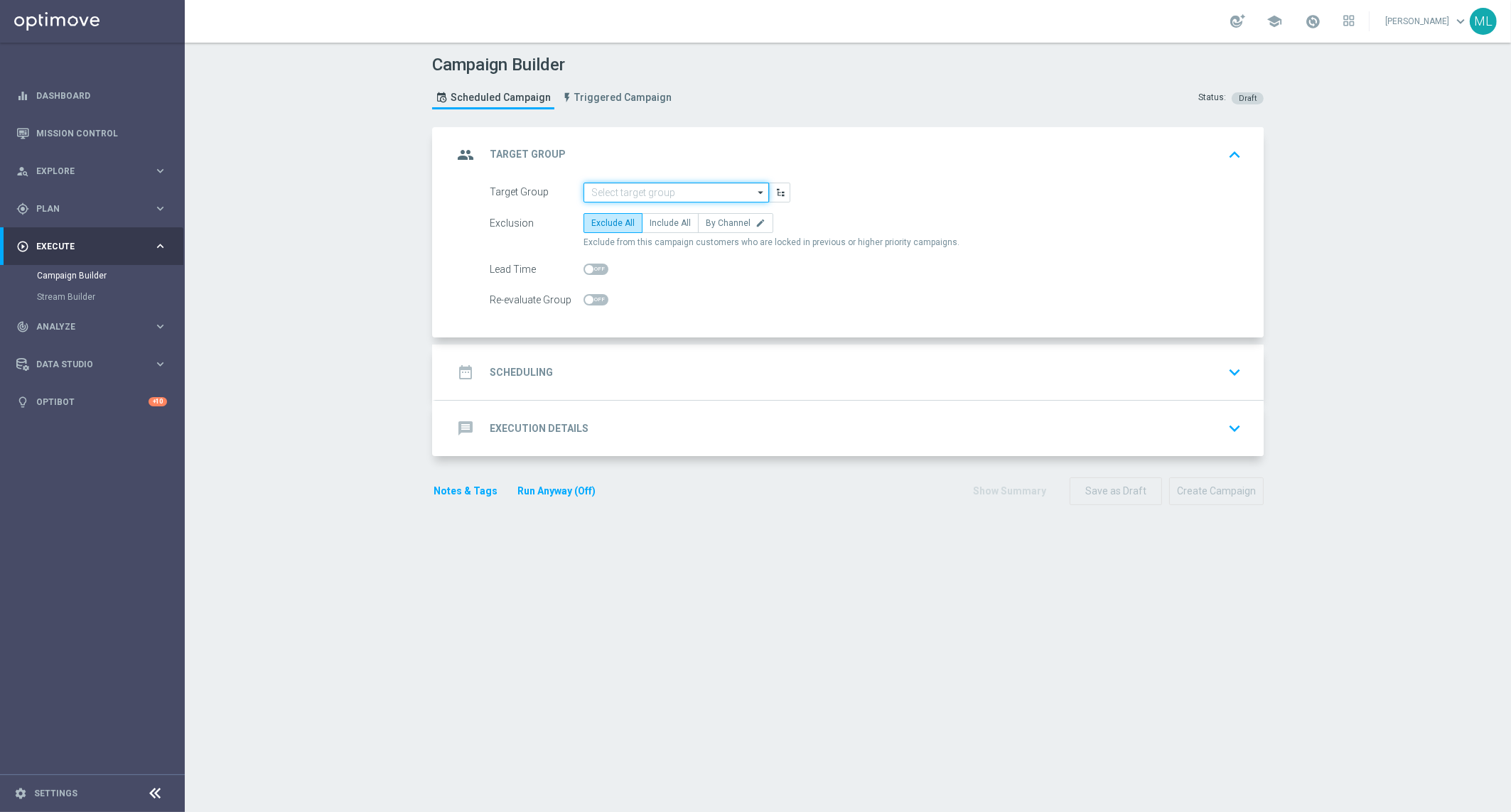 click 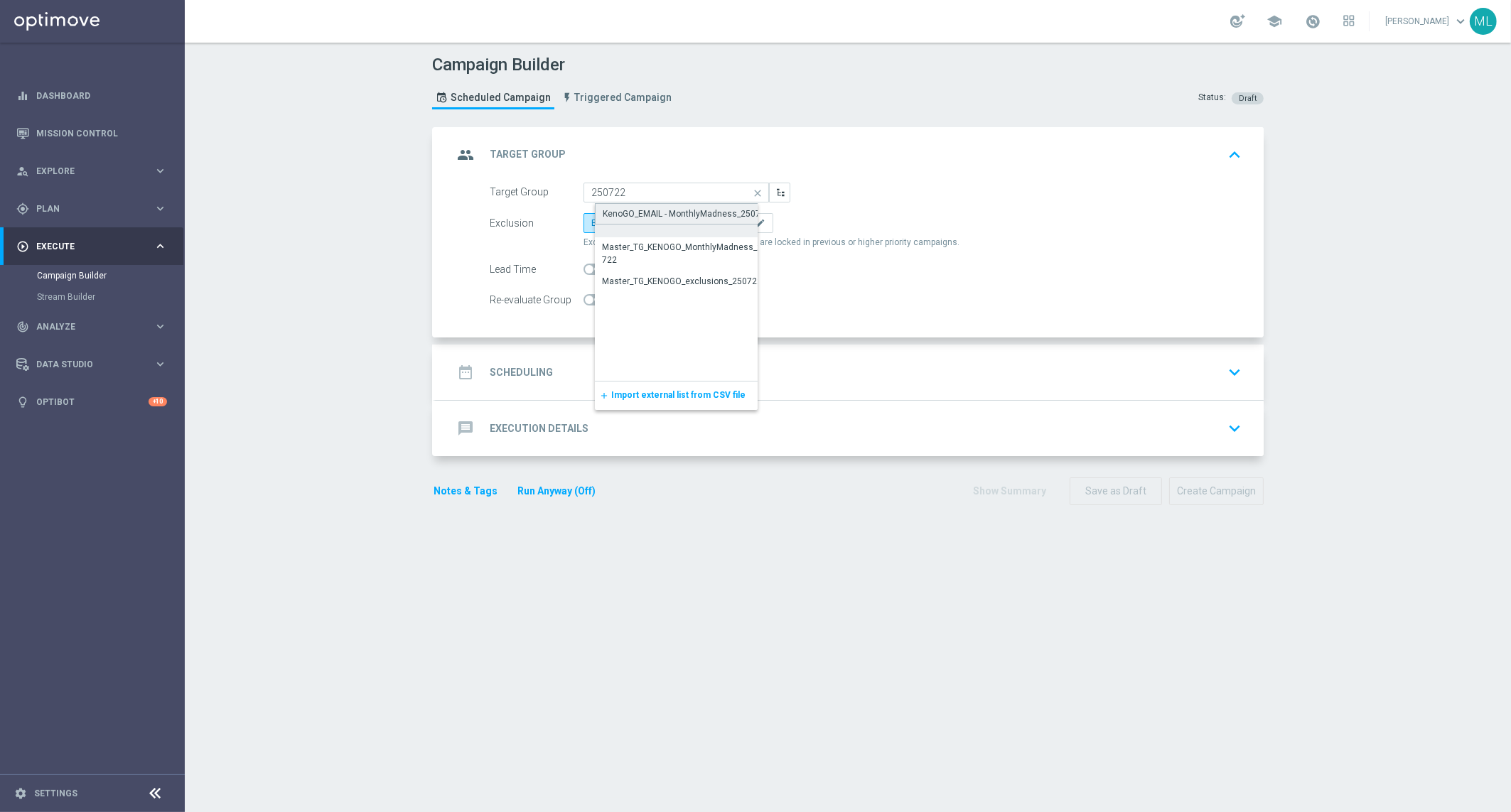 click on "KenoGO_EMAIL - MonthlyMadness_250722" 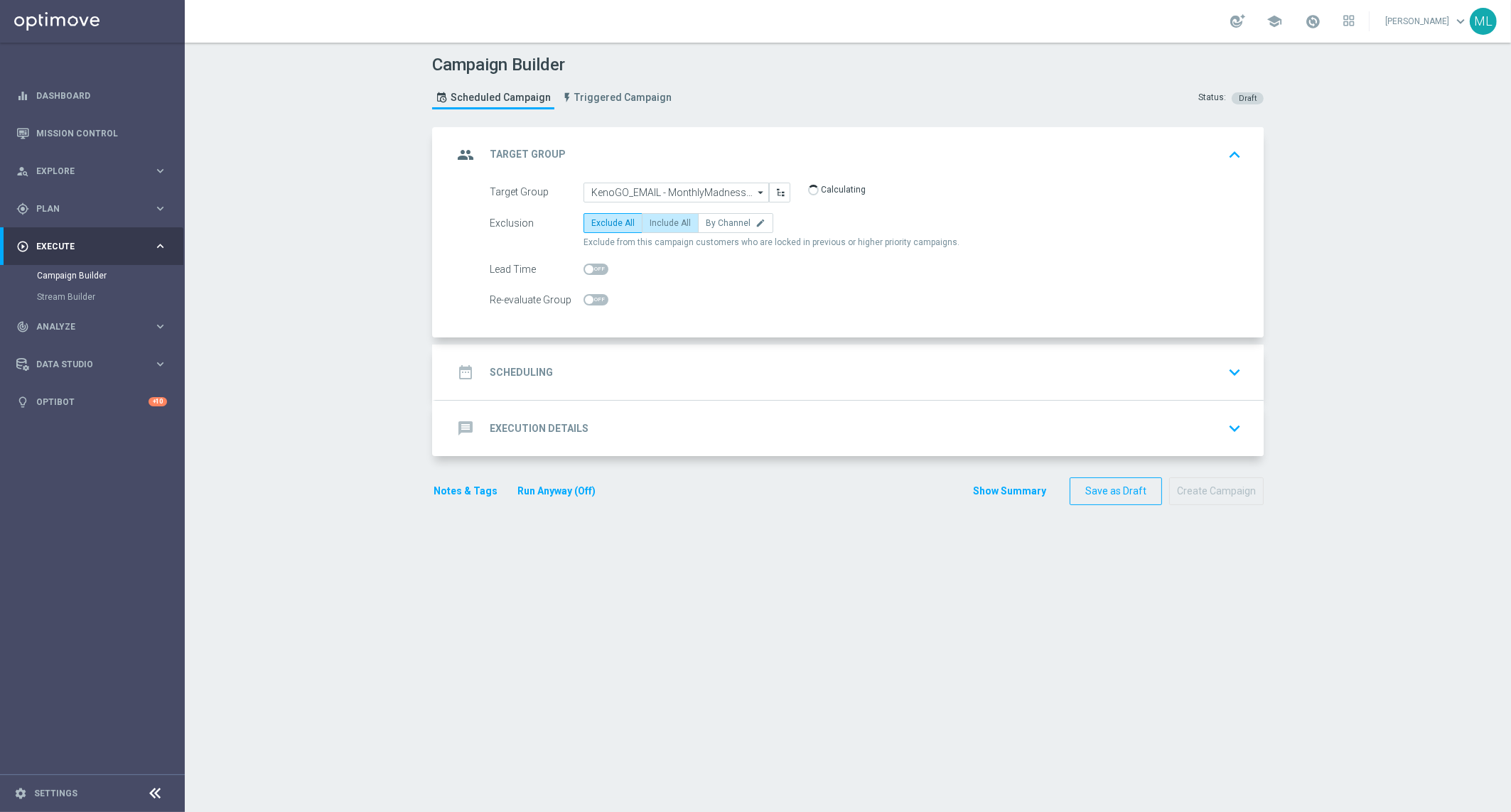 click on "Include All" 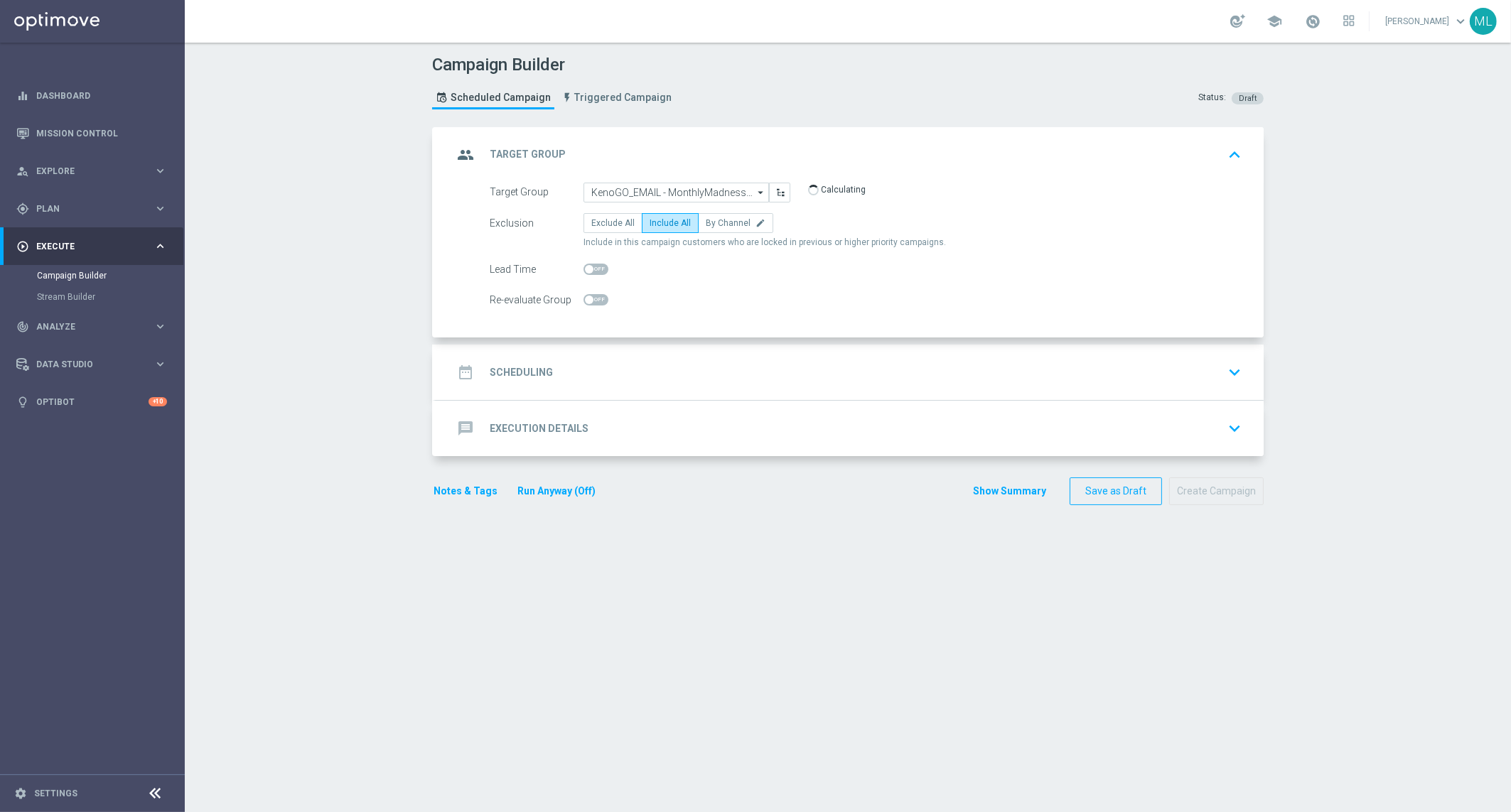 click on "keyboard_arrow_down" 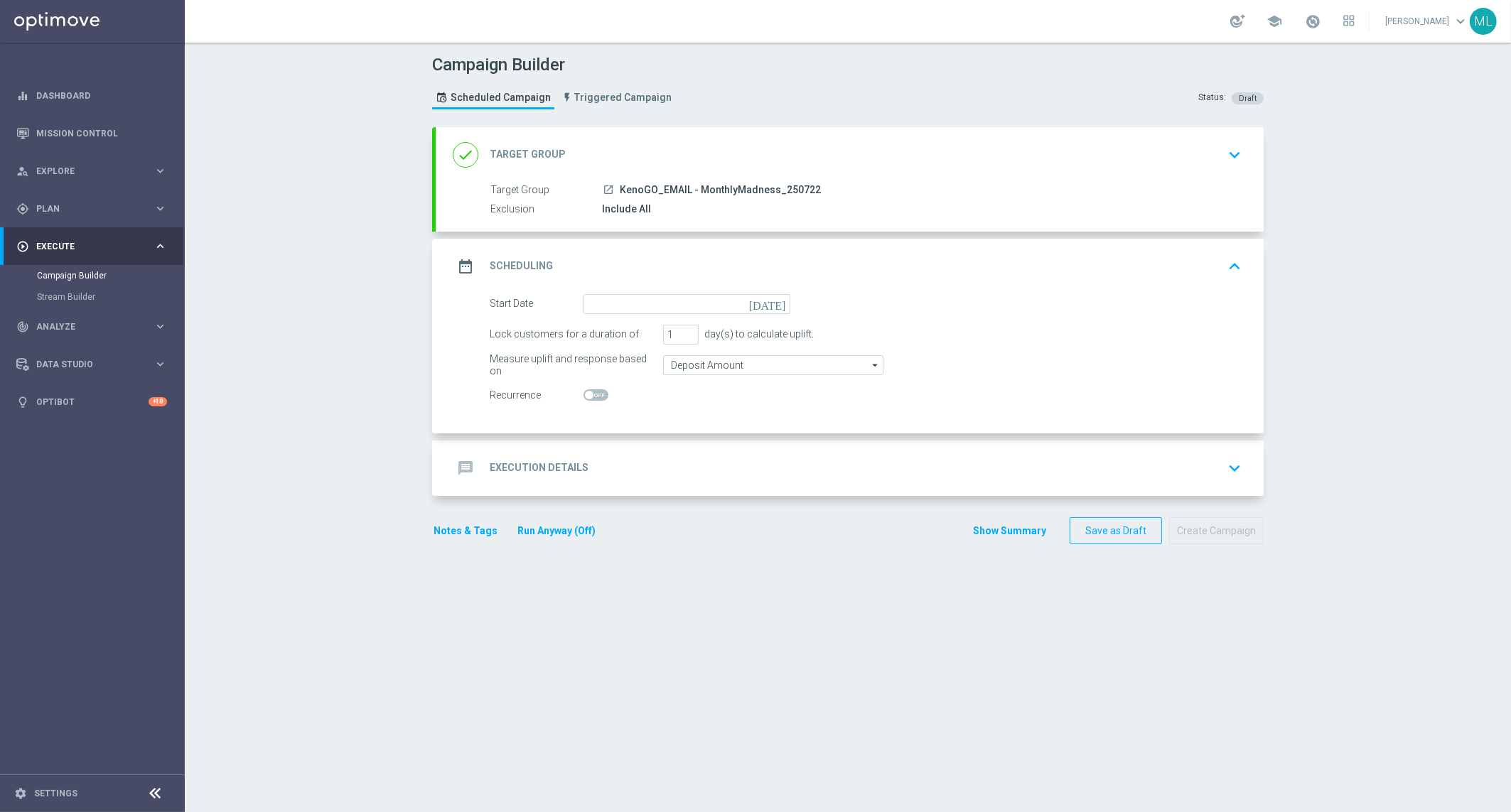 click on "[DATE]" 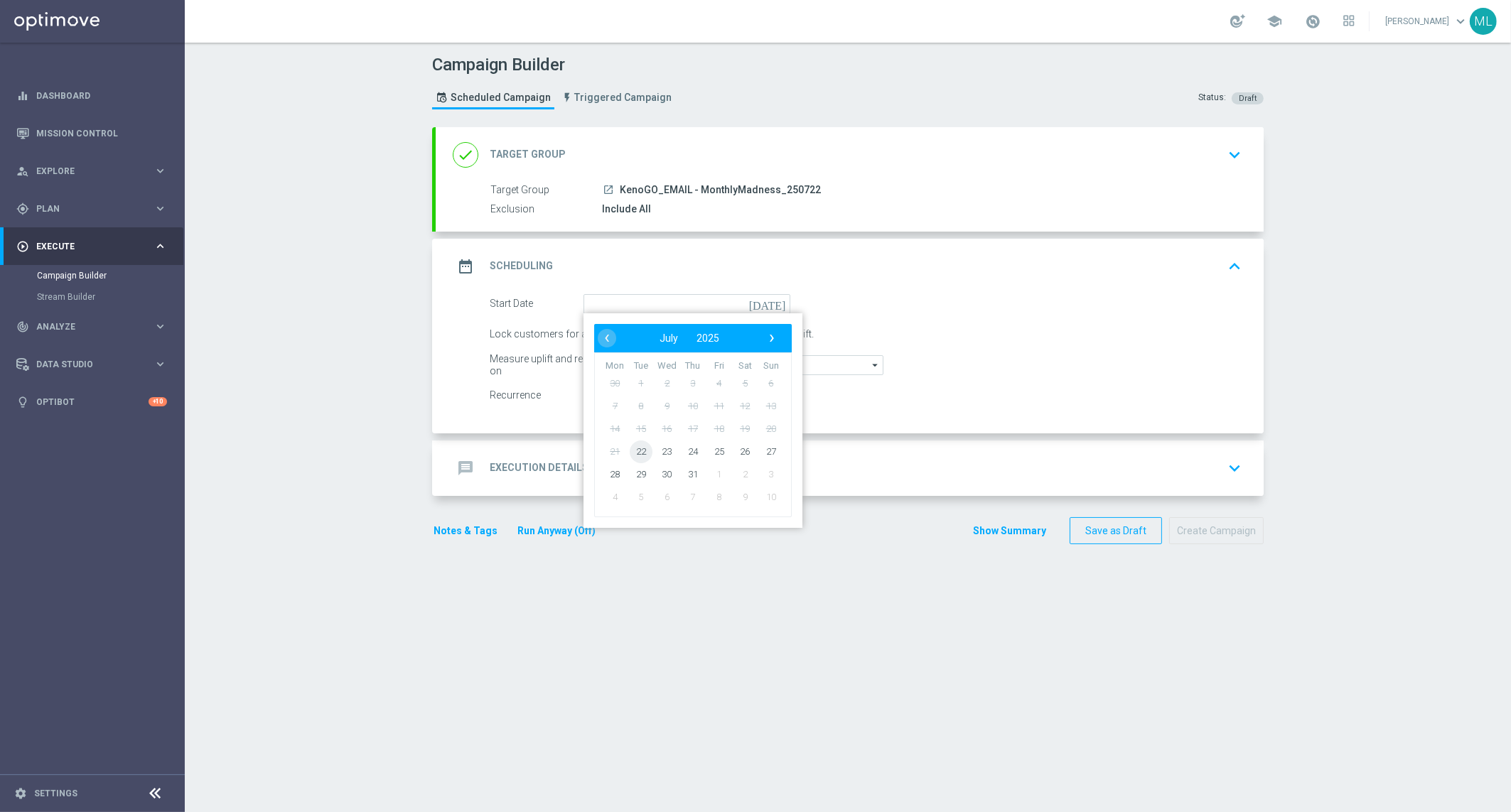click on "22" 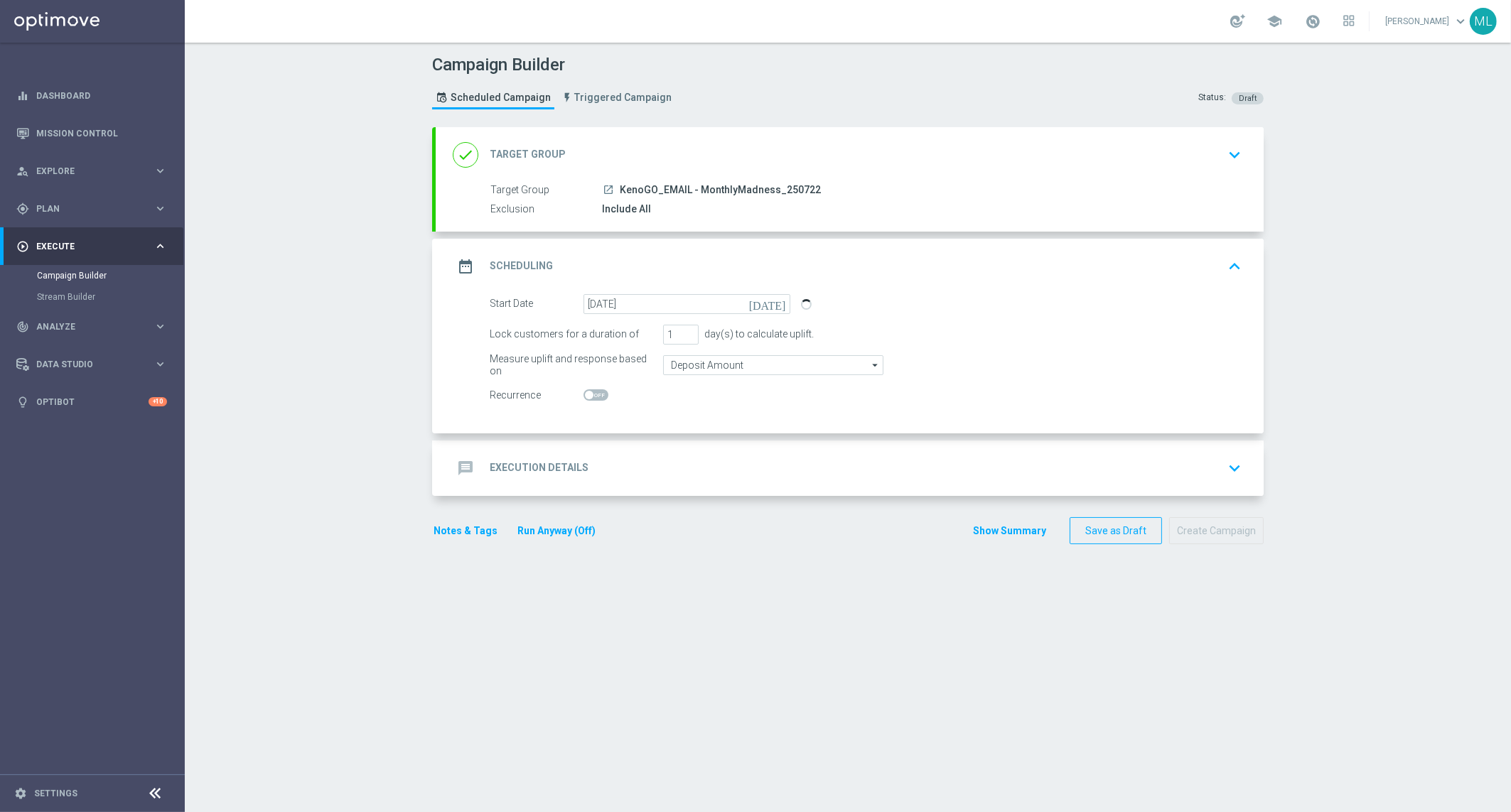 click on "message
Execution Details
keyboard_arrow_down" 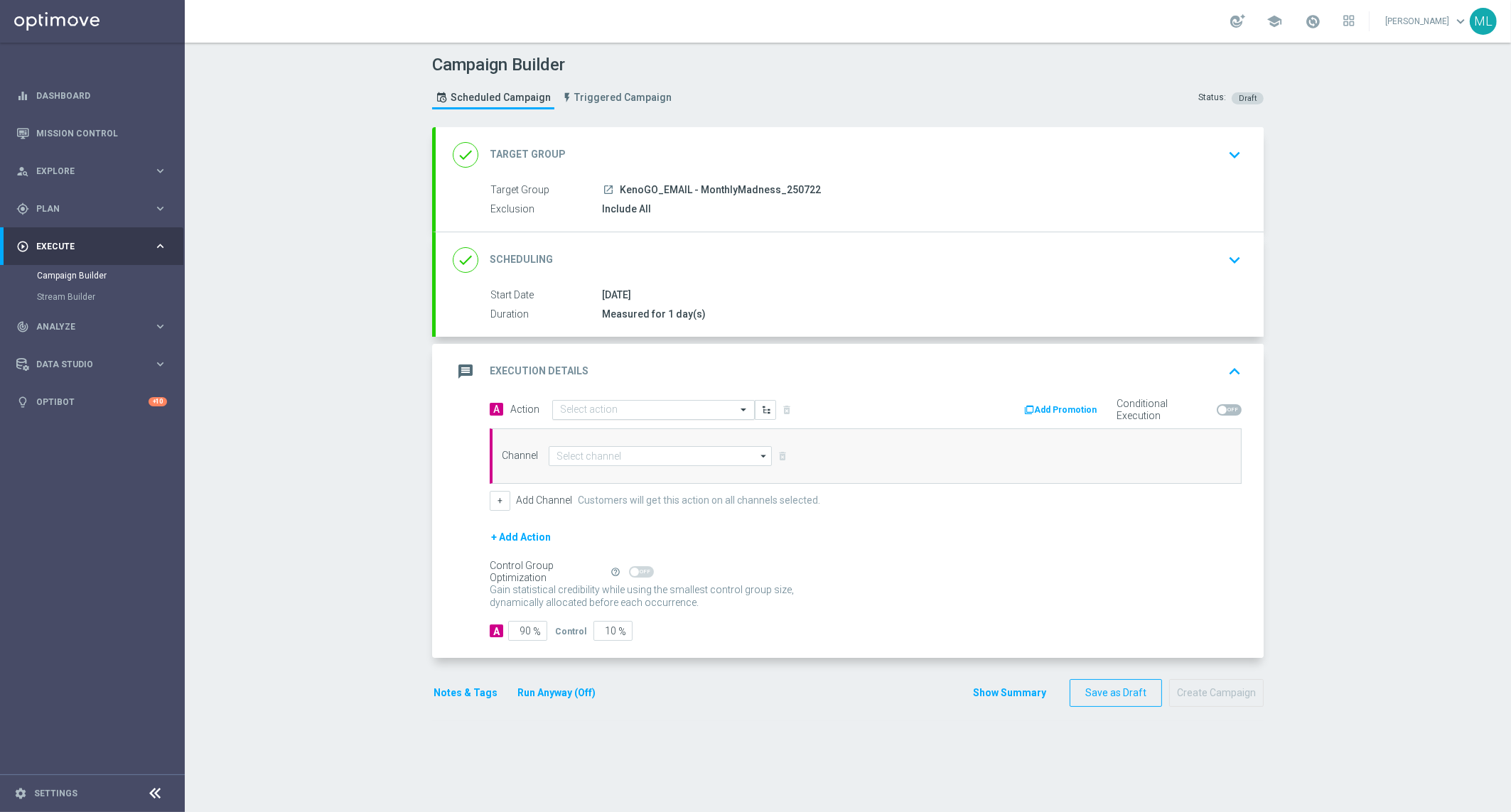 click 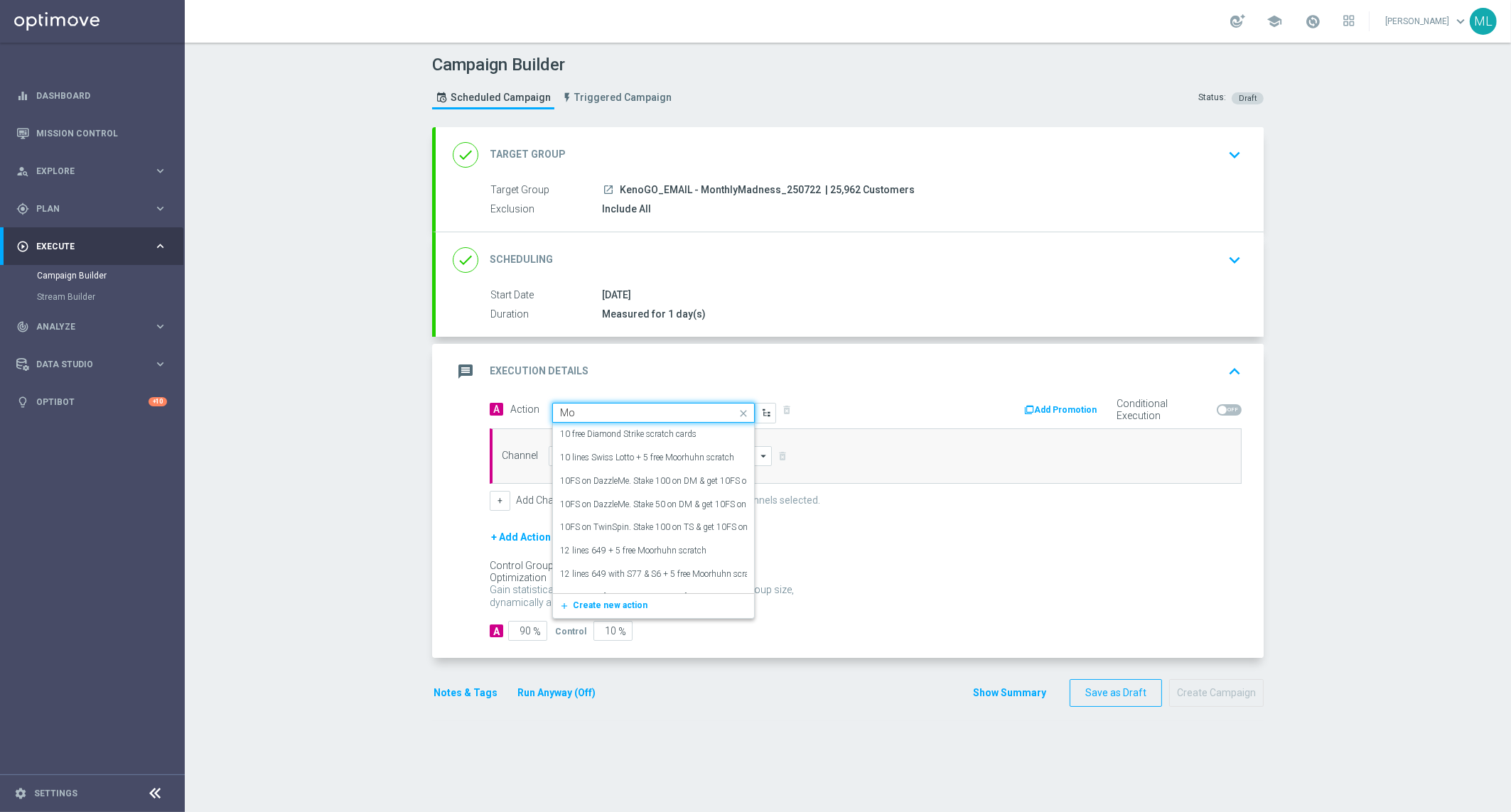 type on "M" 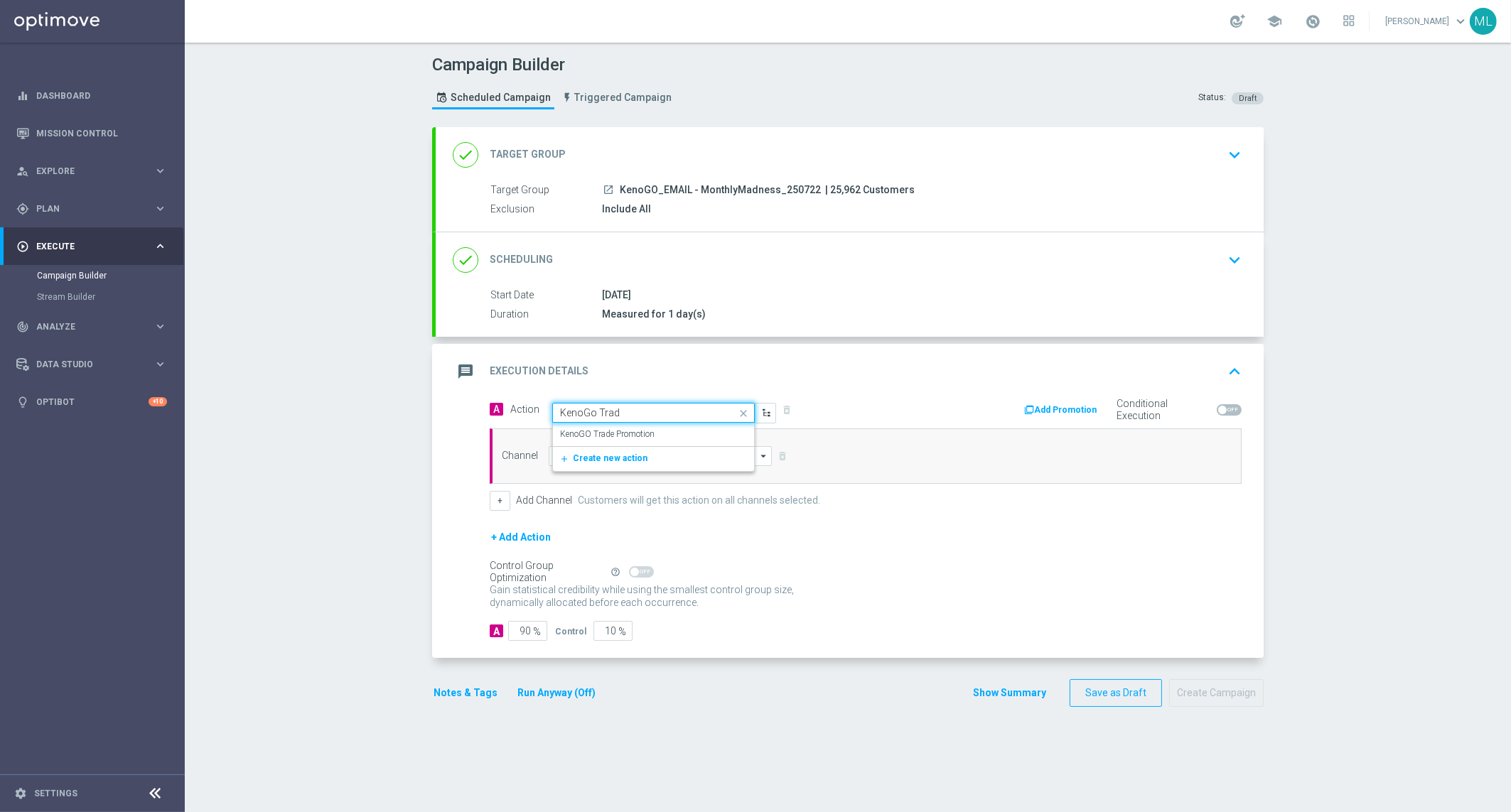 type on "KenoGo Trade" 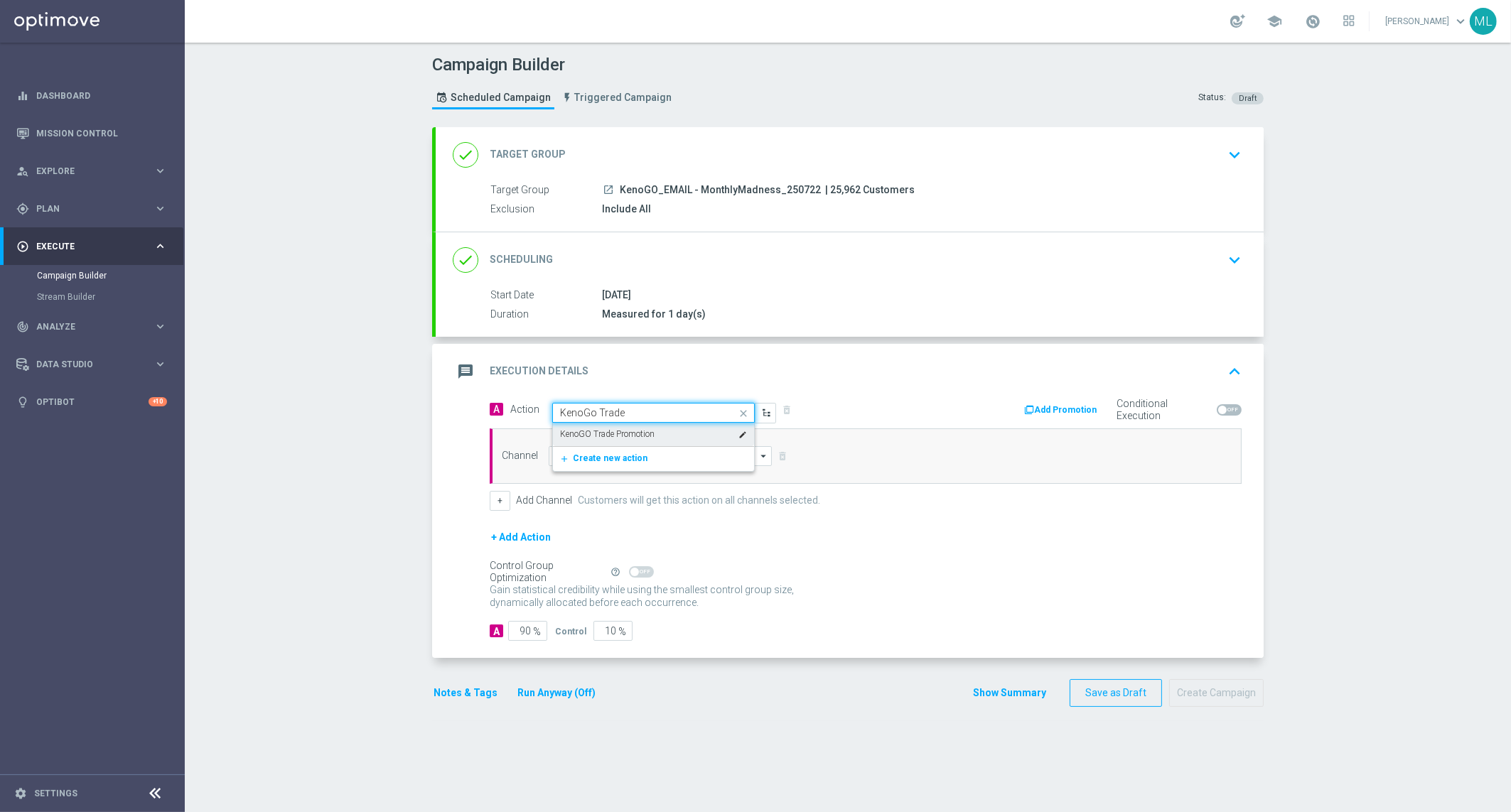 click on "KenoGO Trade Promotion edit" at bounding box center (653, 434) 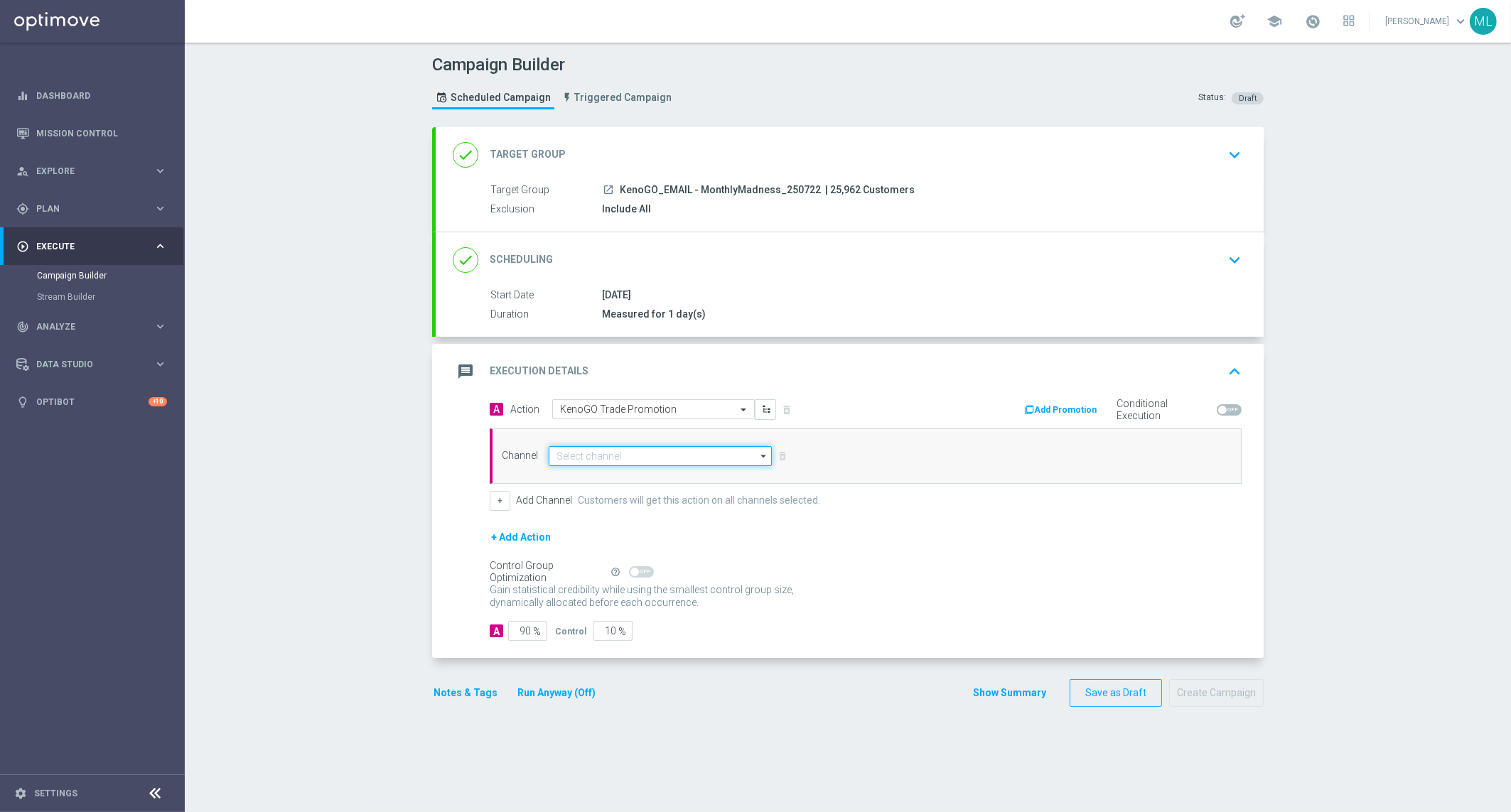 click 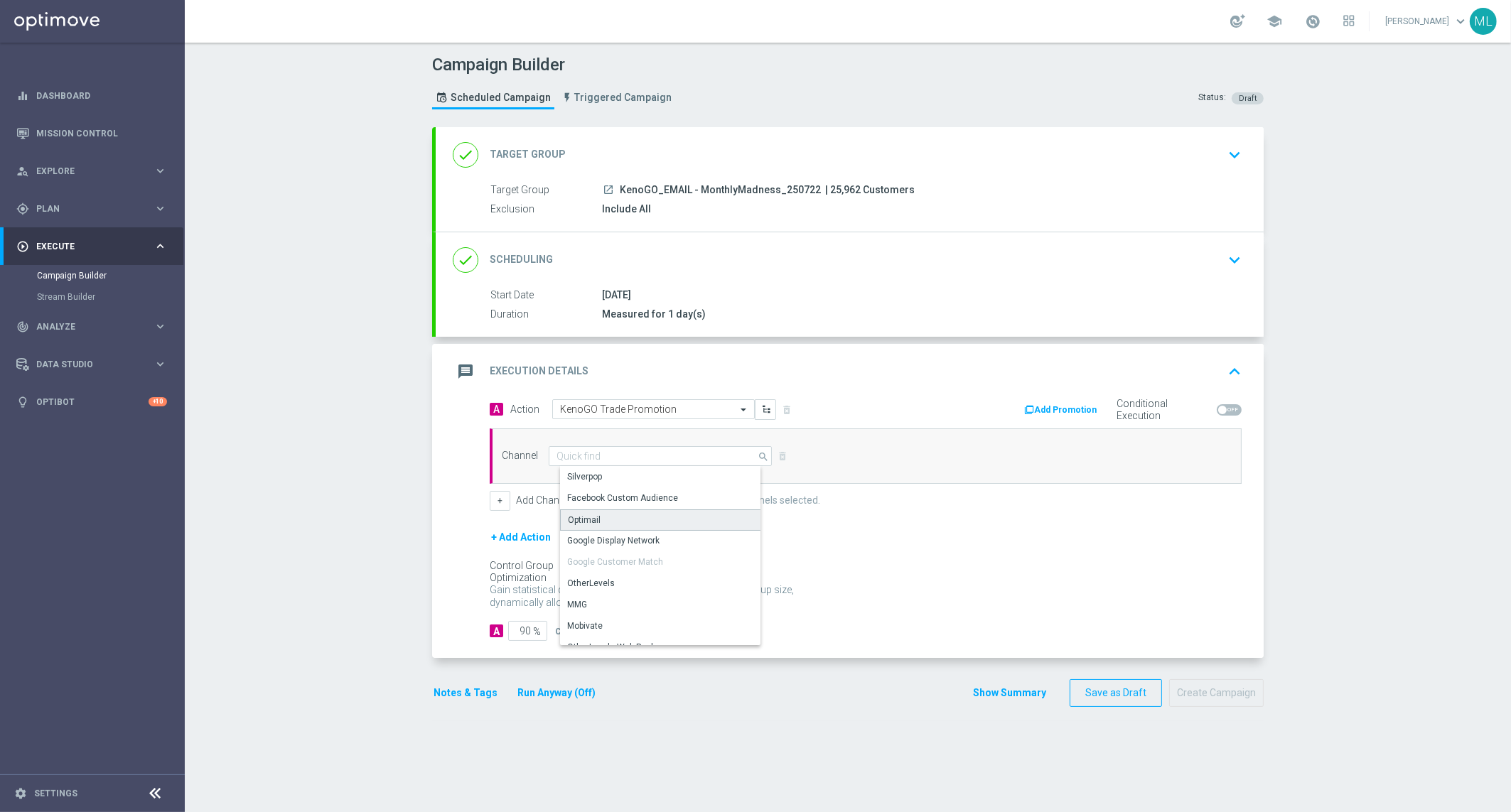 click on "Optimail" 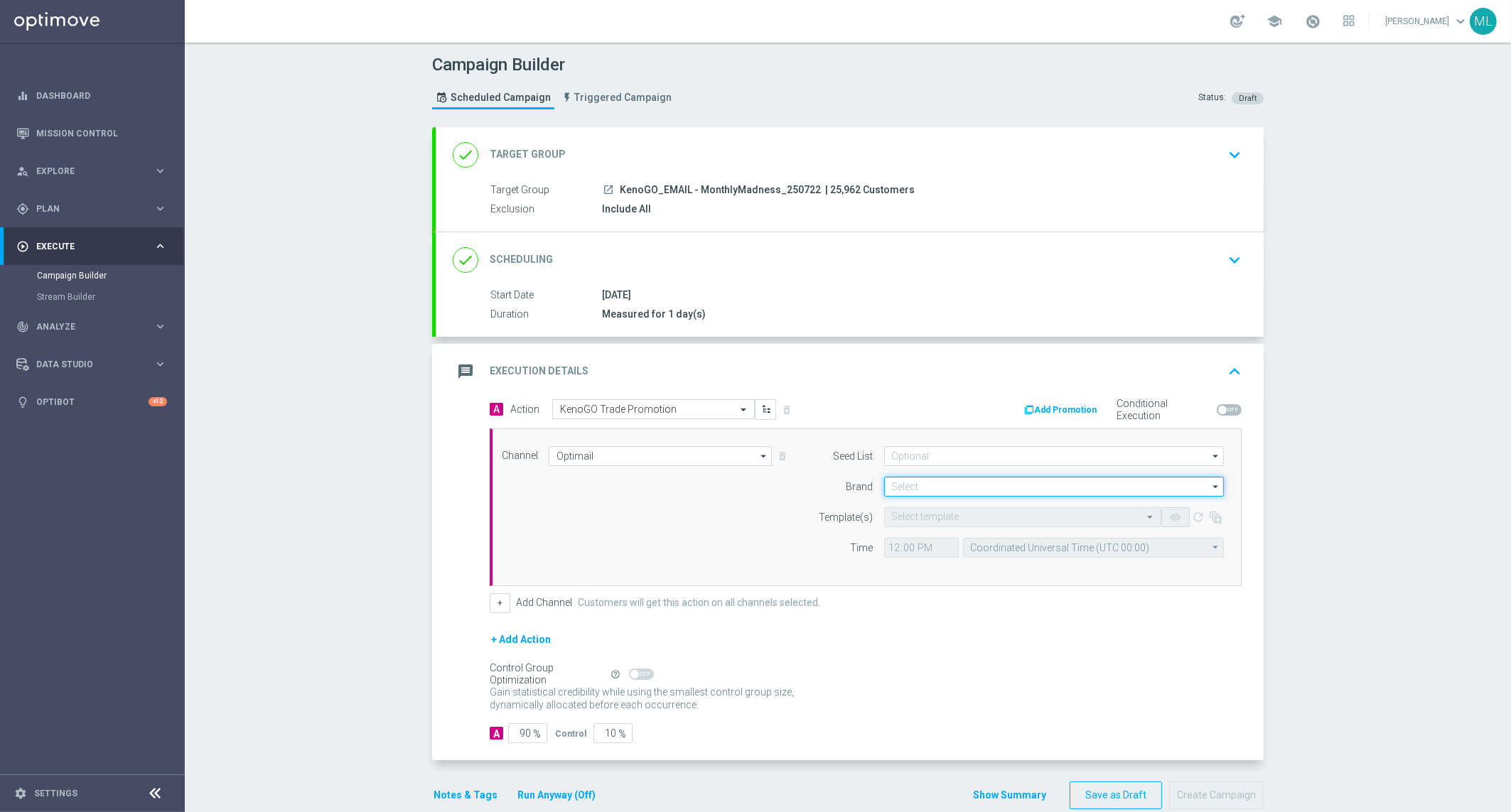 click 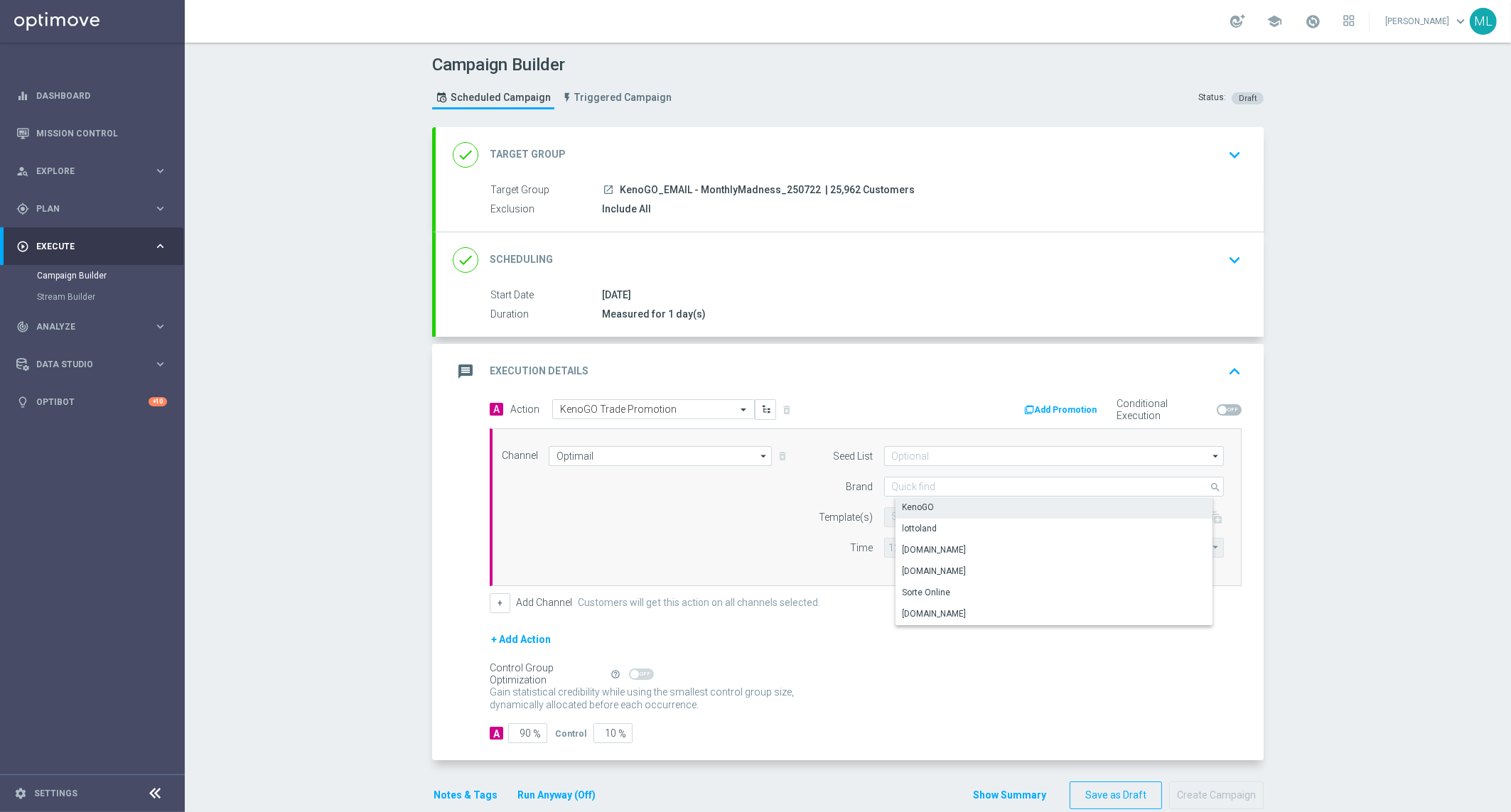 click on "KenoGO" 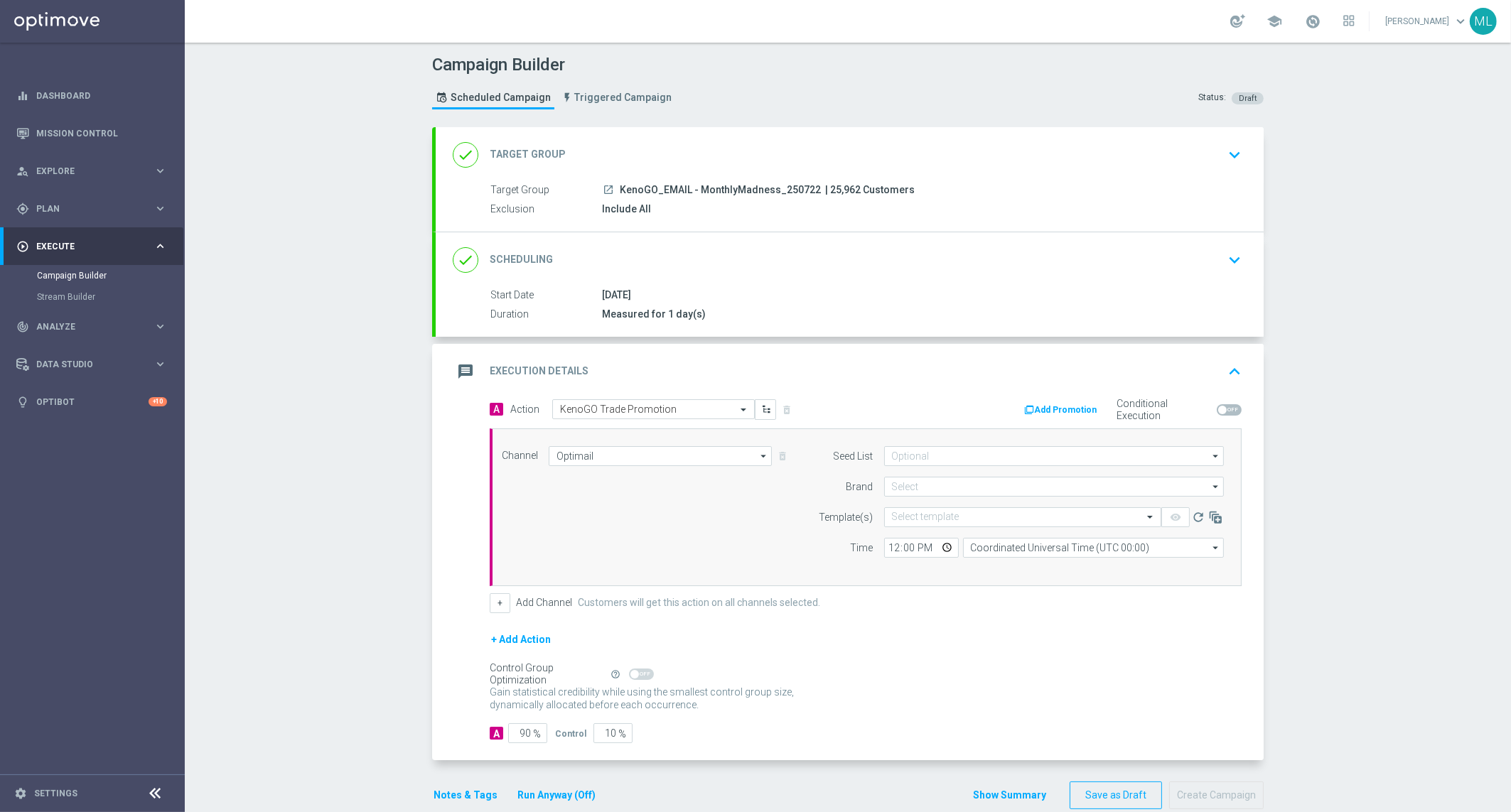 type on "KenoGO" 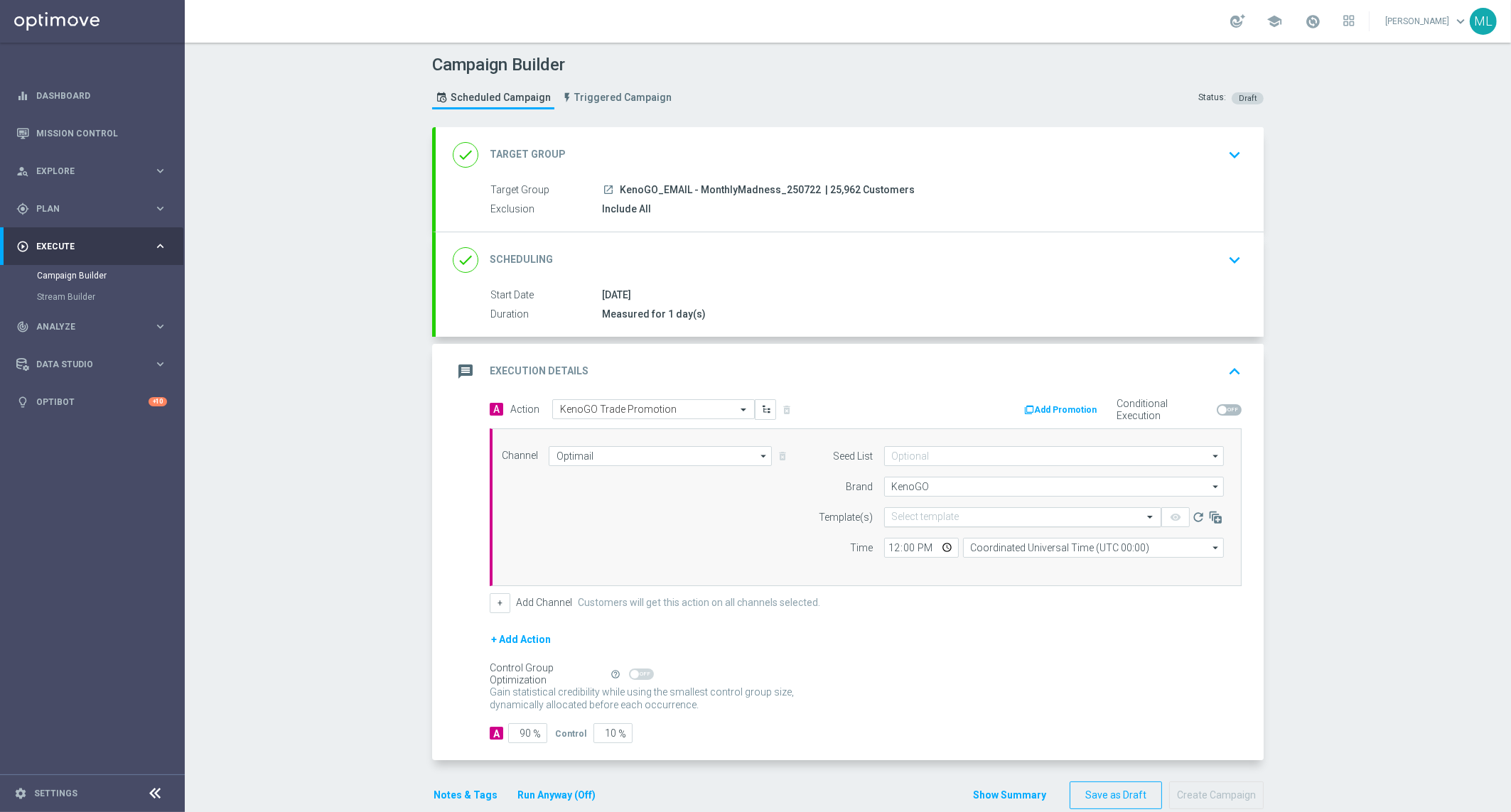 click 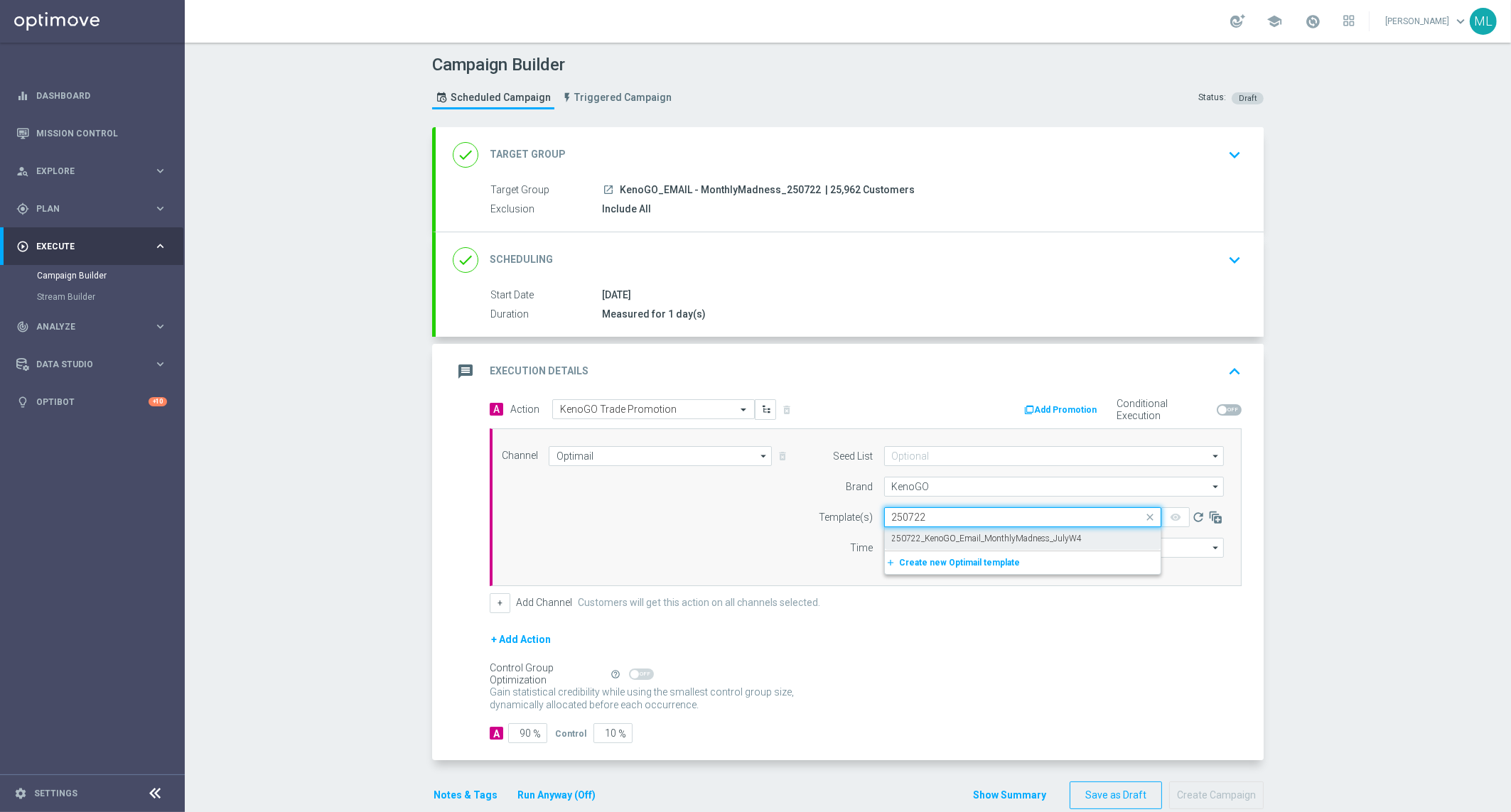 click on "250722_KenoGO_Email_MonthlyMadness_JulyW4" at bounding box center [987, 538] 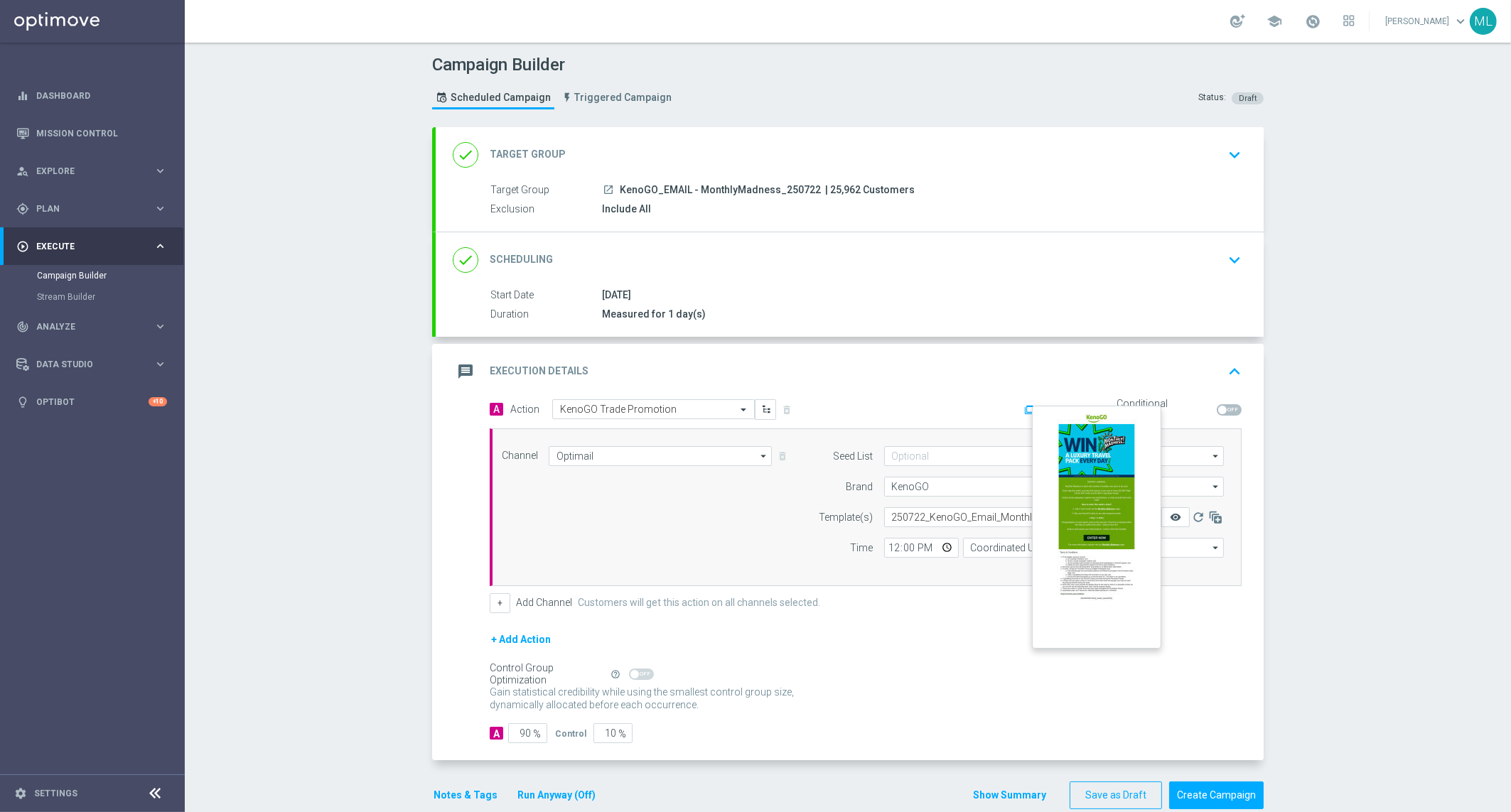 click on "remove_red_eye" 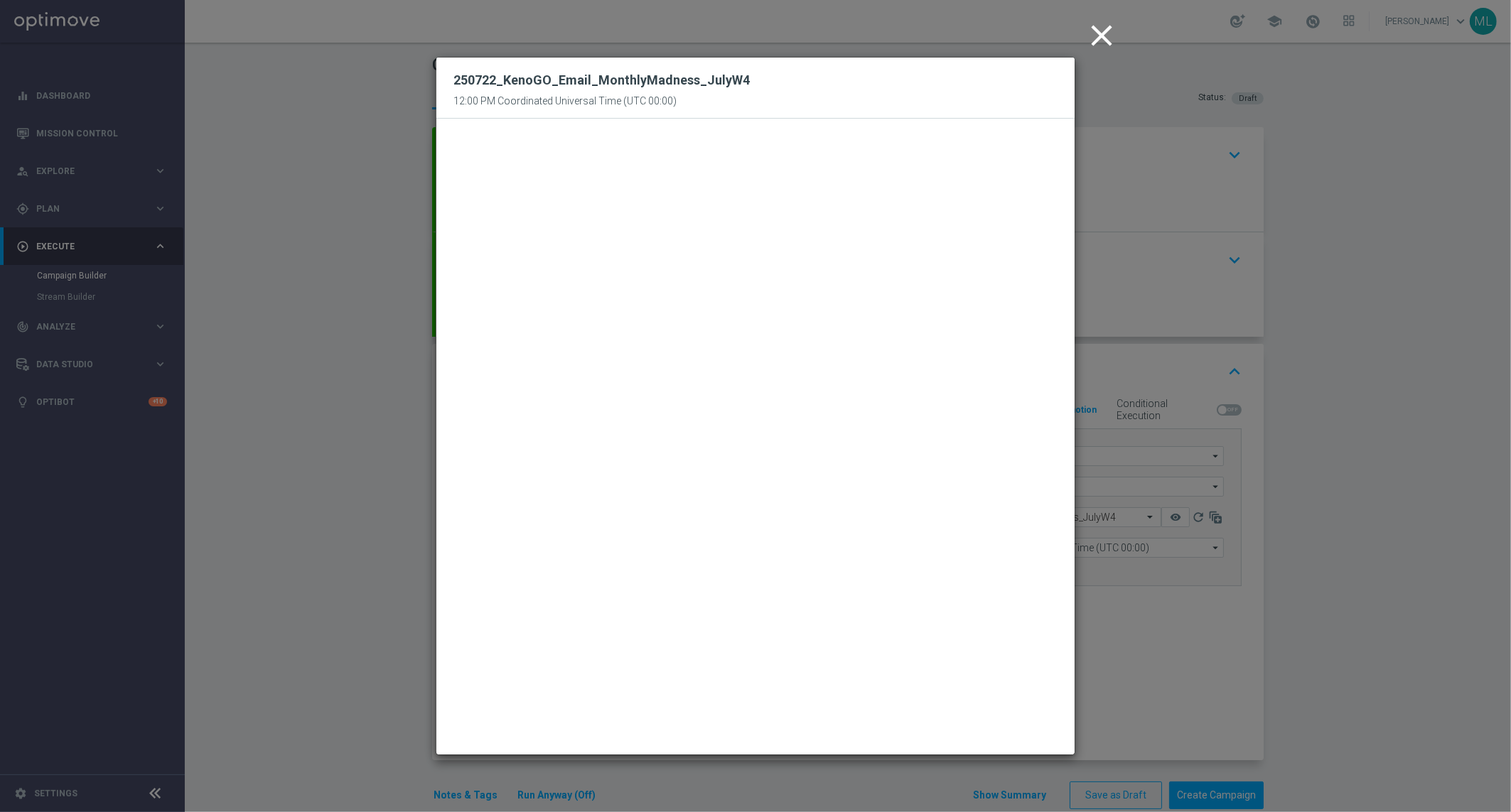 click on "close" 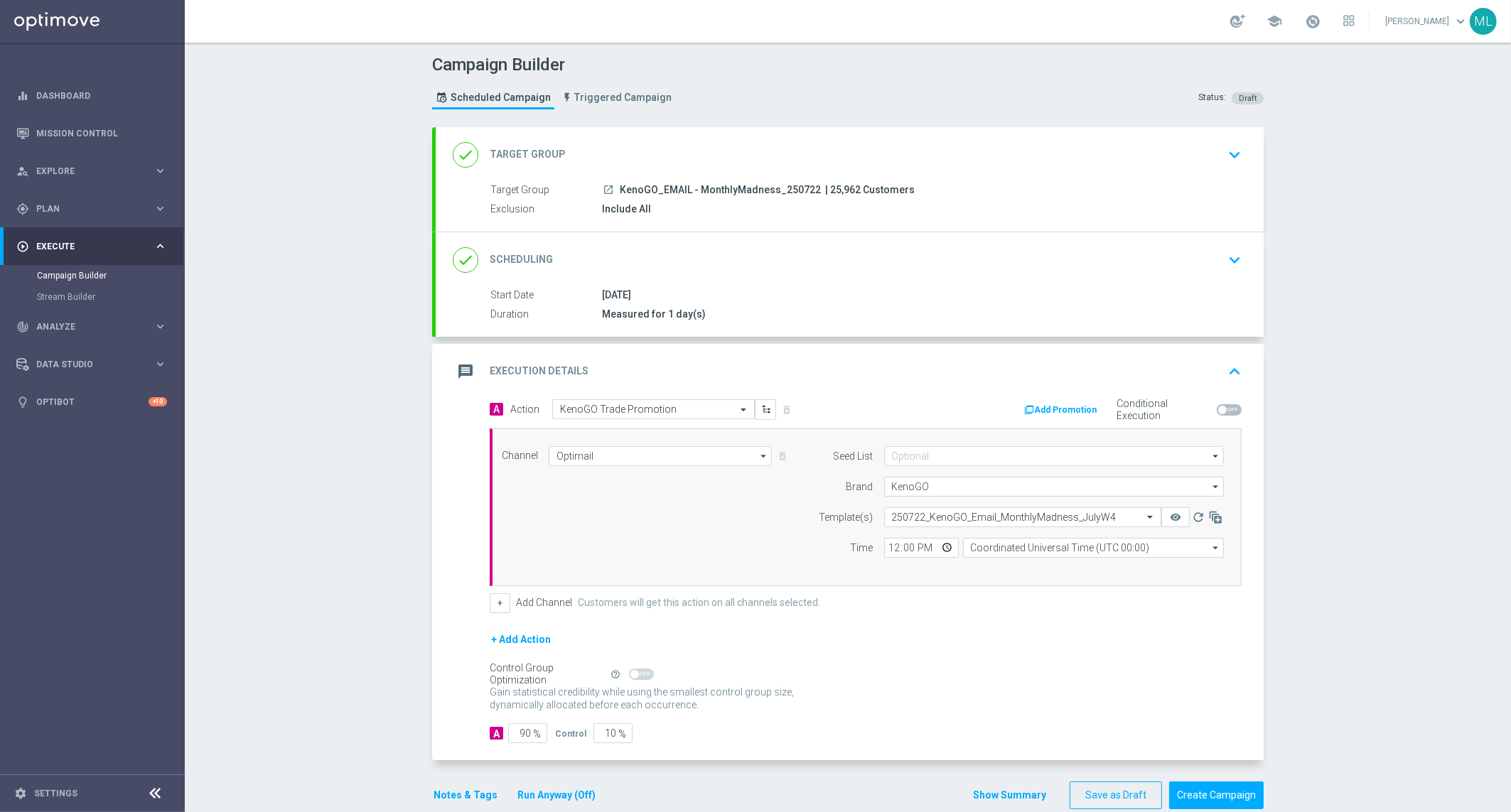 scroll, scrollTop: 27, scrollLeft: 0, axis: vertical 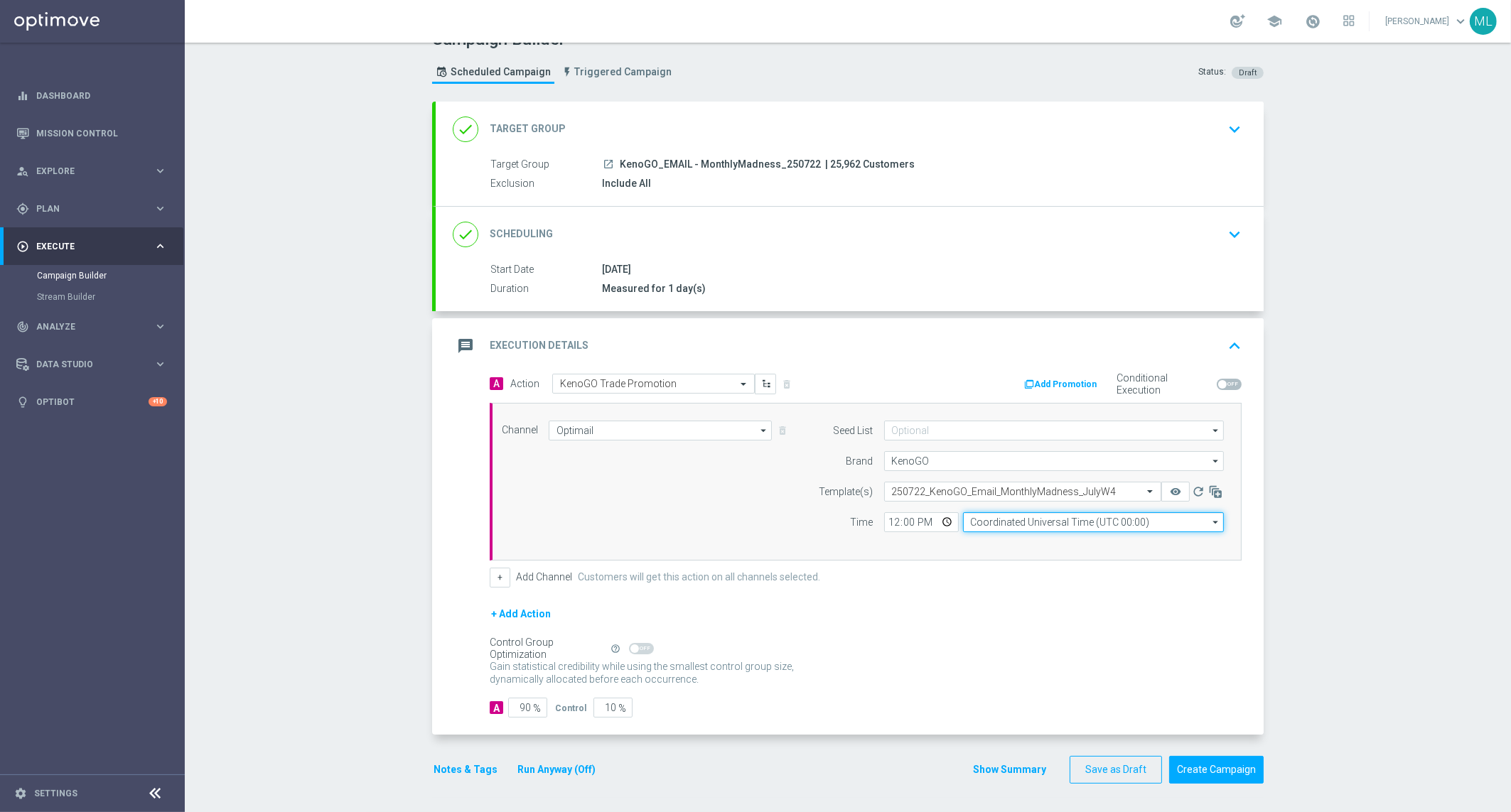 click on "Coordinated Universal Time (UTC 00:00)" 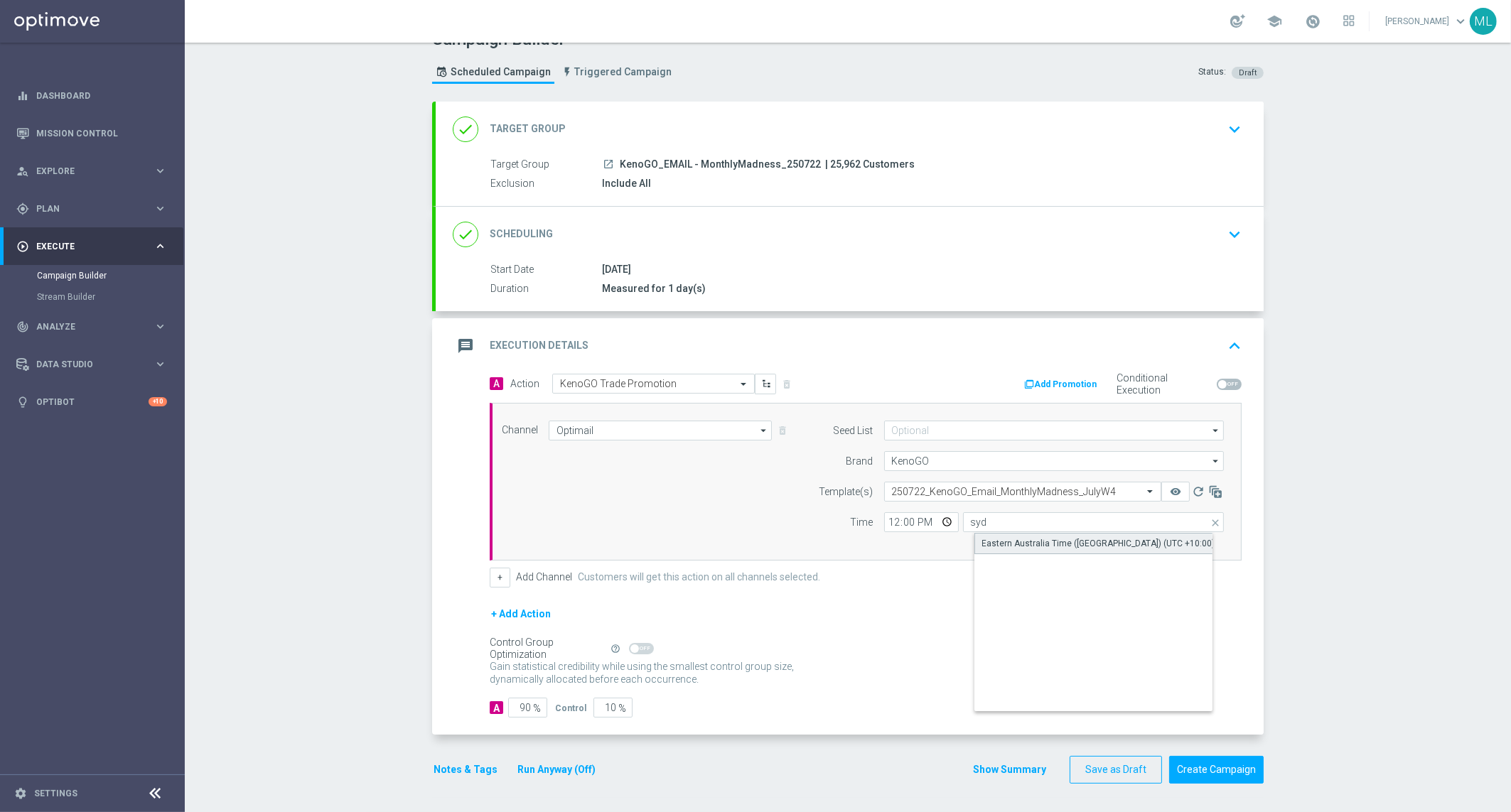 drag, startPoint x: 1102, startPoint y: 546, endPoint x: 1021, endPoint y: 534, distance: 81.884064 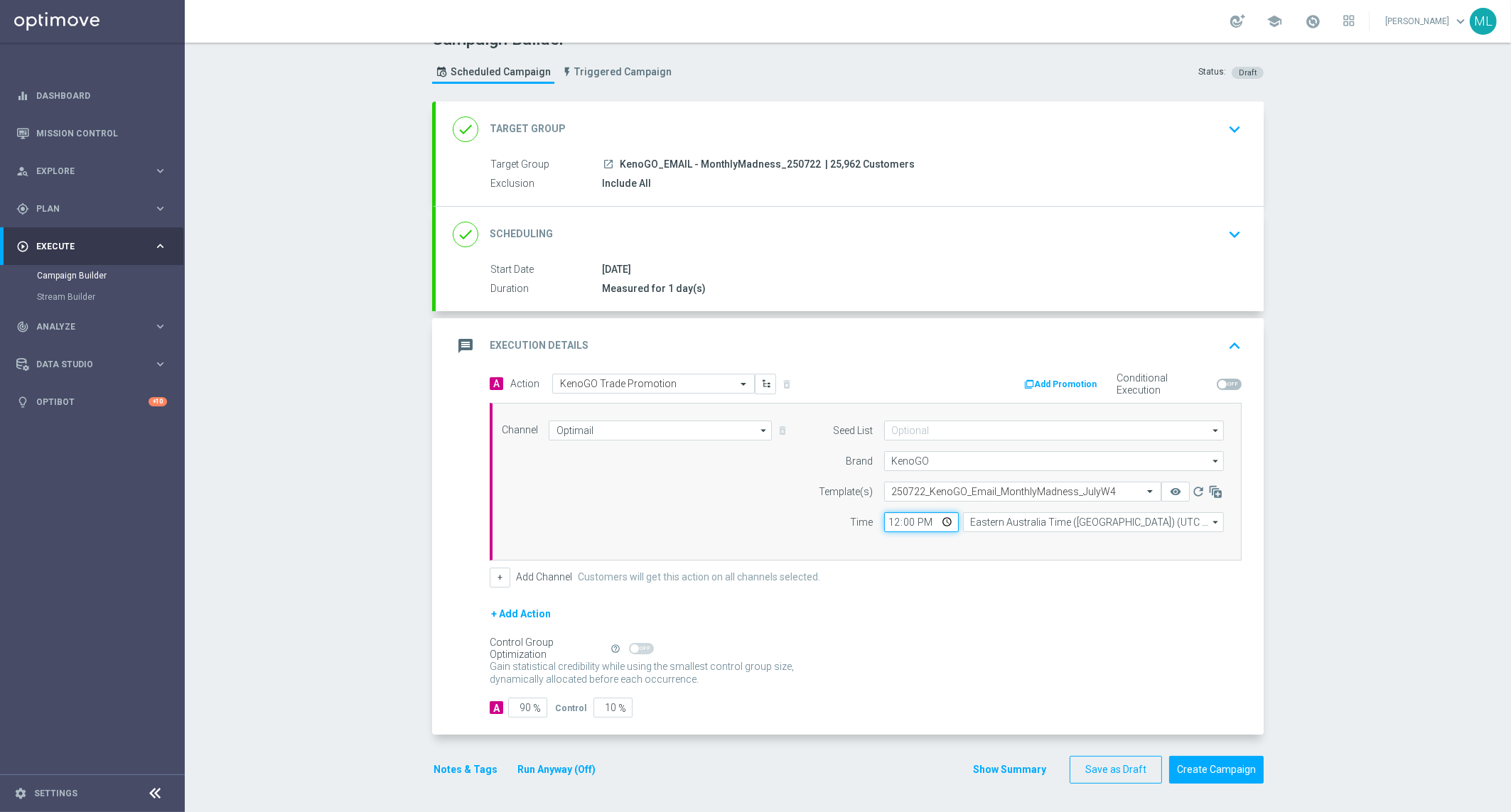 click on "12:00" 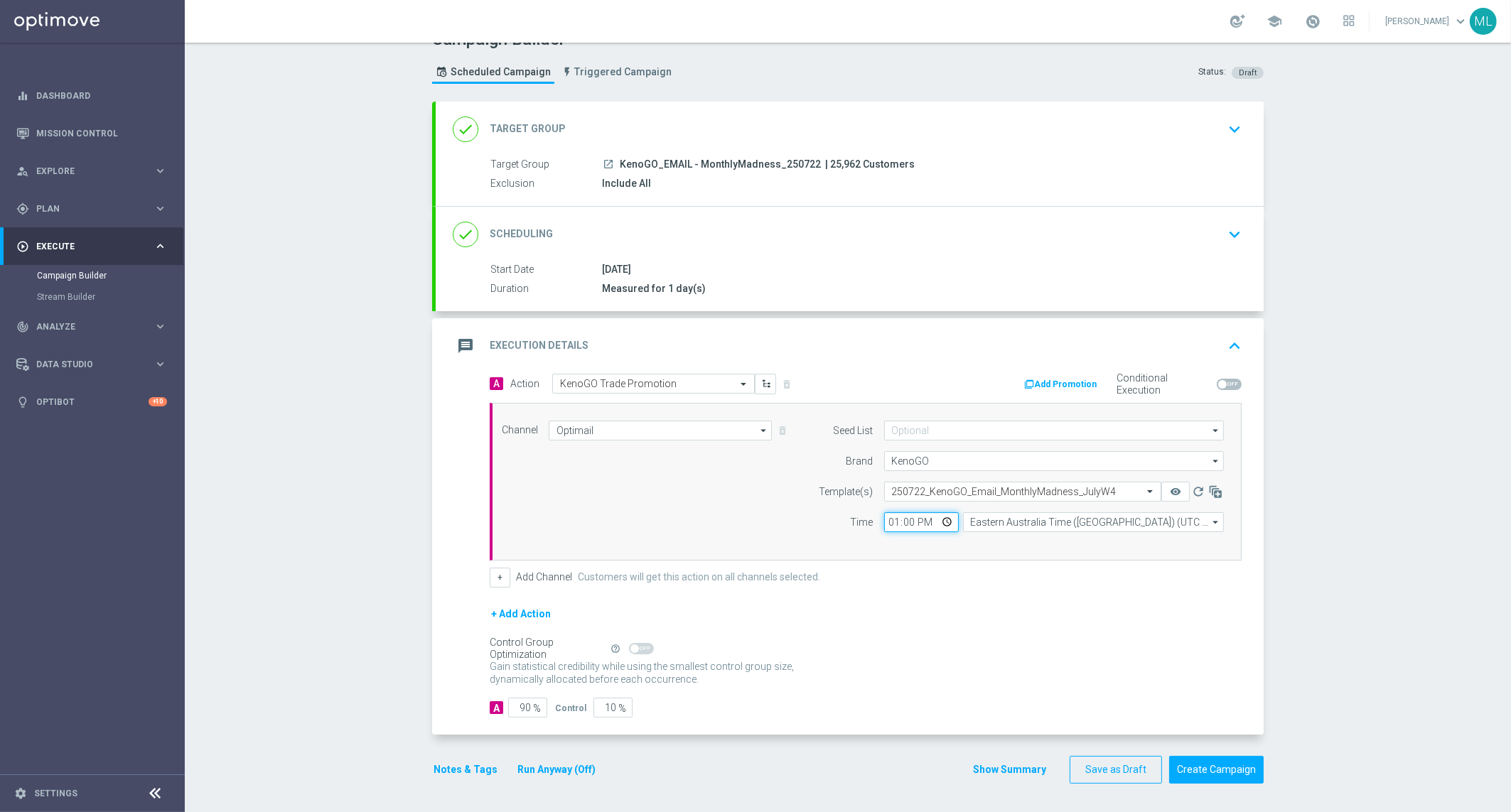 type on "17:00" 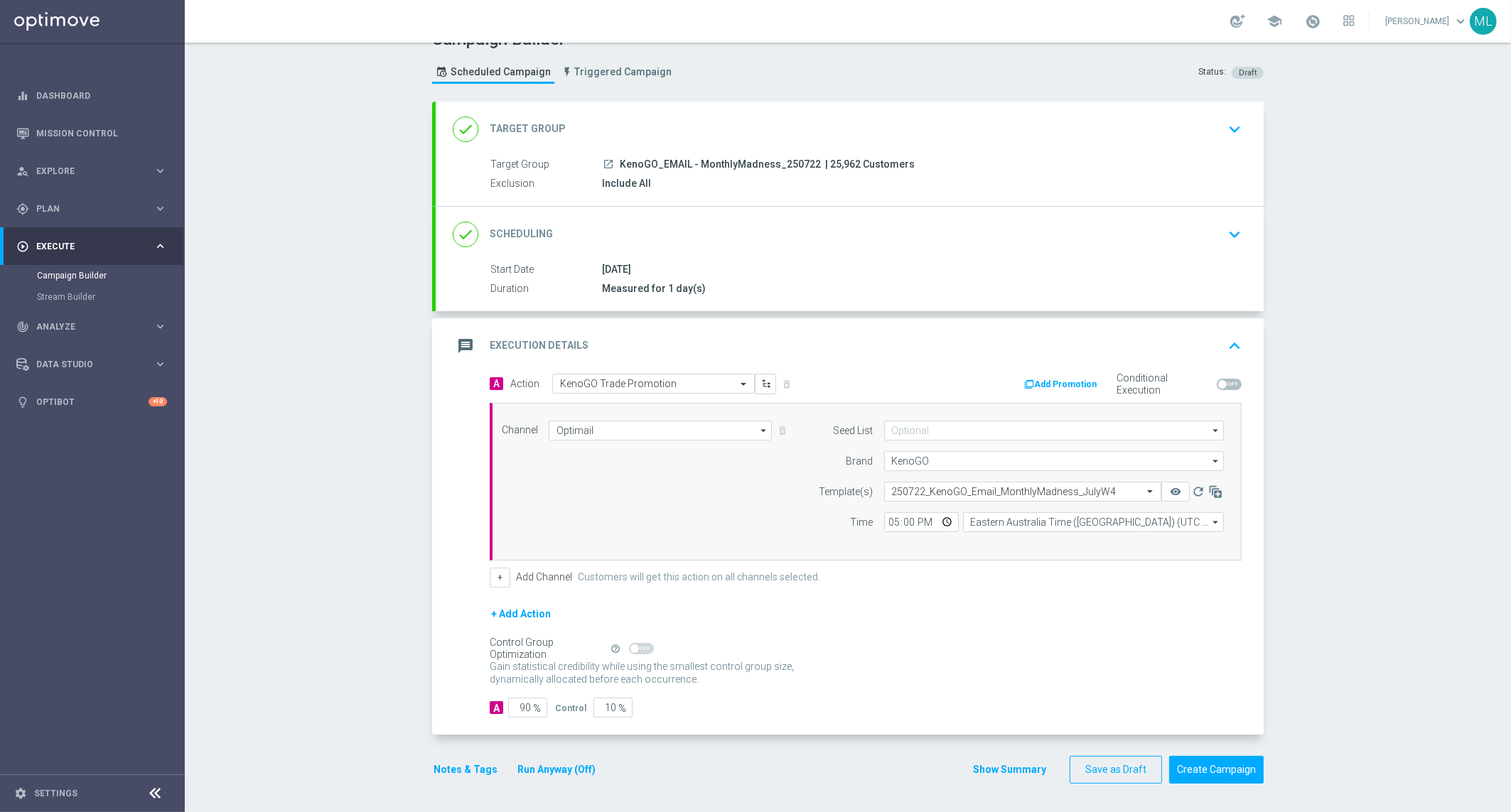 click on "Channel
Optimail
Optimail
arrow_drop_down
Show Selected
1 of 26
Silverpop" 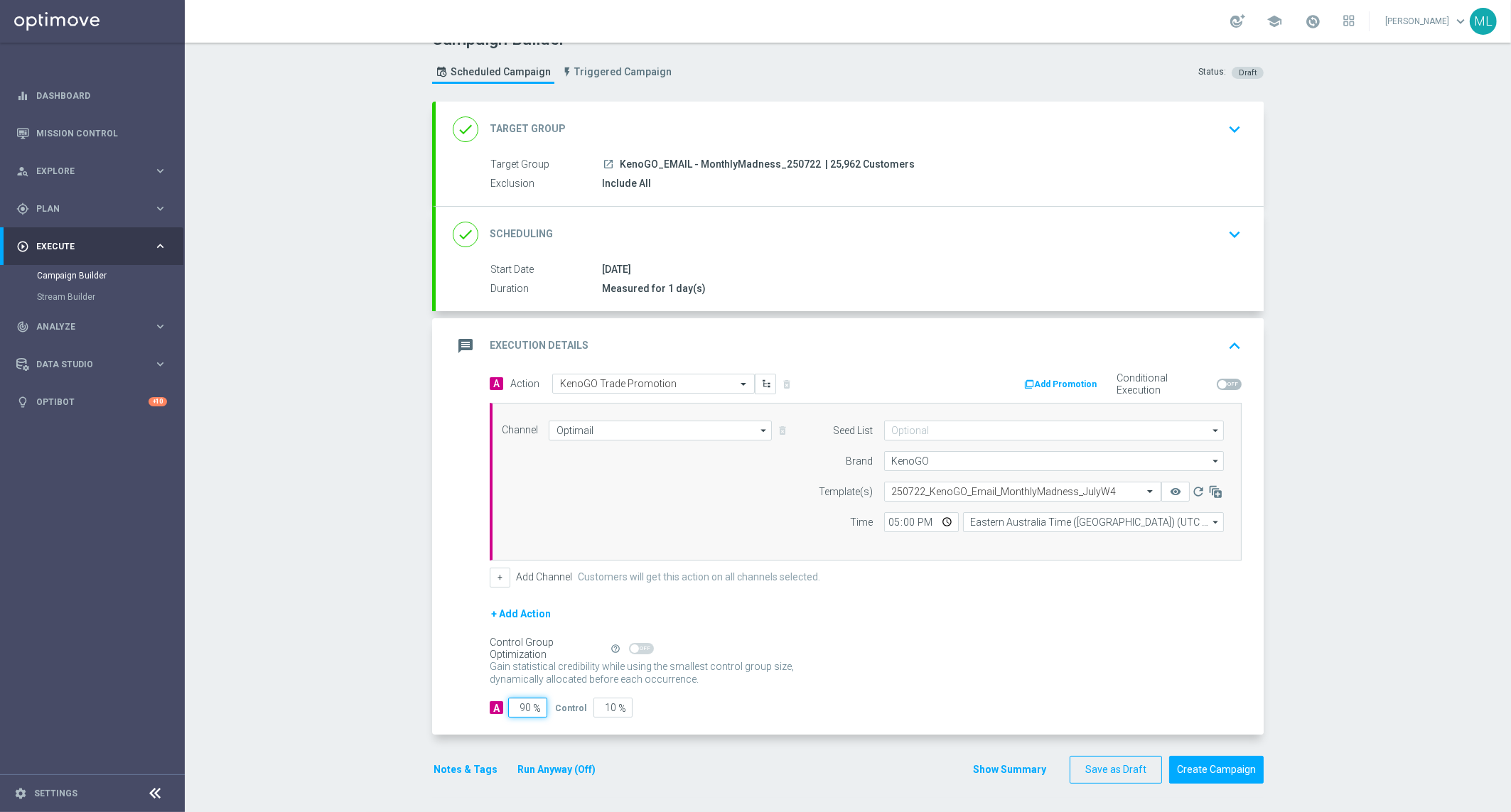 drag, startPoint x: 529, startPoint y: 705, endPoint x: 500, endPoint y: 704, distance: 29.01724 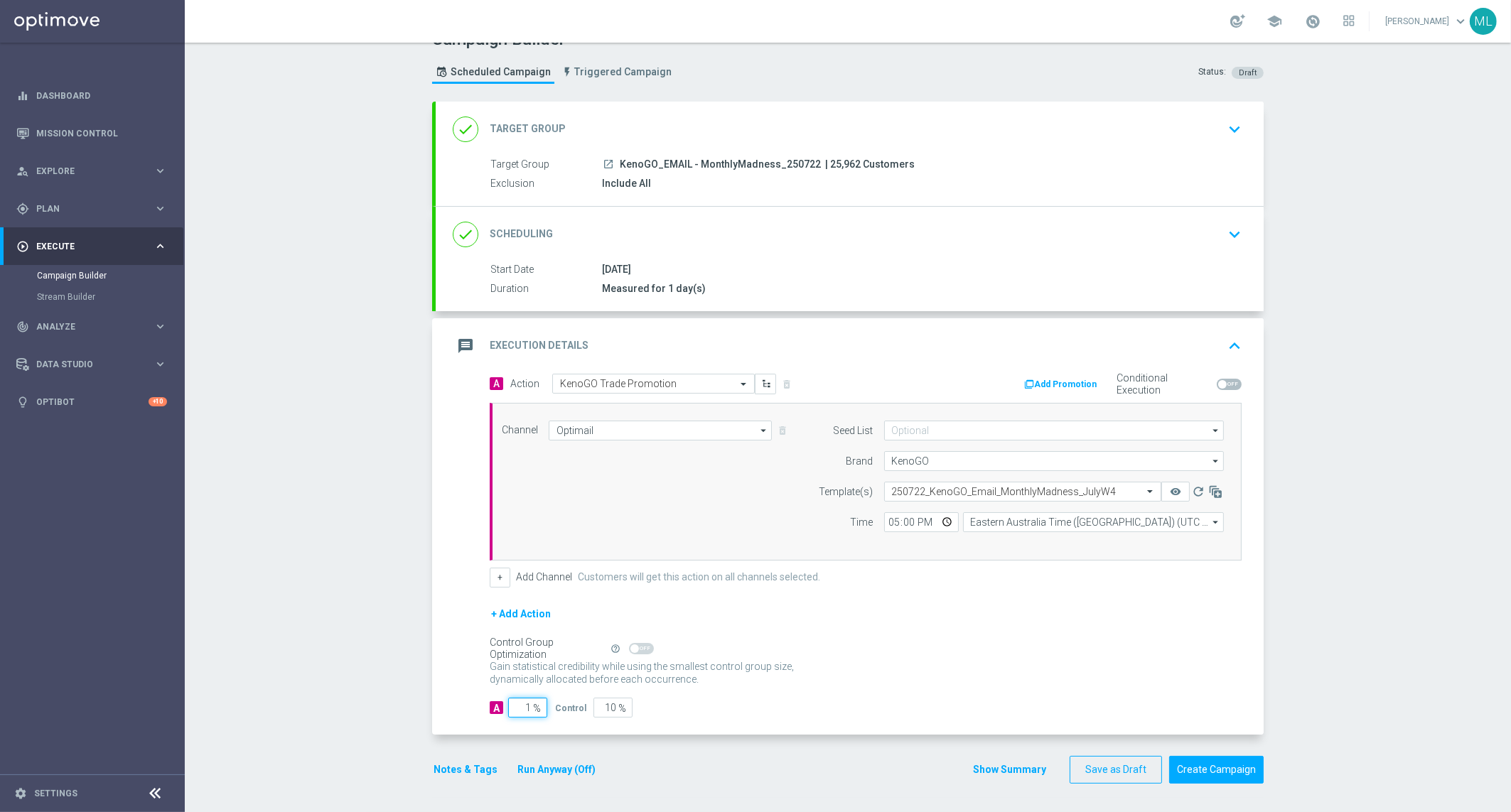 type on "99" 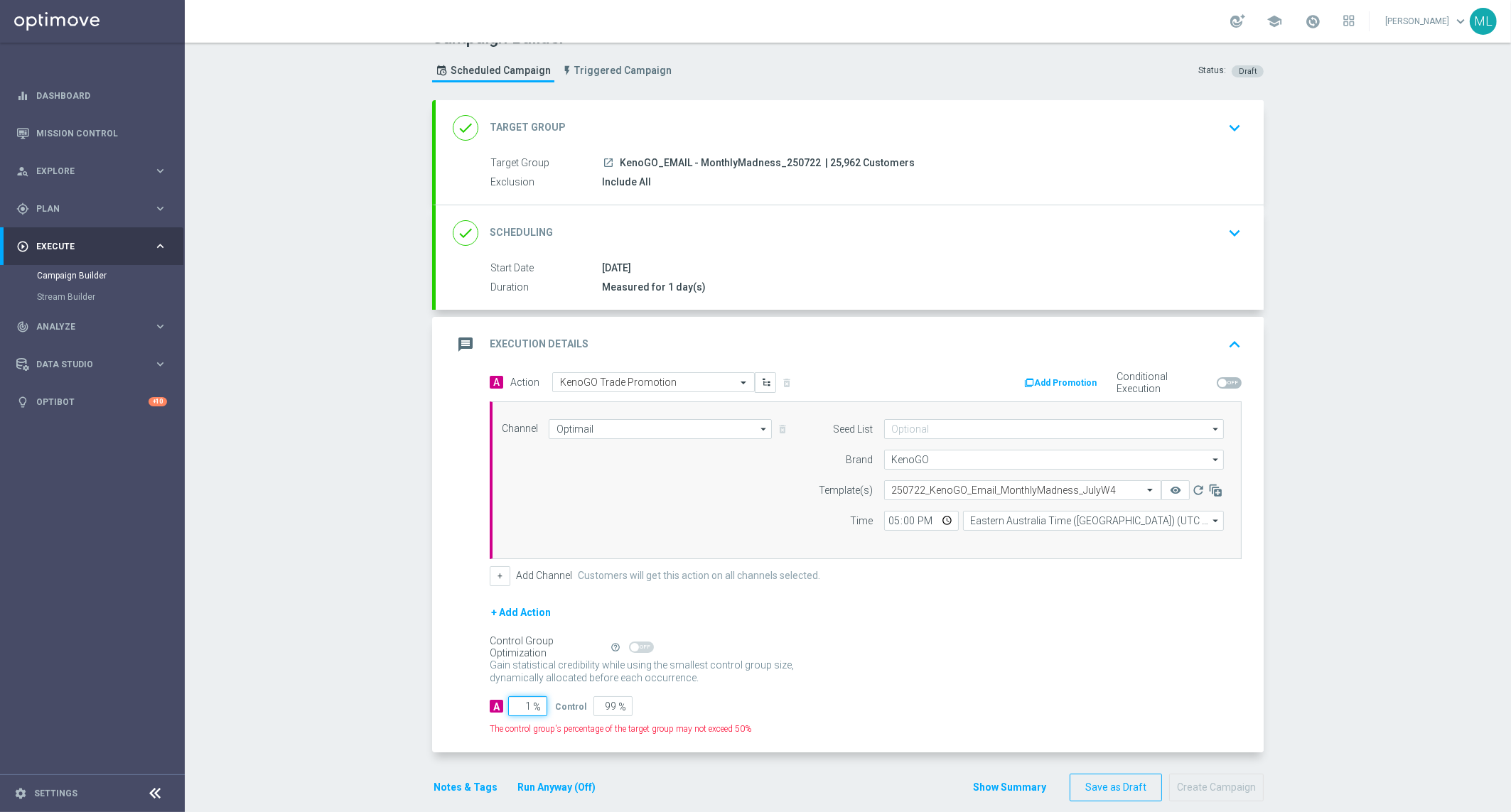 type on "10" 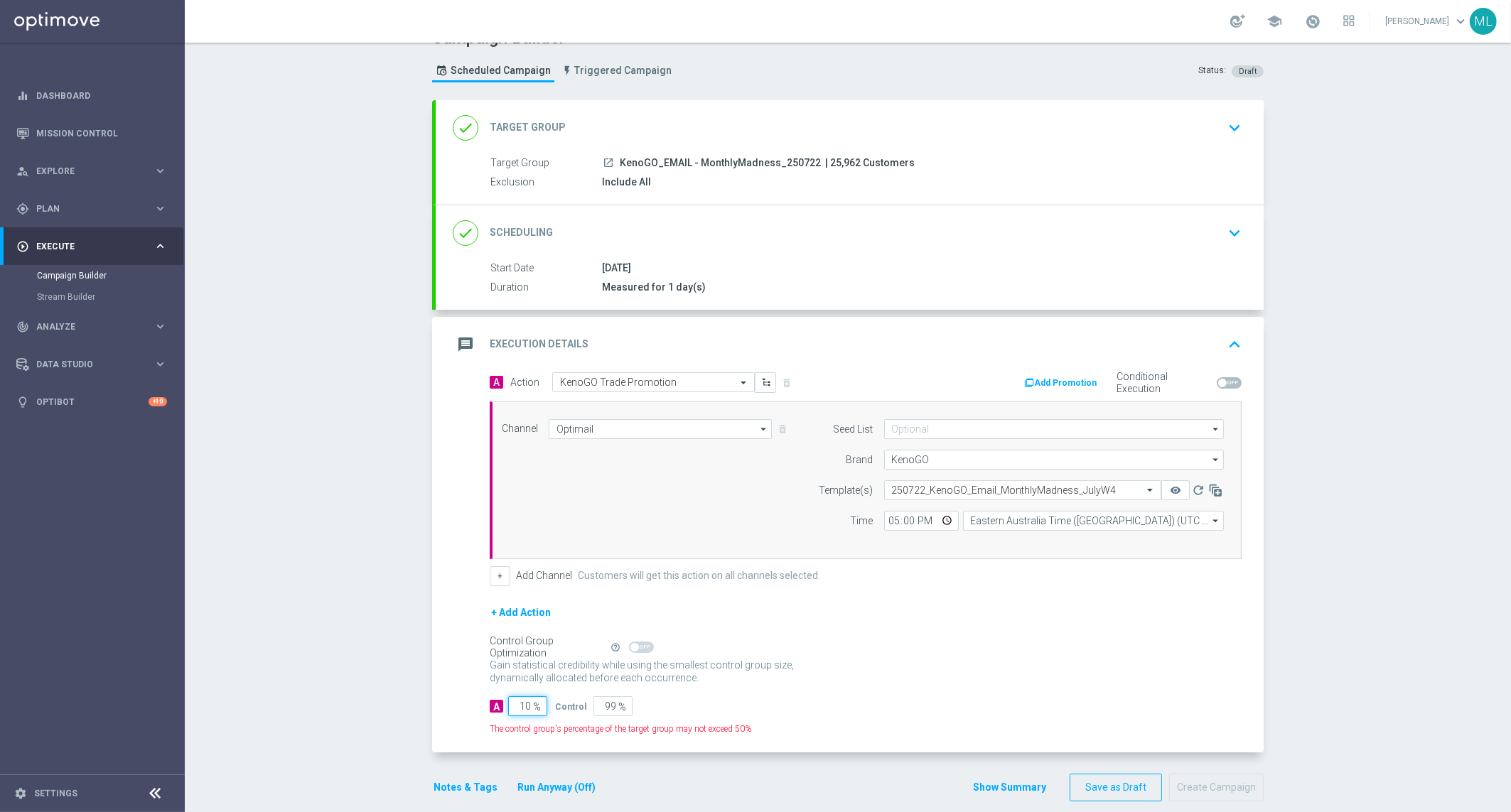 type on "90" 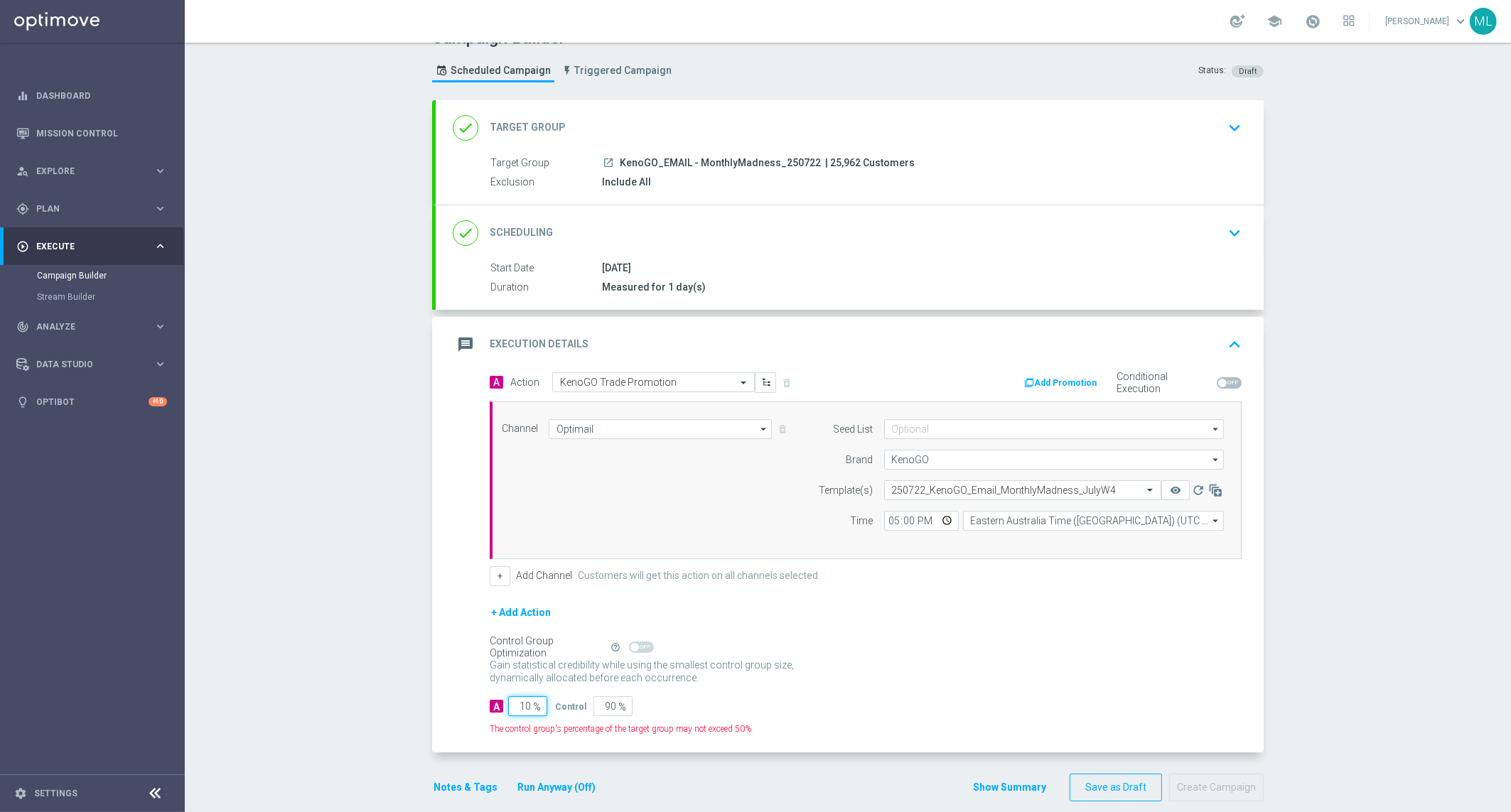 type on "100" 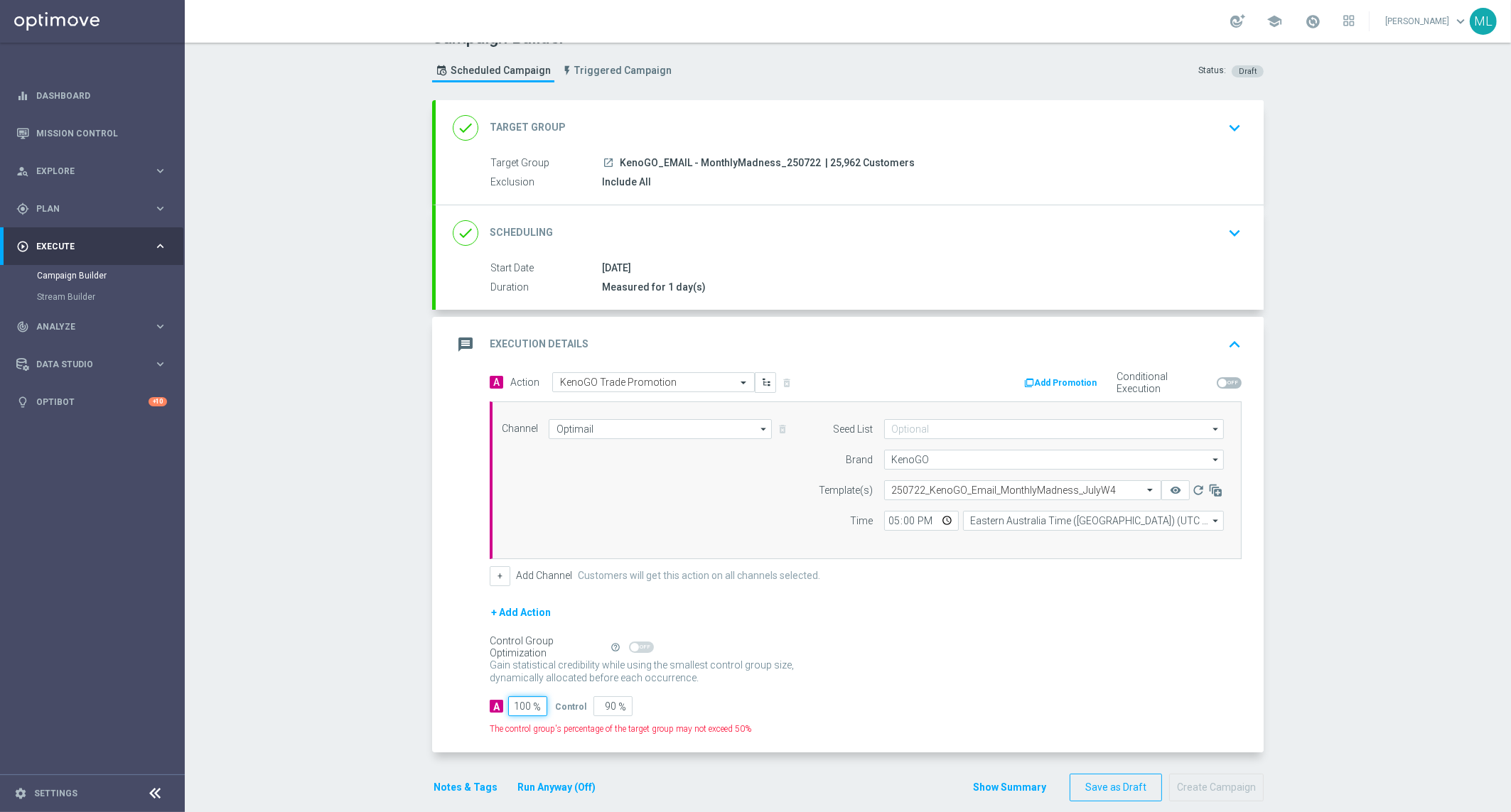 type on "0" 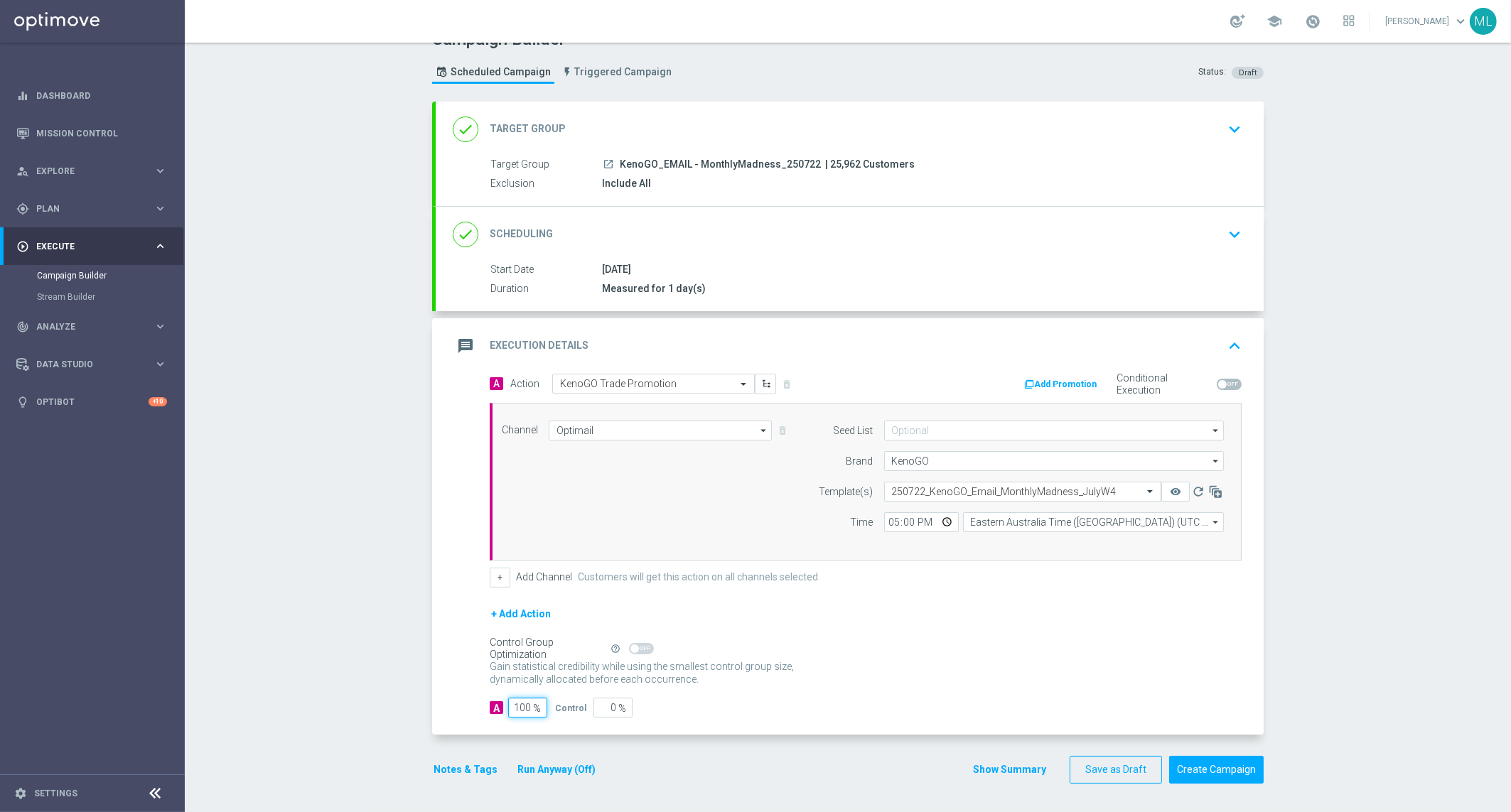 type on "100" 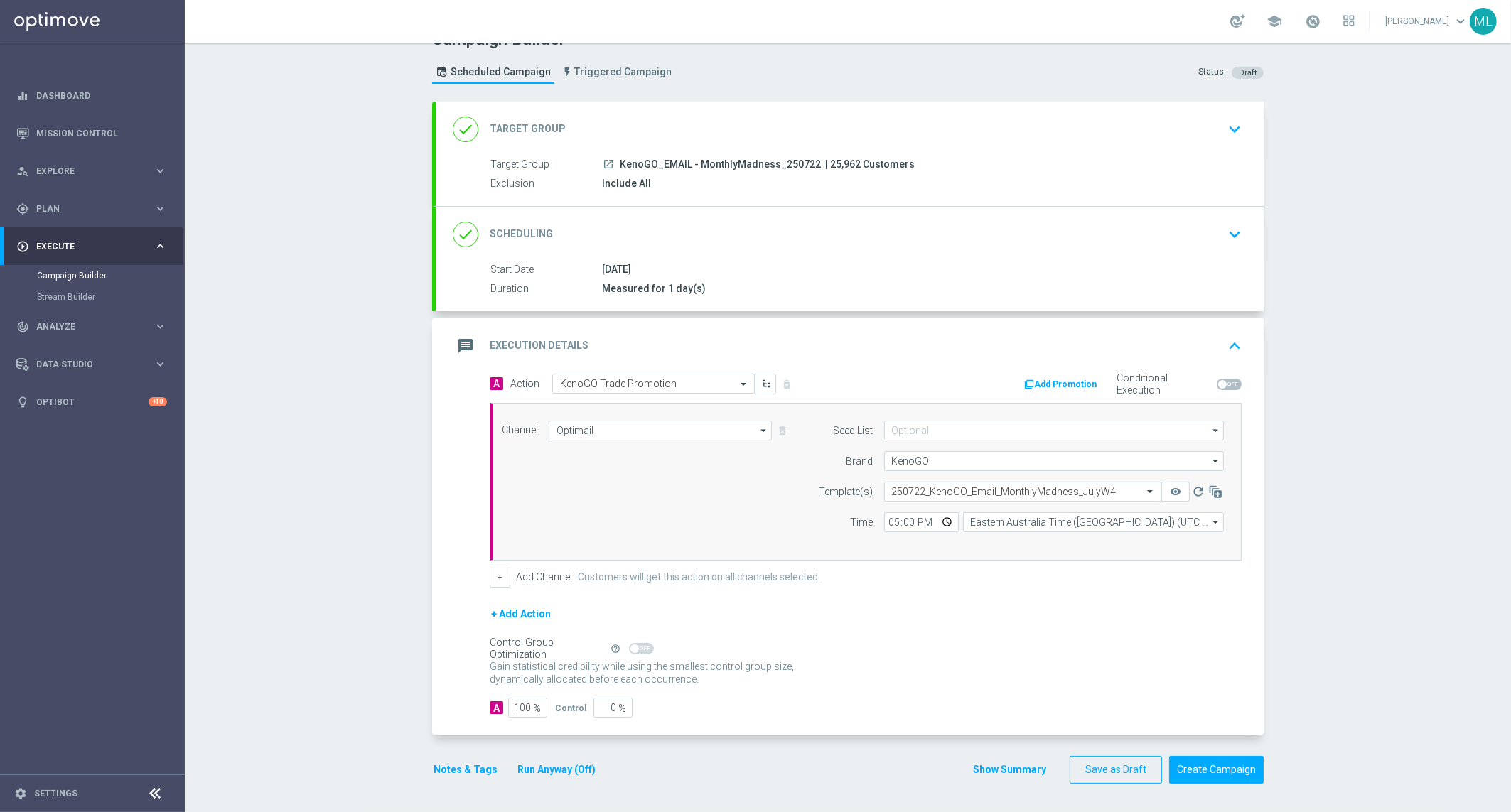 click on "+ Add Action" 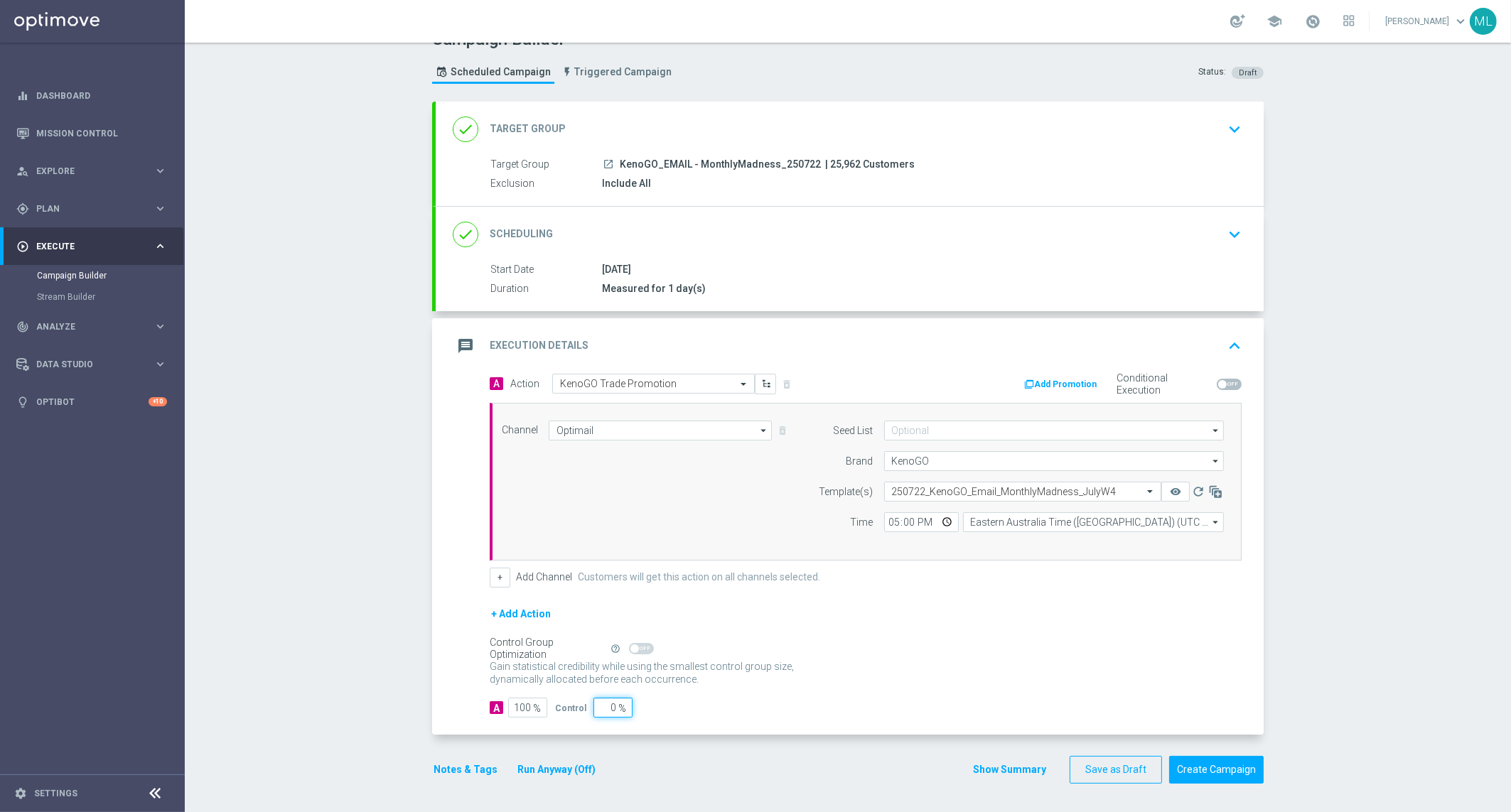 click on "0" 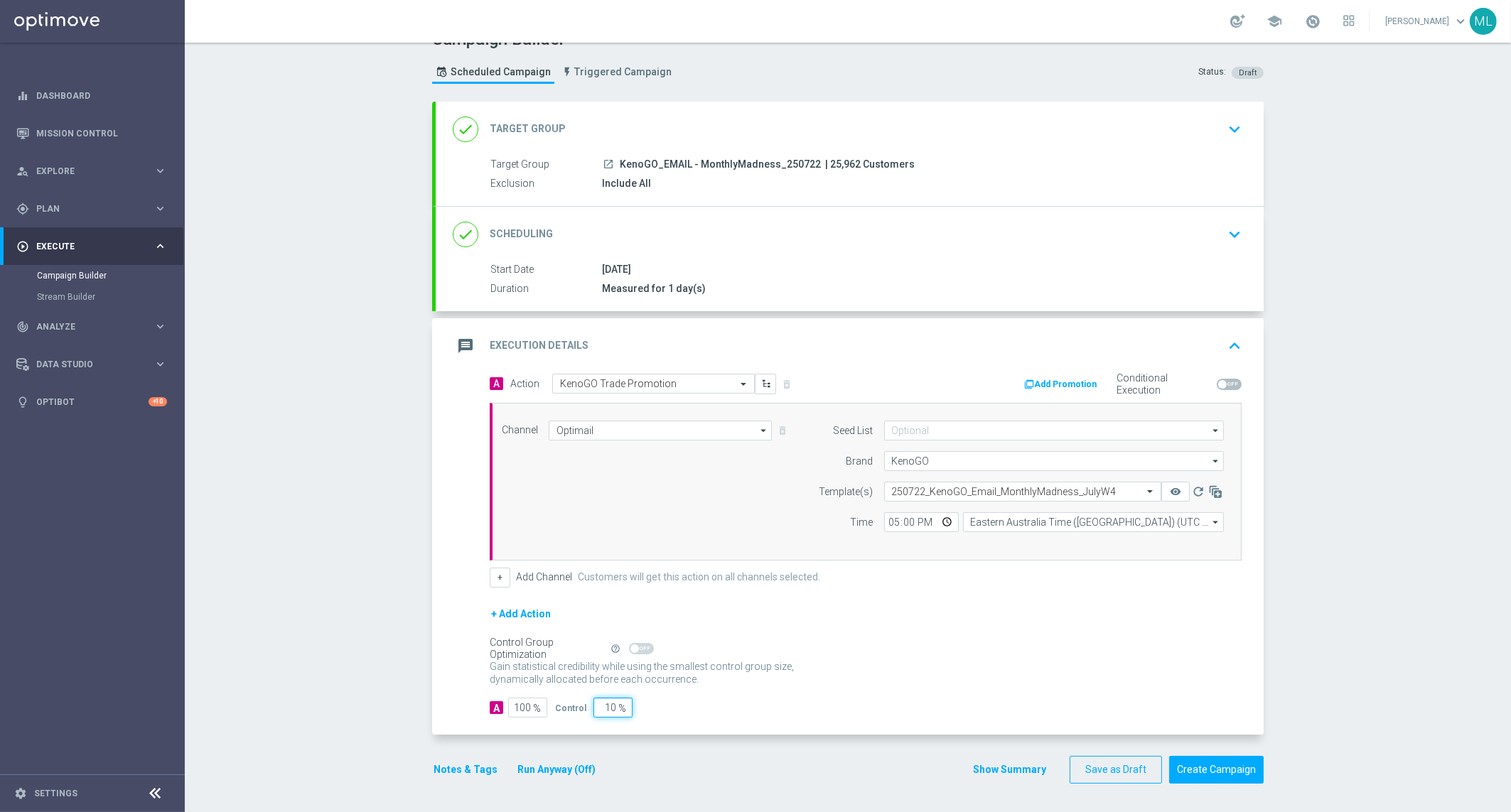 type on "90" 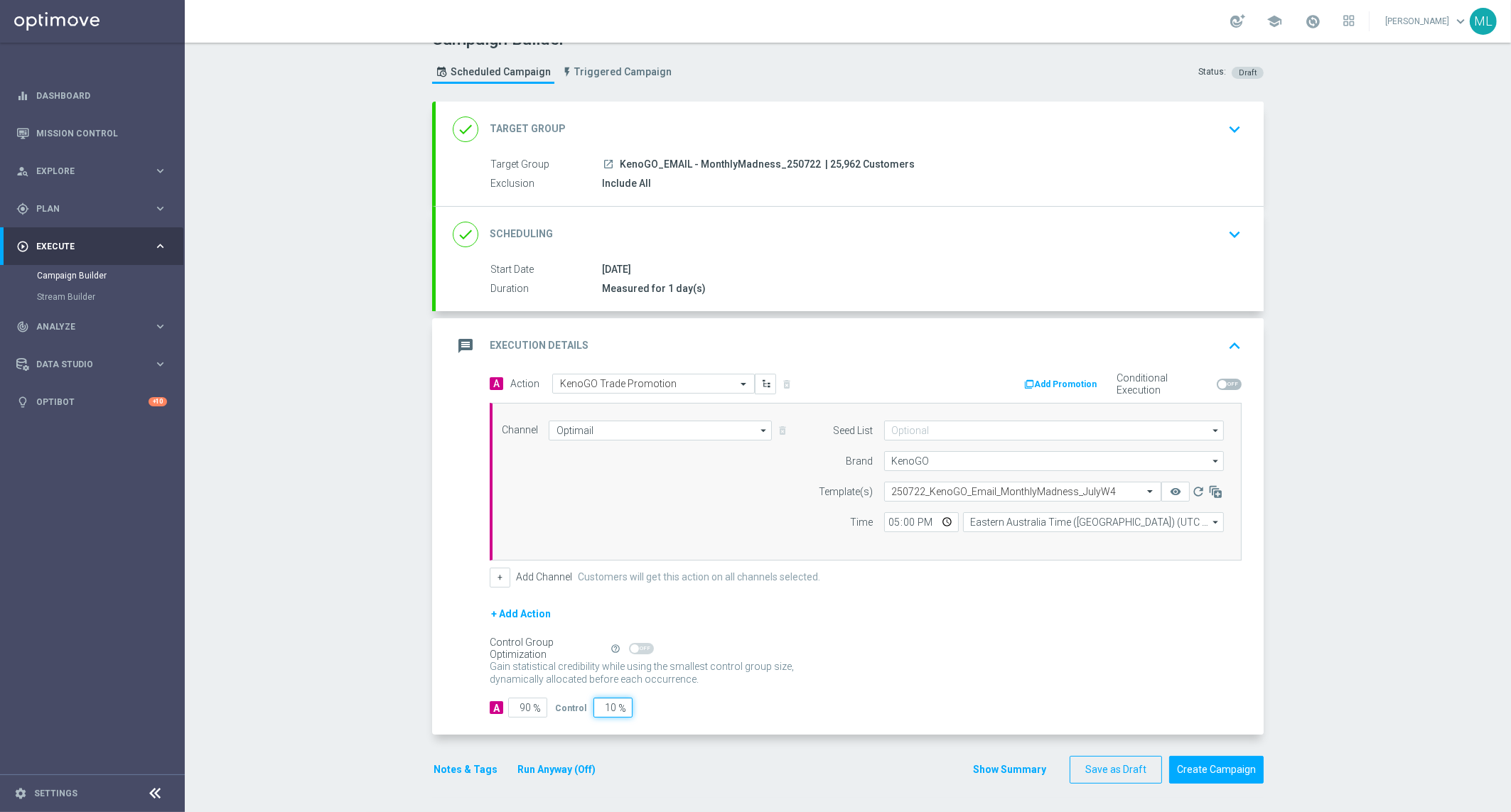 type on "10" 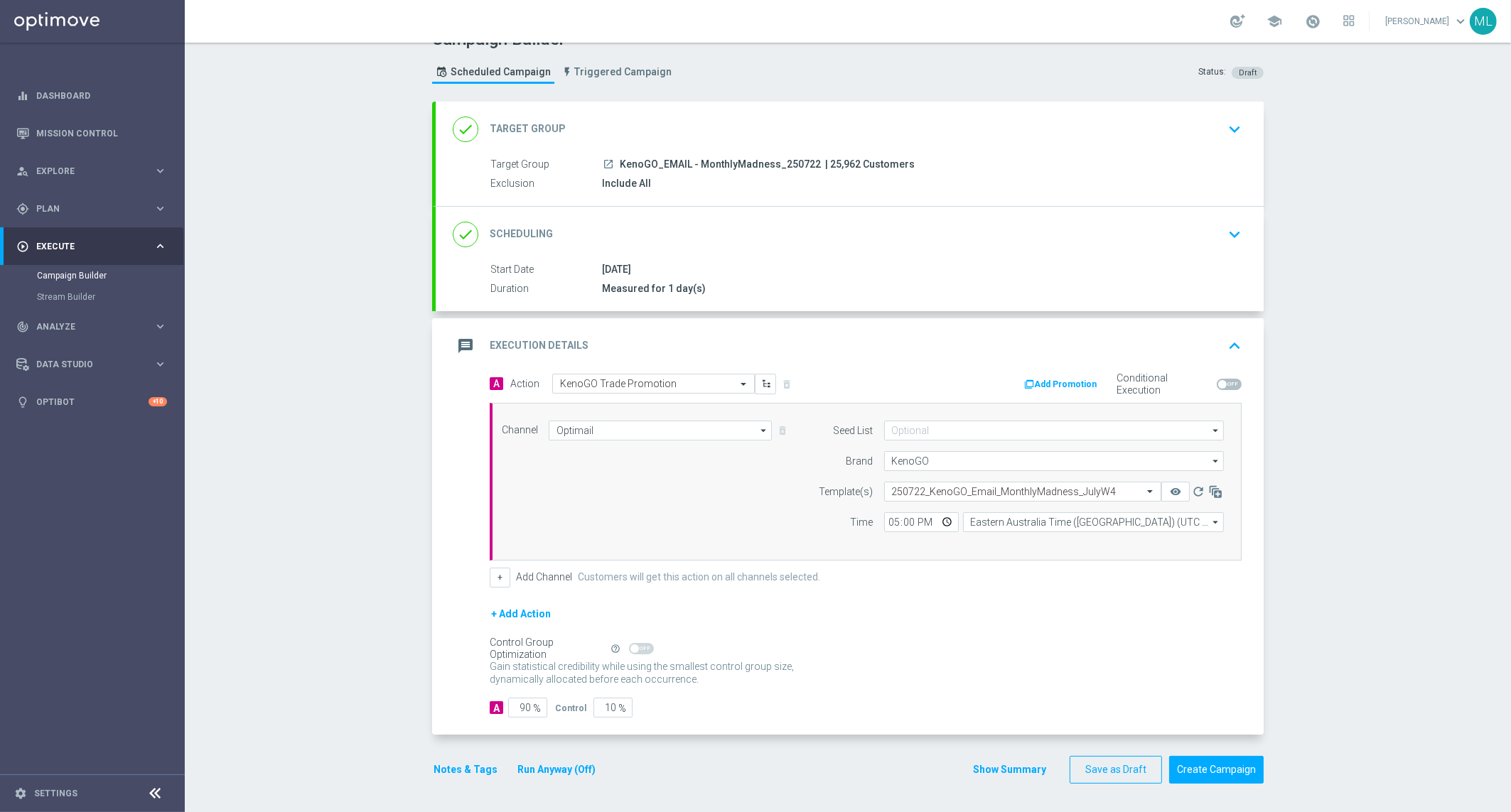 click on "A
Action
Select action  KenoGO Trade Promotion
delete_forever
Add Promotion
Conditional Execution
Channel
Optimail
Optimail
arrow_drop_down" 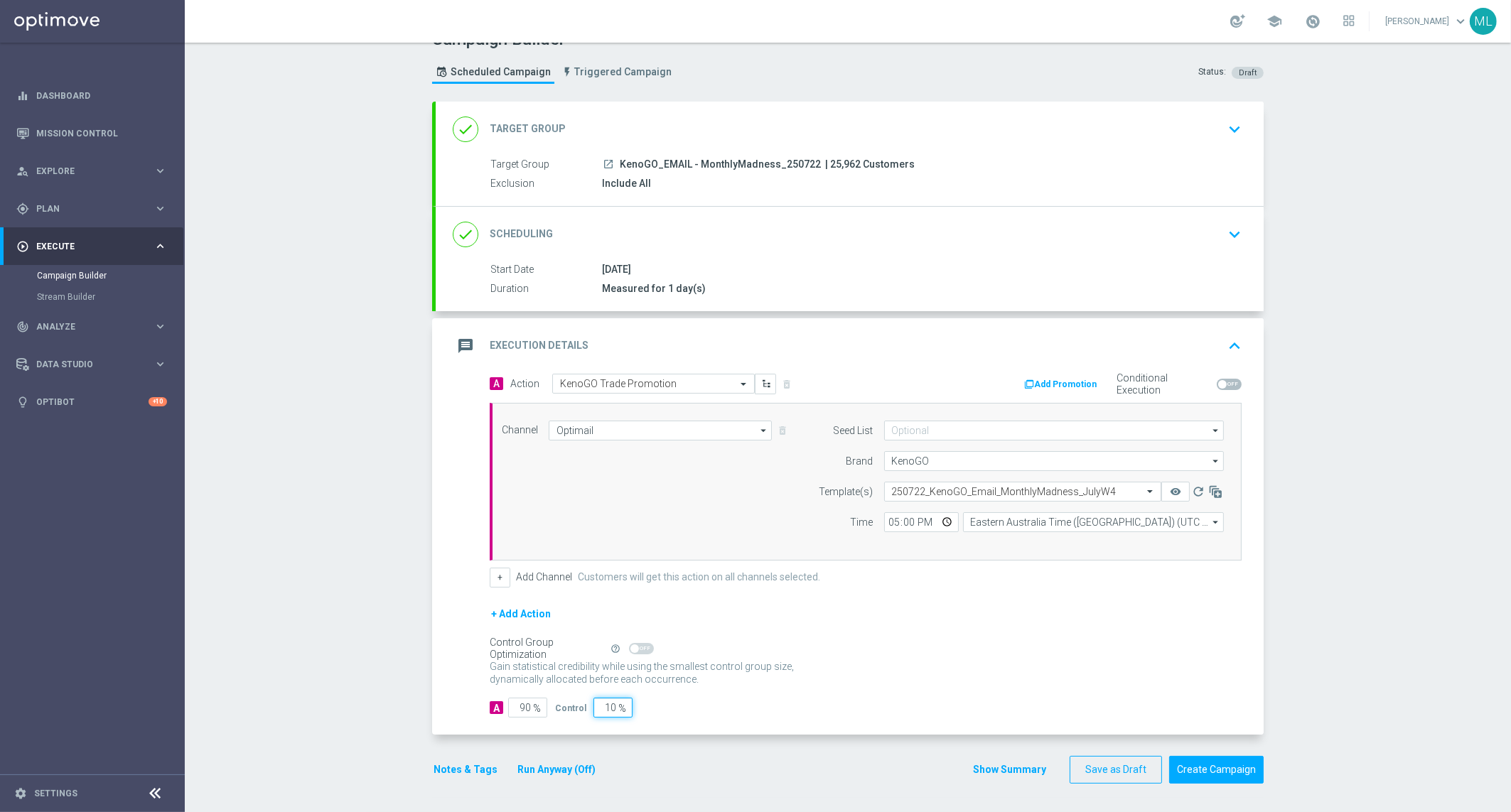 drag, startPoint x: 615, startPoint y: 709, endPoint x: 599, endPoint y: 708, distance: 16.03122 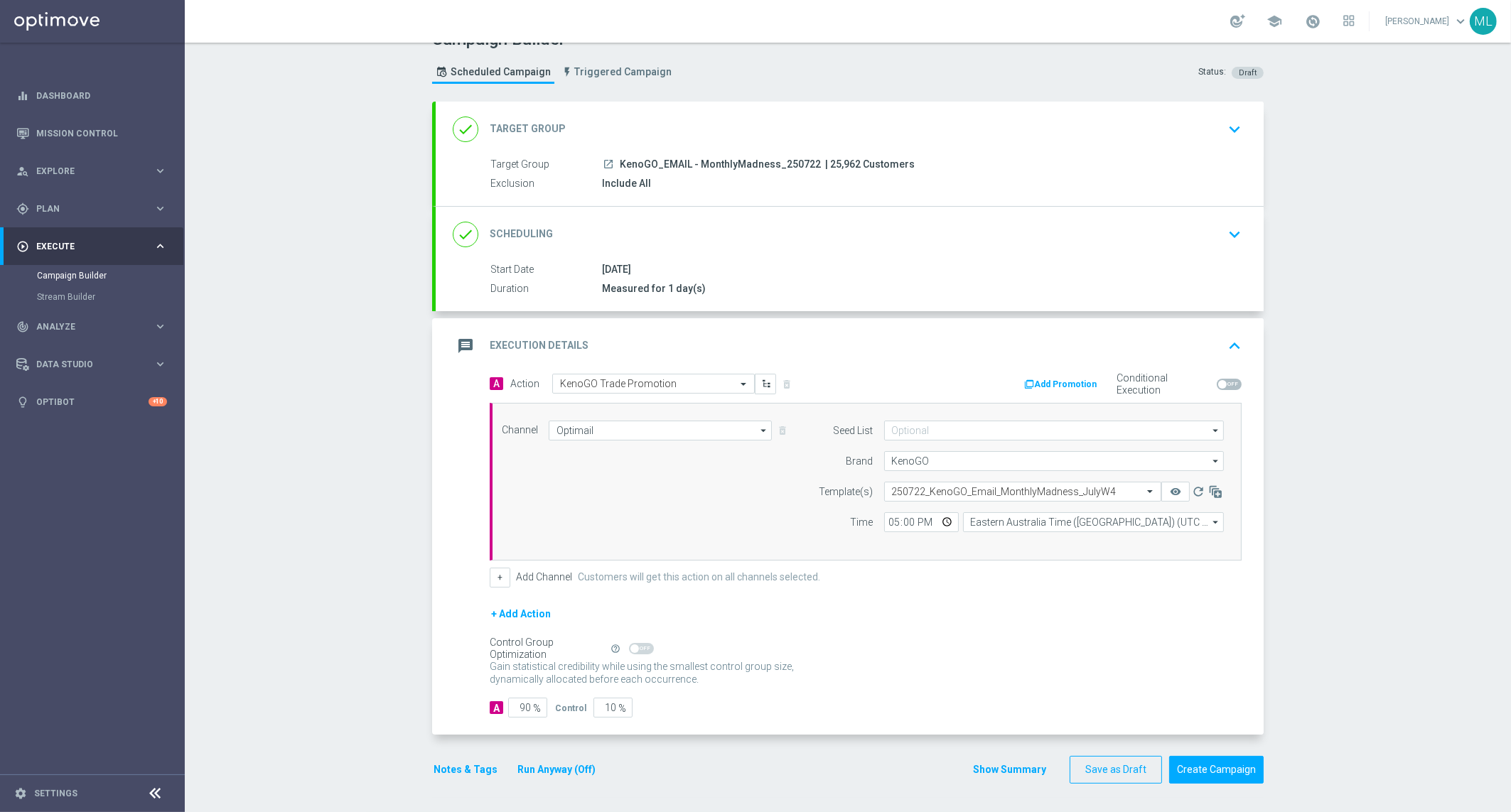 click on "A
90
%
Control
10
%" 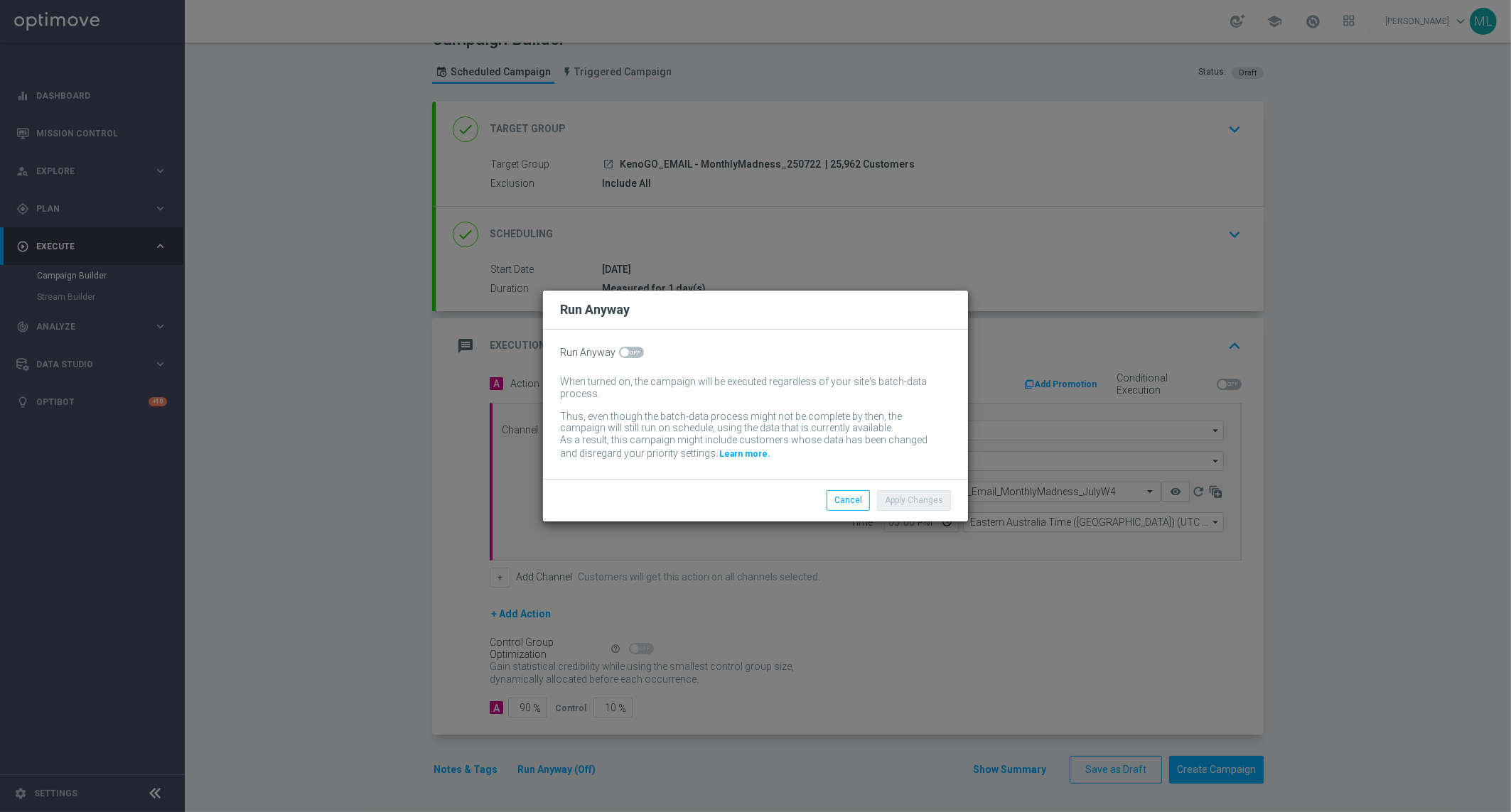 click 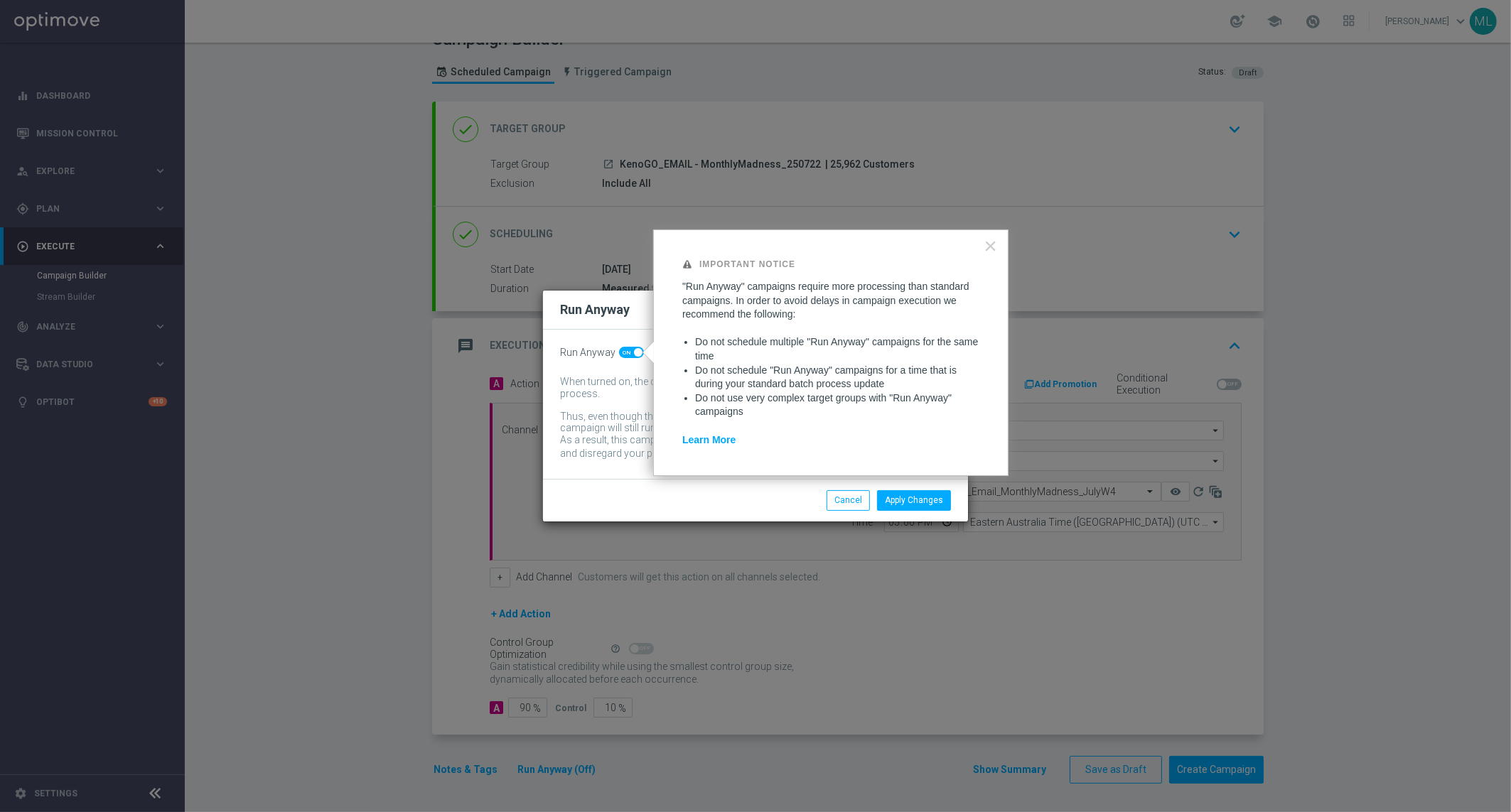drag, startPoint x: 994, startPoint y: 247, endPoint x: 995, endPoint y: 271, distance: 24.02082 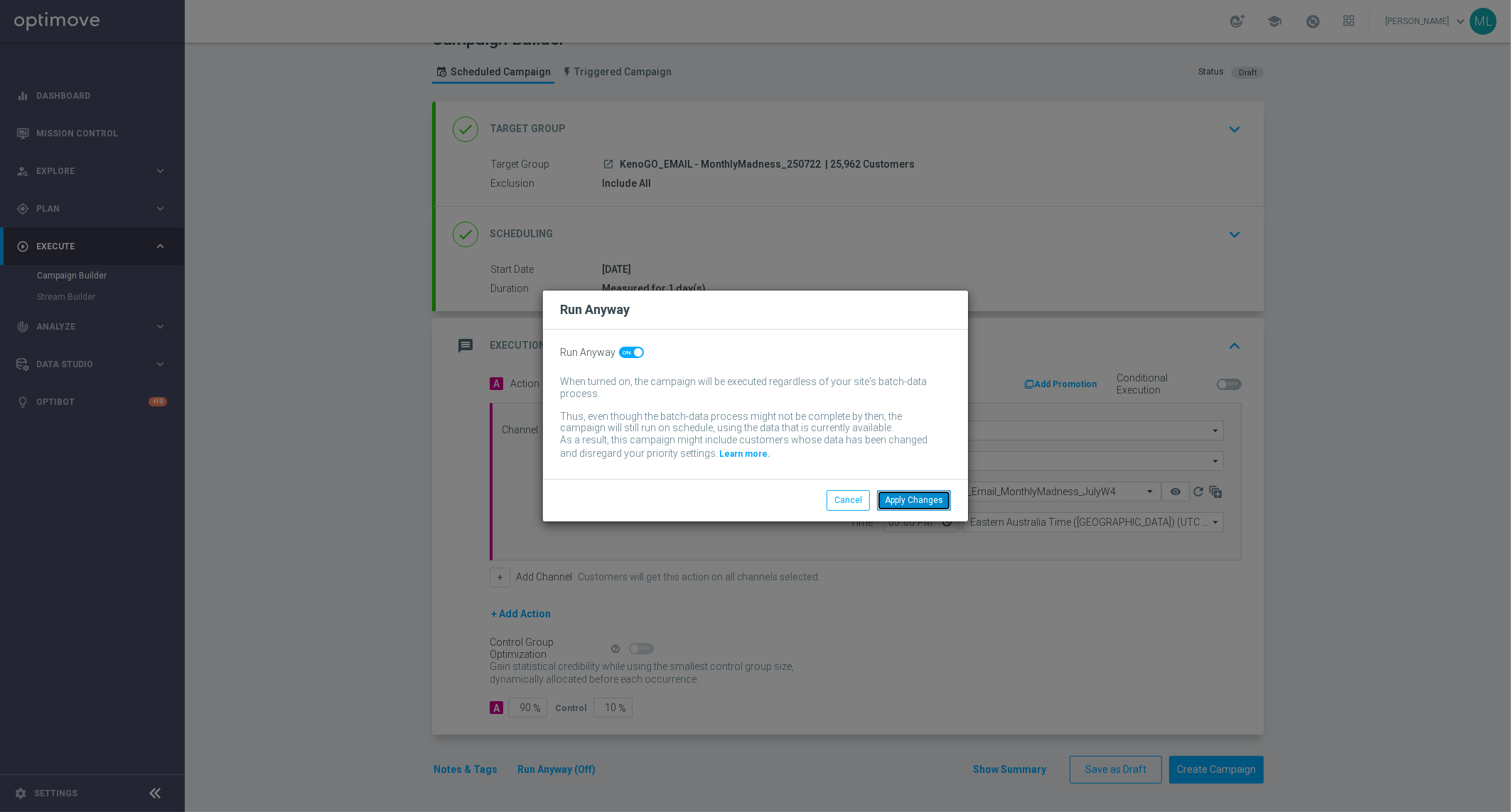 click on "Apply Changes" 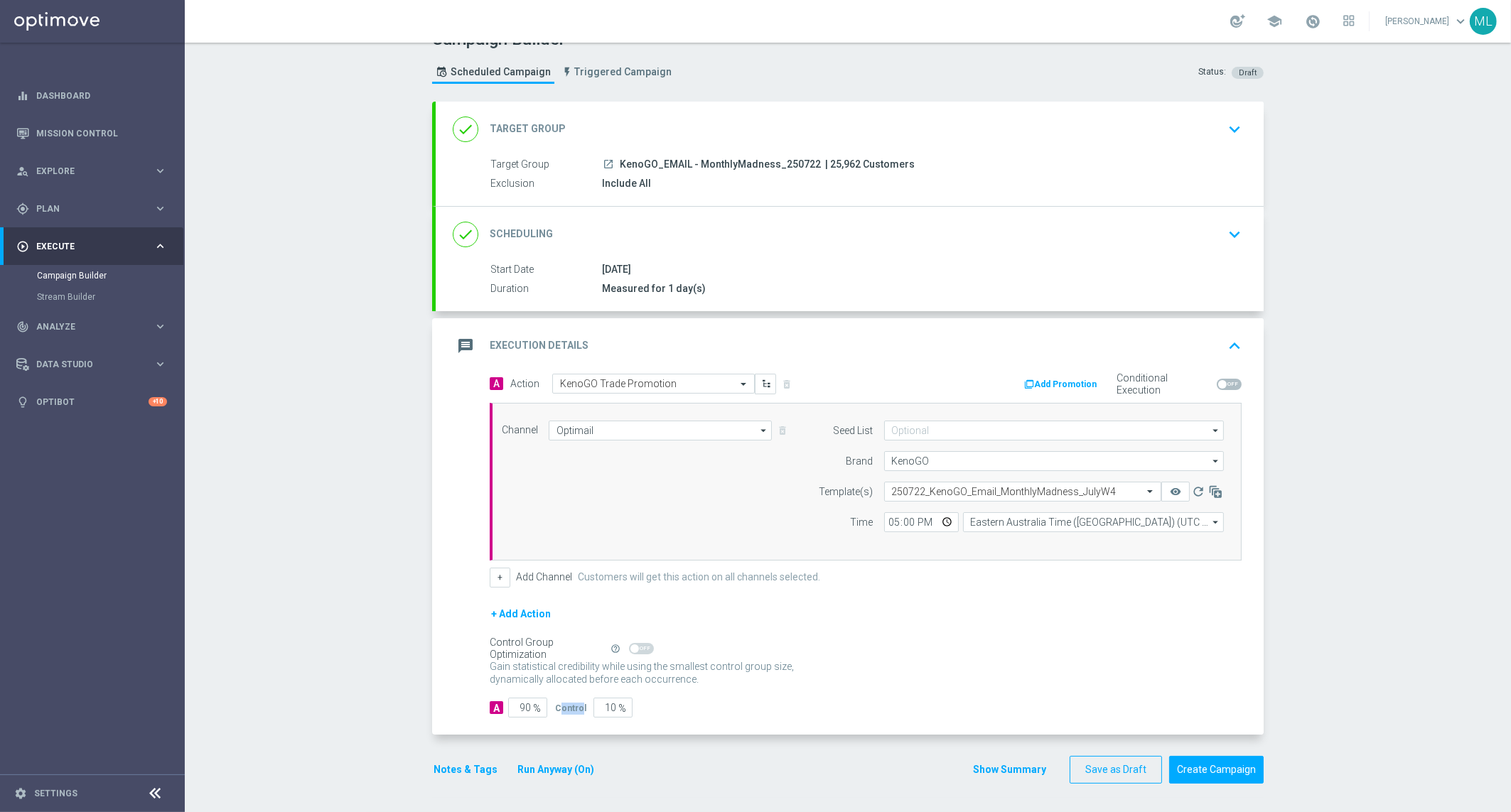 drag, startPoint x: 563, startPoint y: 708, endPoint x: 582, endPoint y: 707, distance: 19.026298 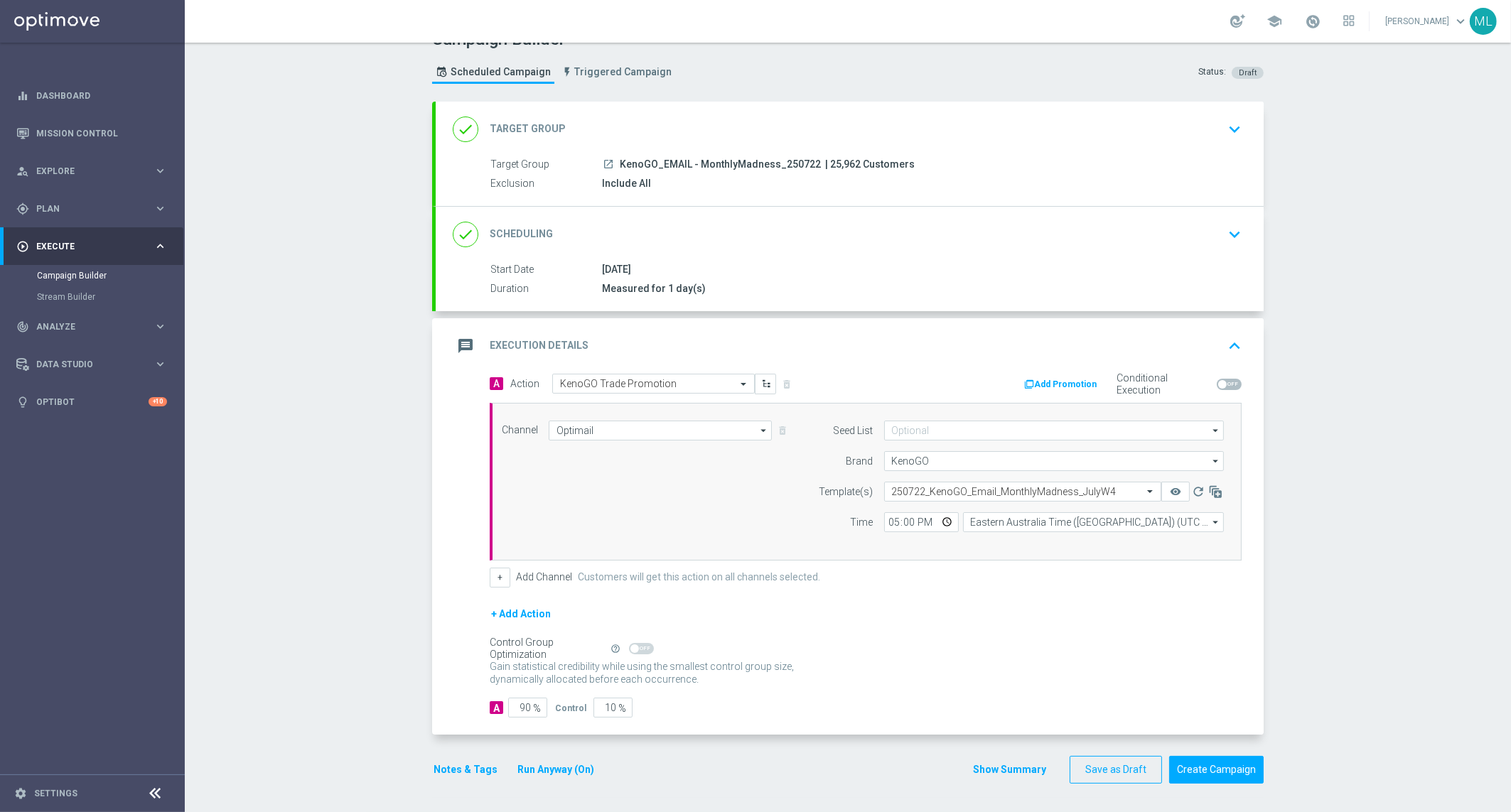 click on "Gain higher response rates by matching the most effective action with each customer. The action-customer fit increases after each occurrence." 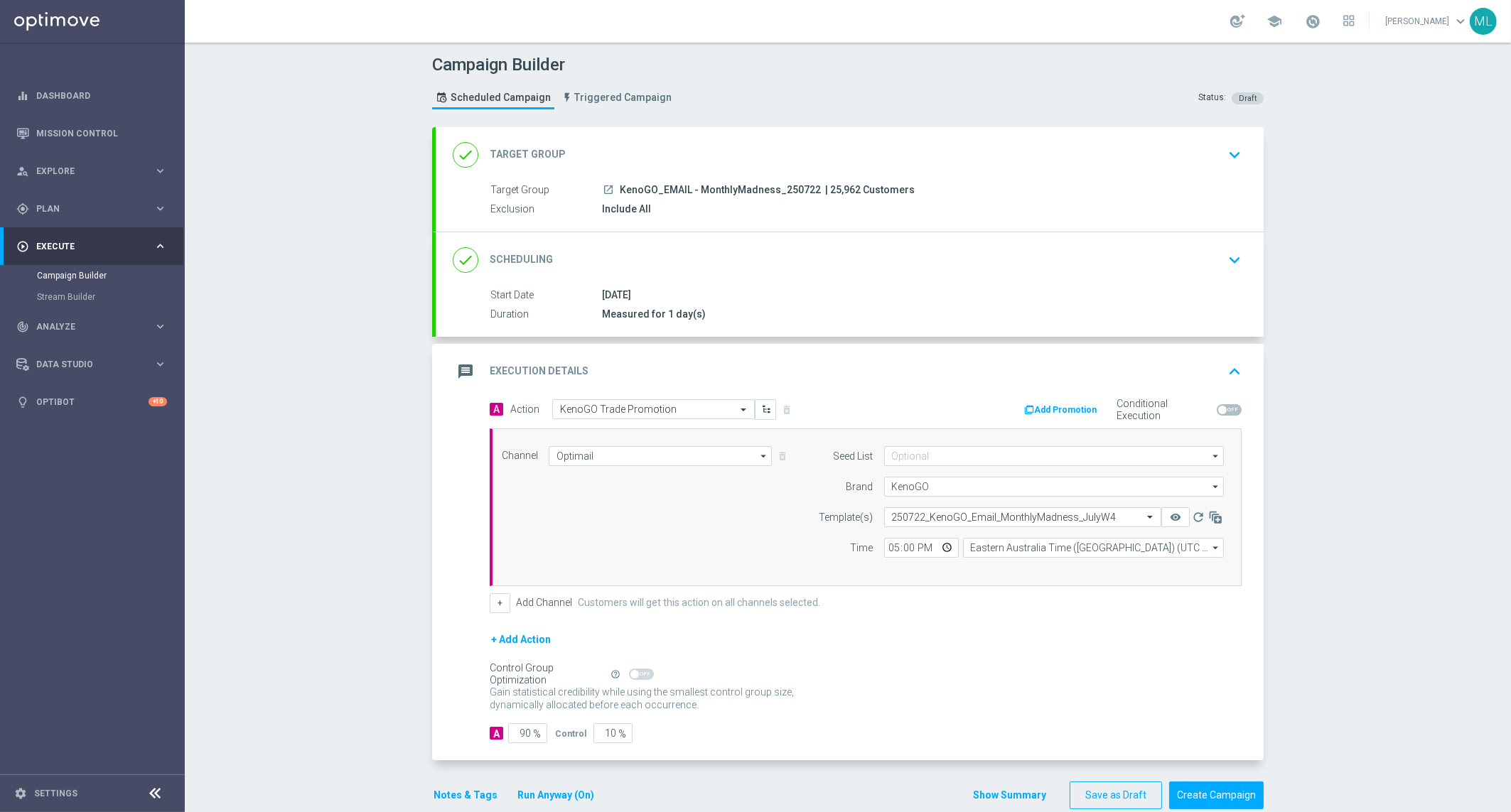 scroll, scrollTop: 2, scrollLeft: 0, axis: vertical 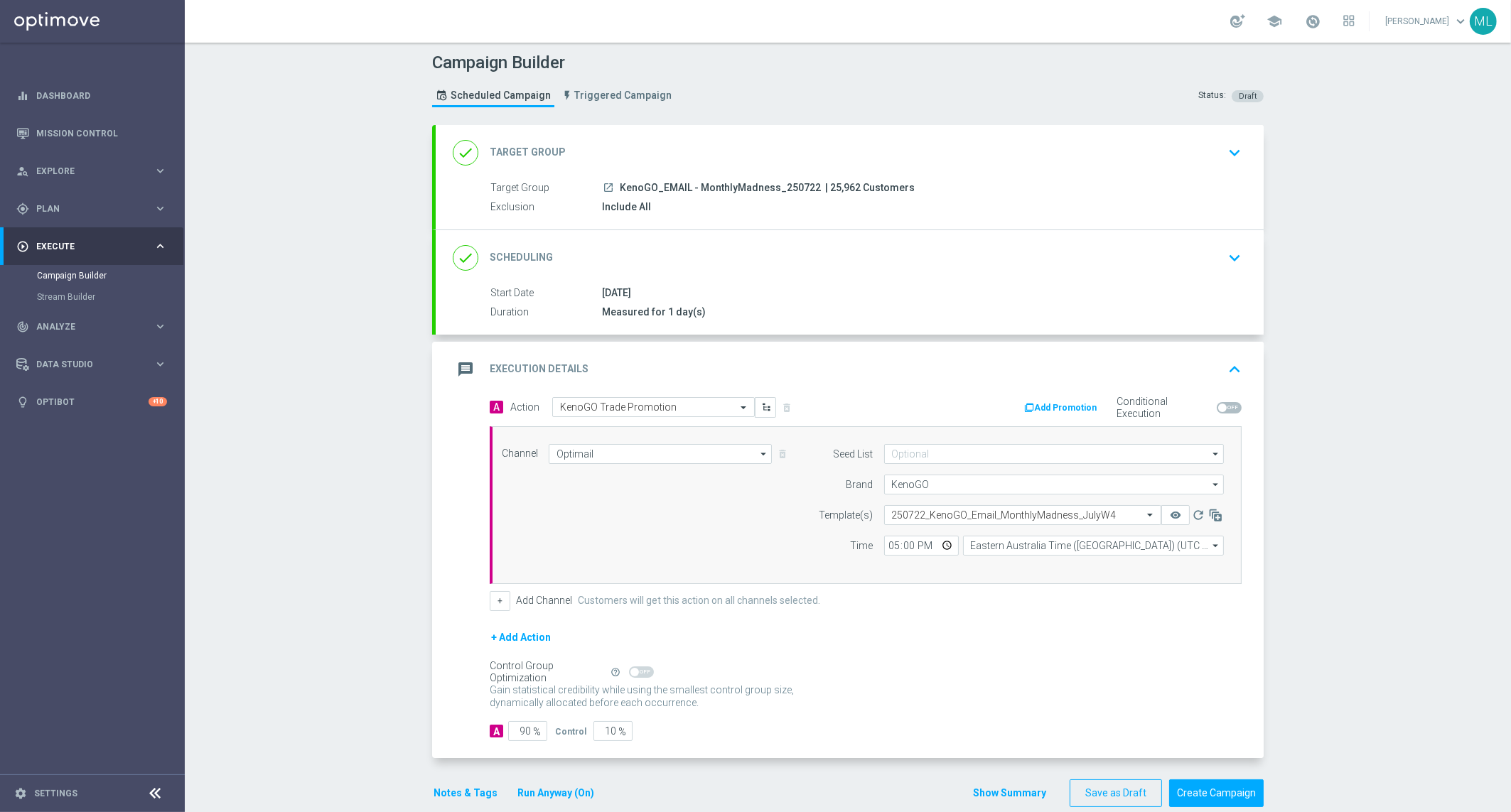 click on "Measured for 1 day(s)" 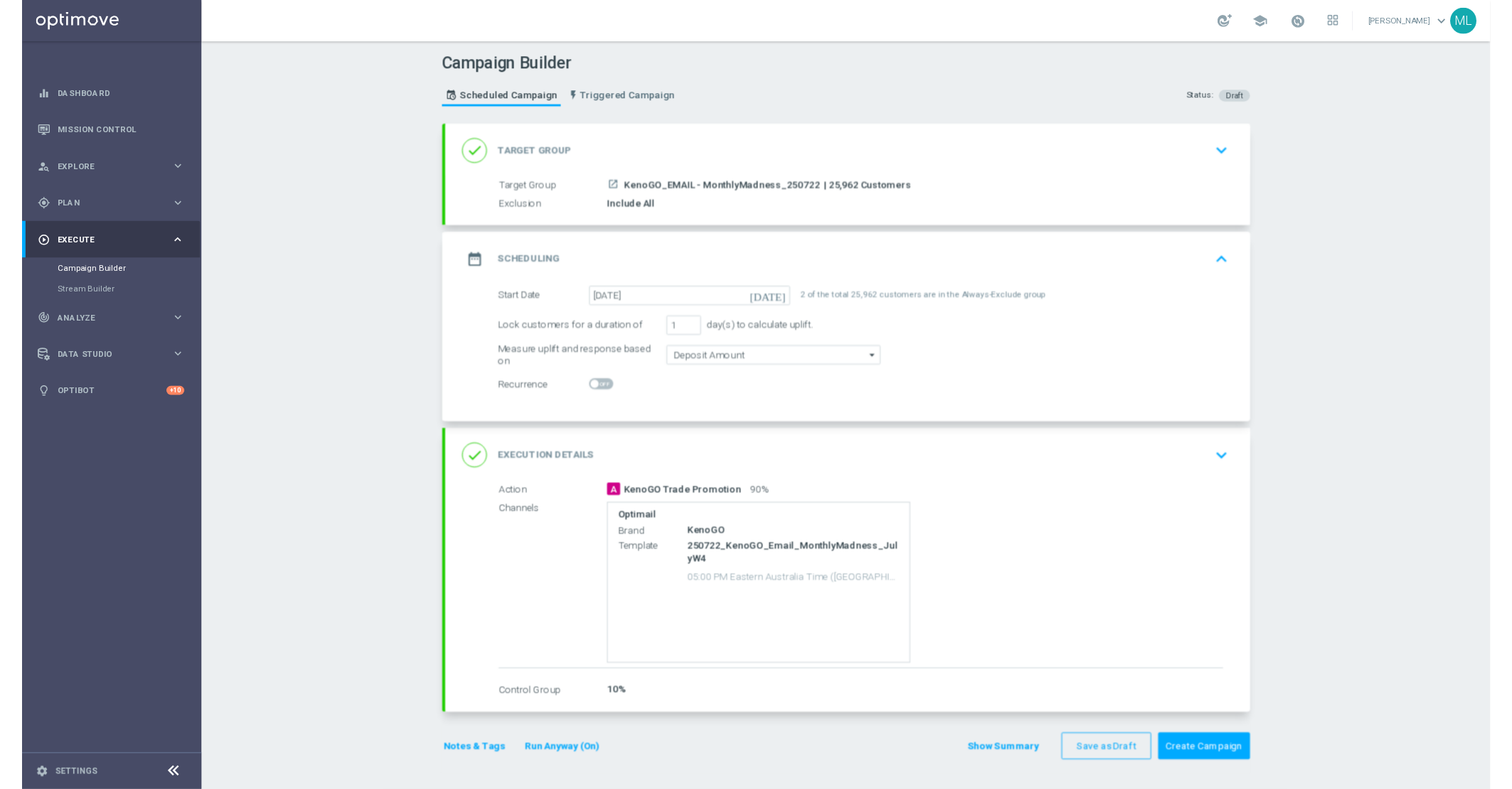 scroll, scrollTop: 0, scrollLeft: 0, axis: both 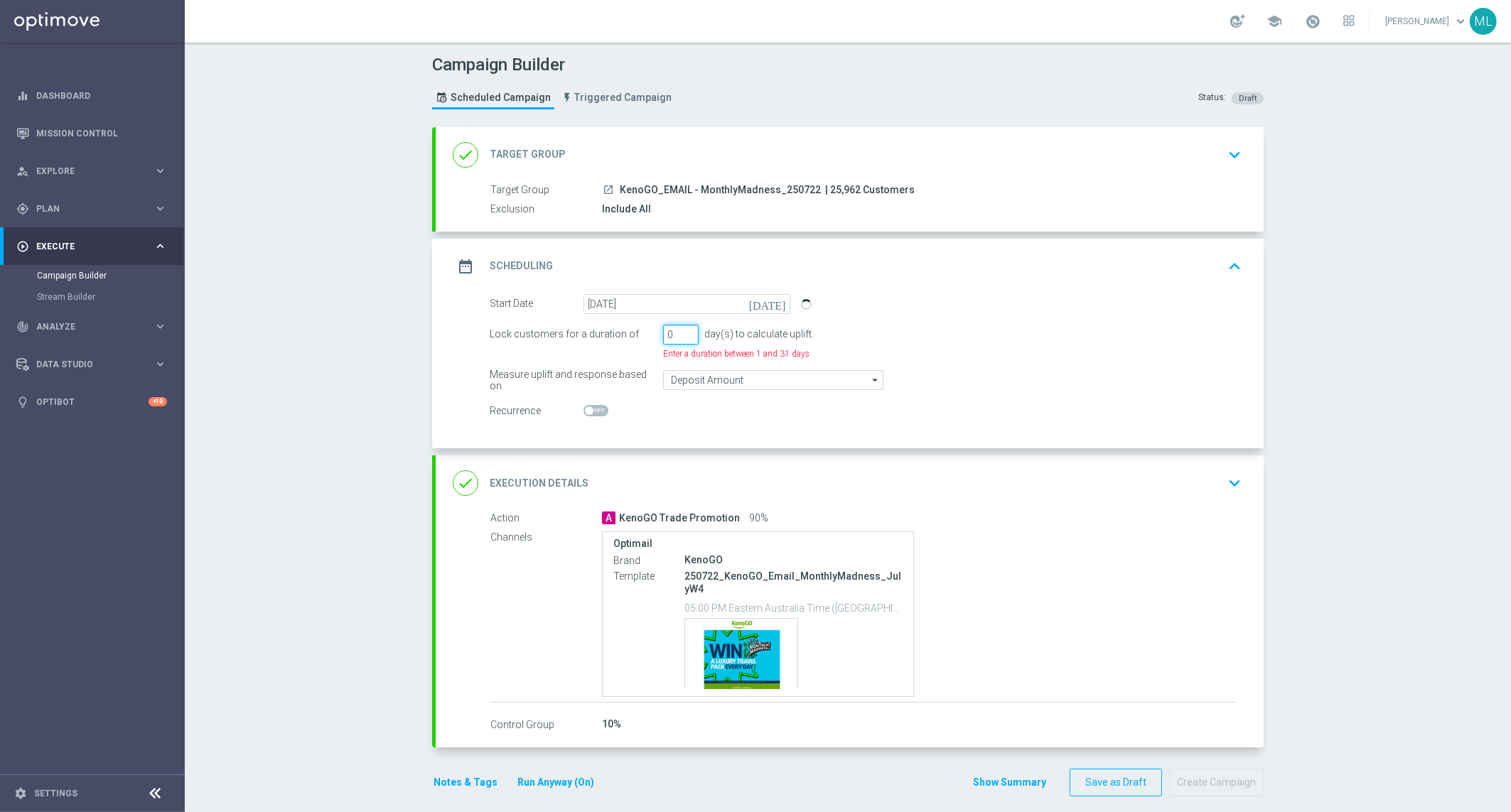 click on "0" 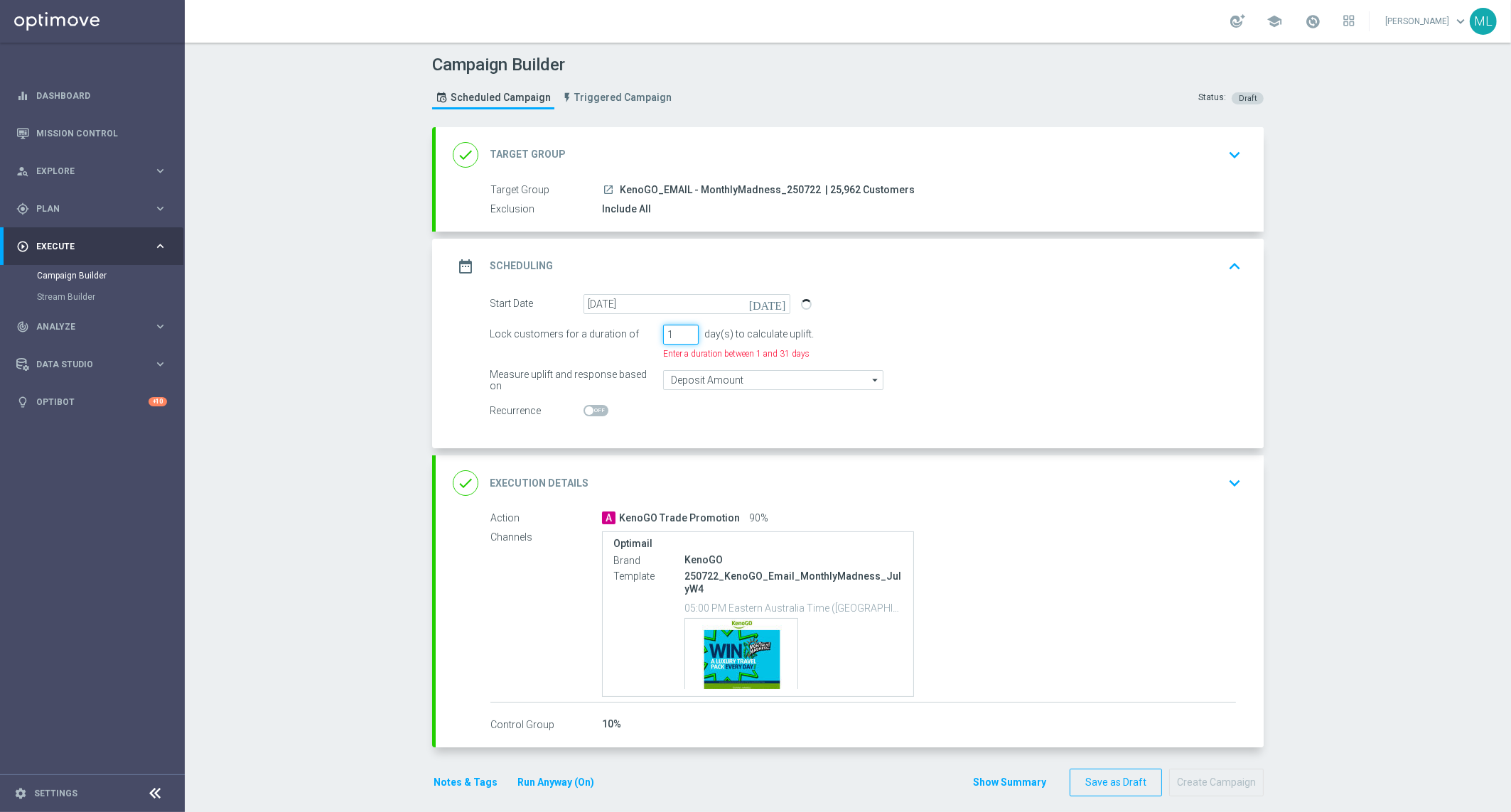 click on "1" 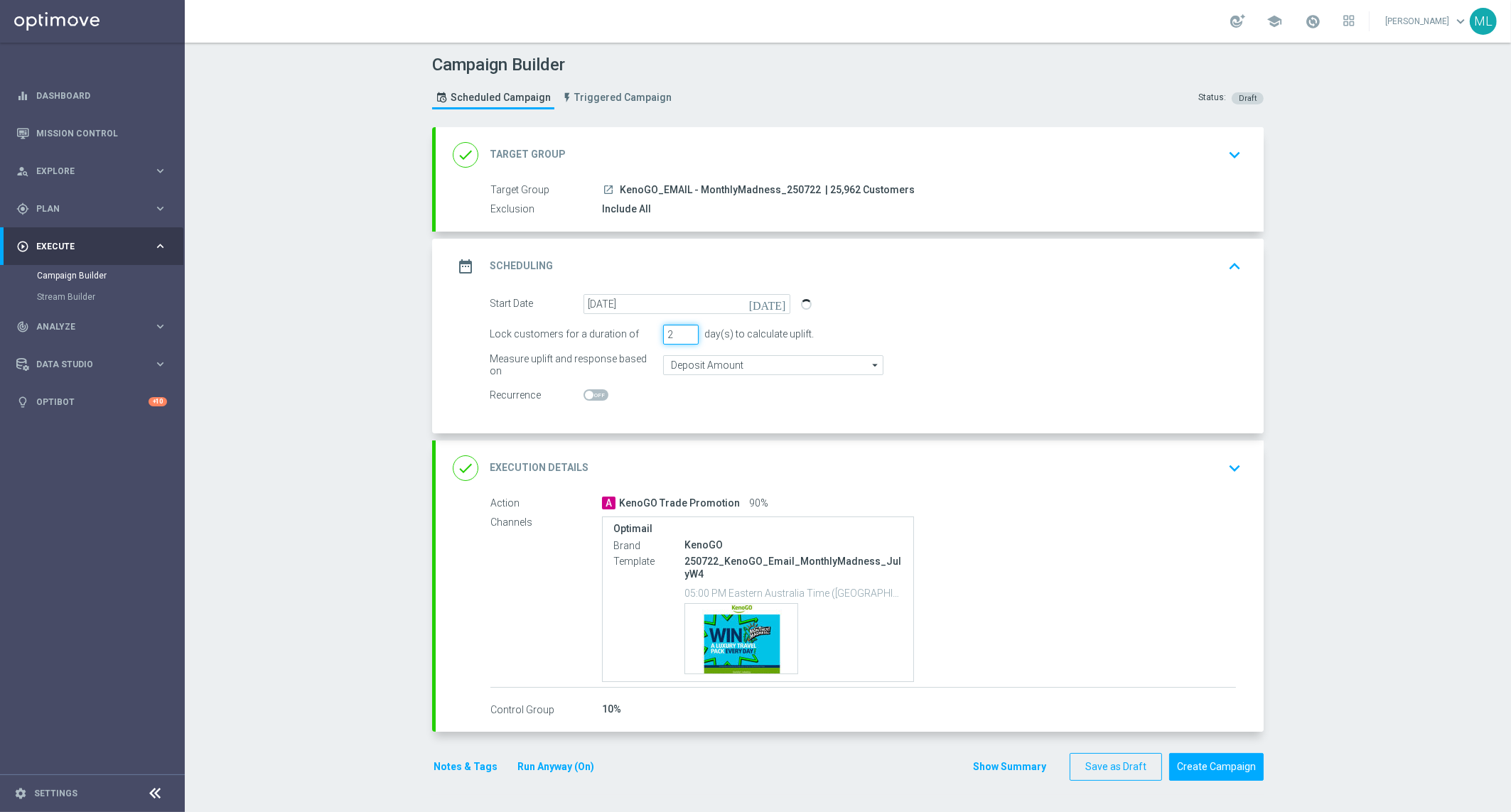type on "2" 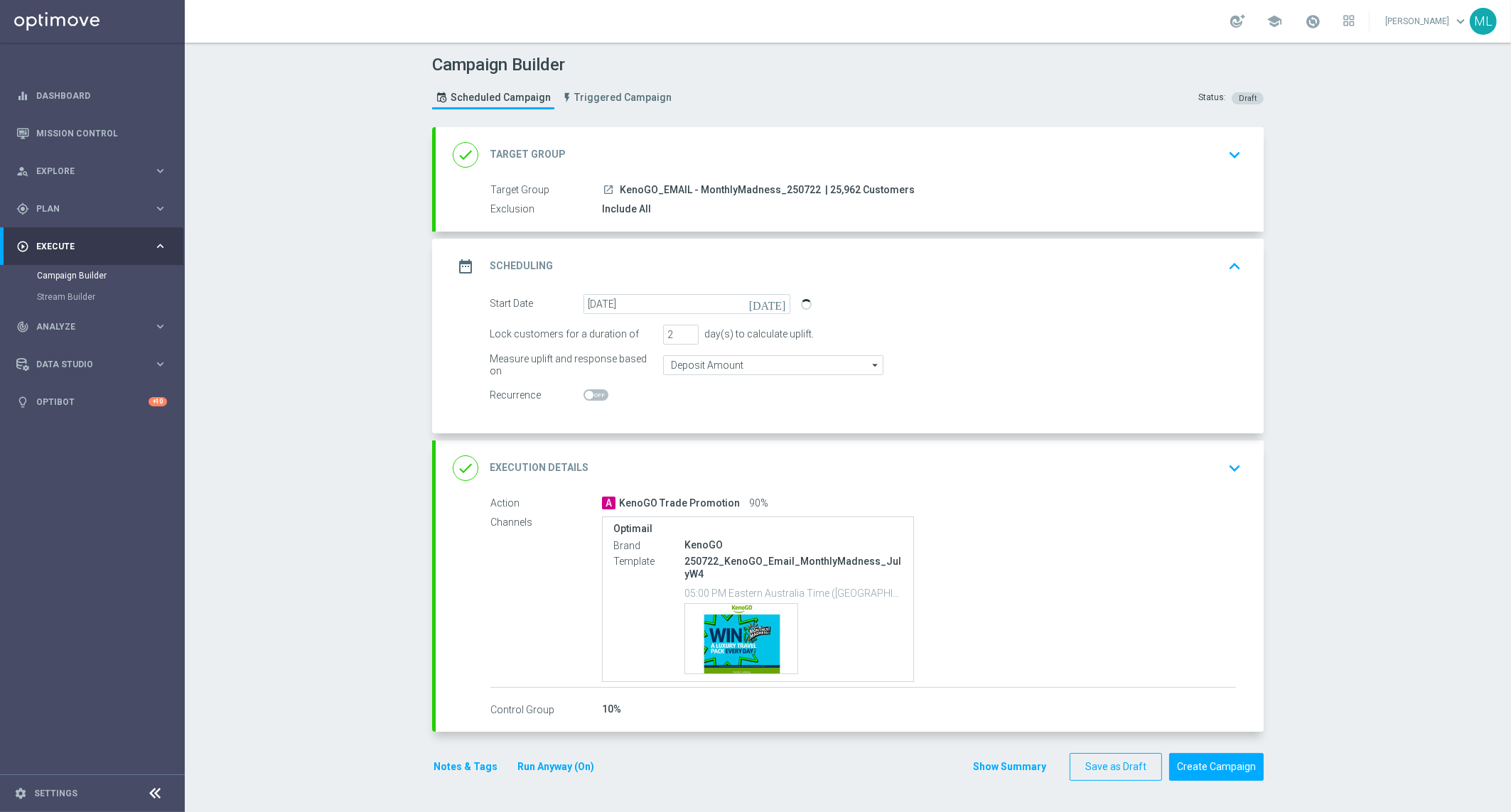 click on "Lock customers for a duration of
2
day(s) to calculate uplift." 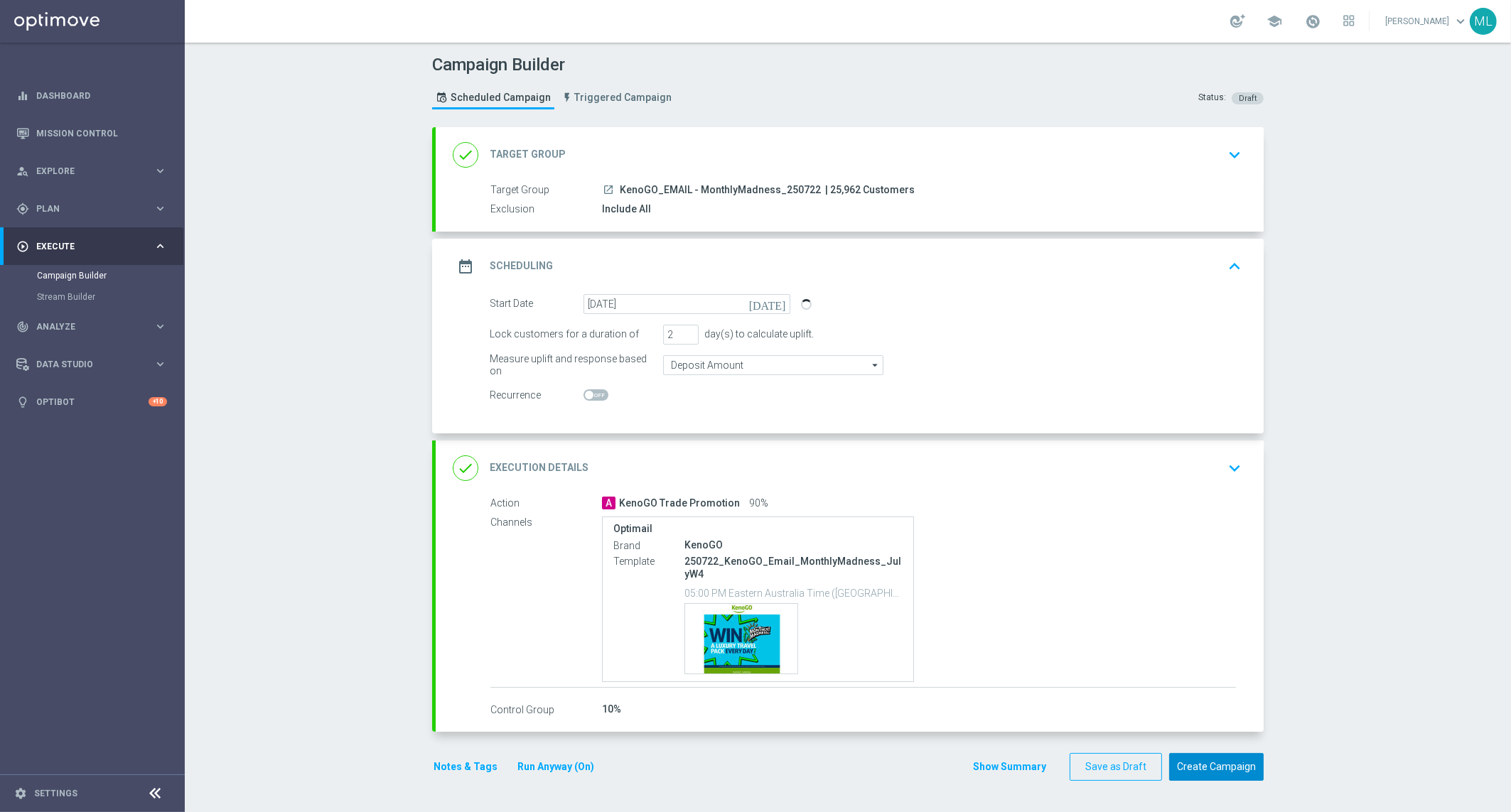 click on "Create Campaign" 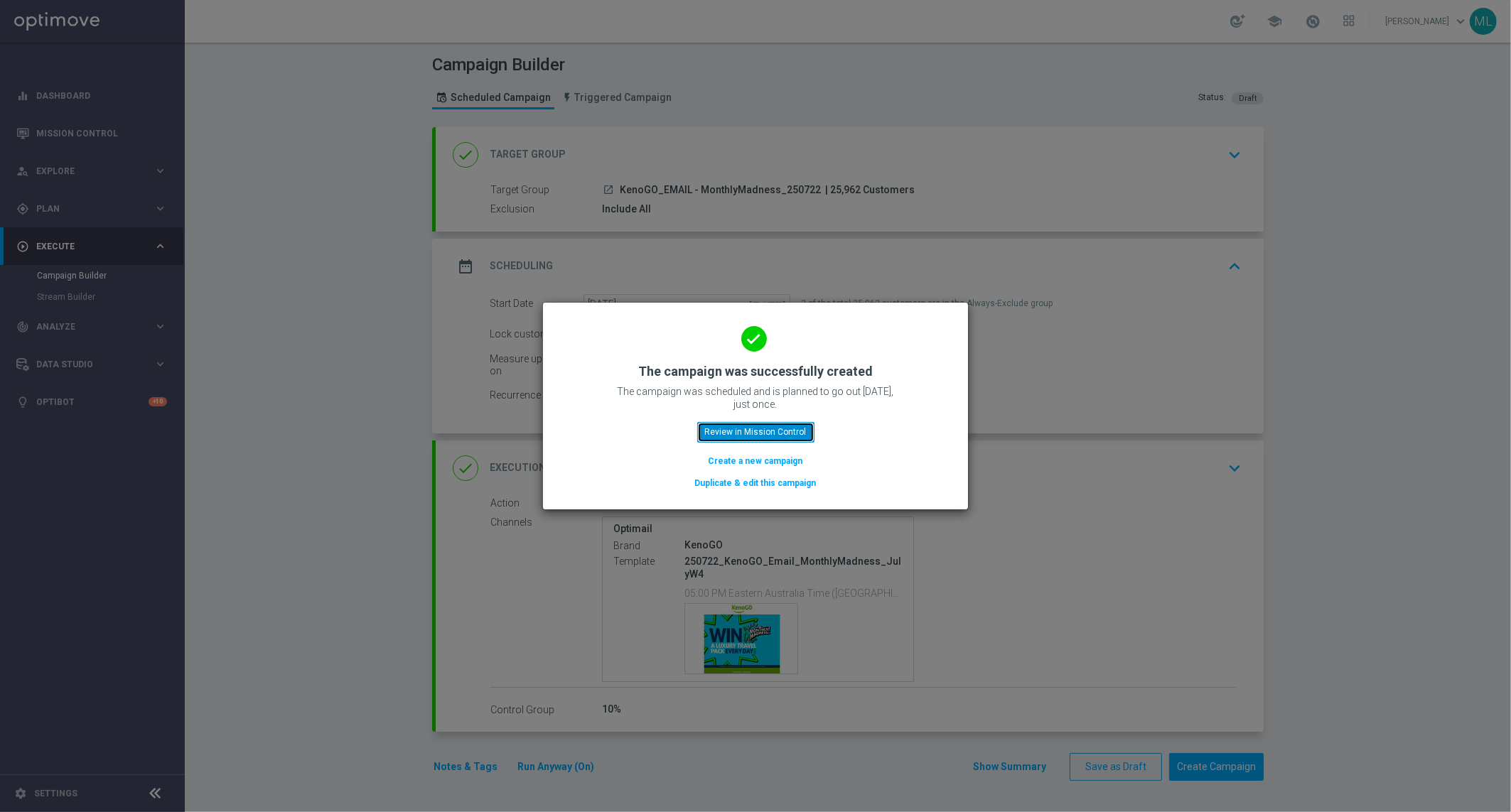 click on "Review in Mission Control" 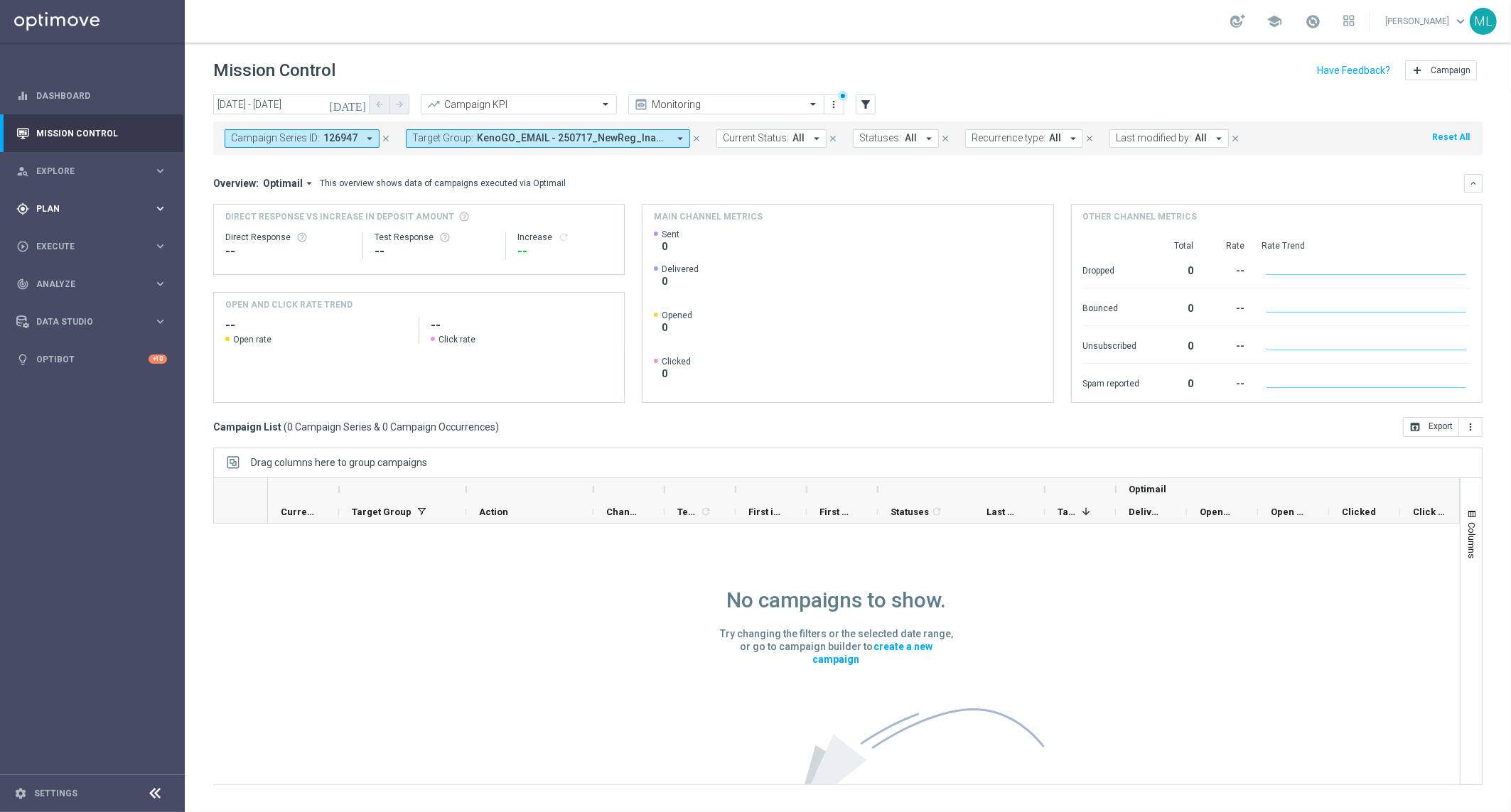 click on "keyboard_arrow_right" at bounding box center [160, 208] 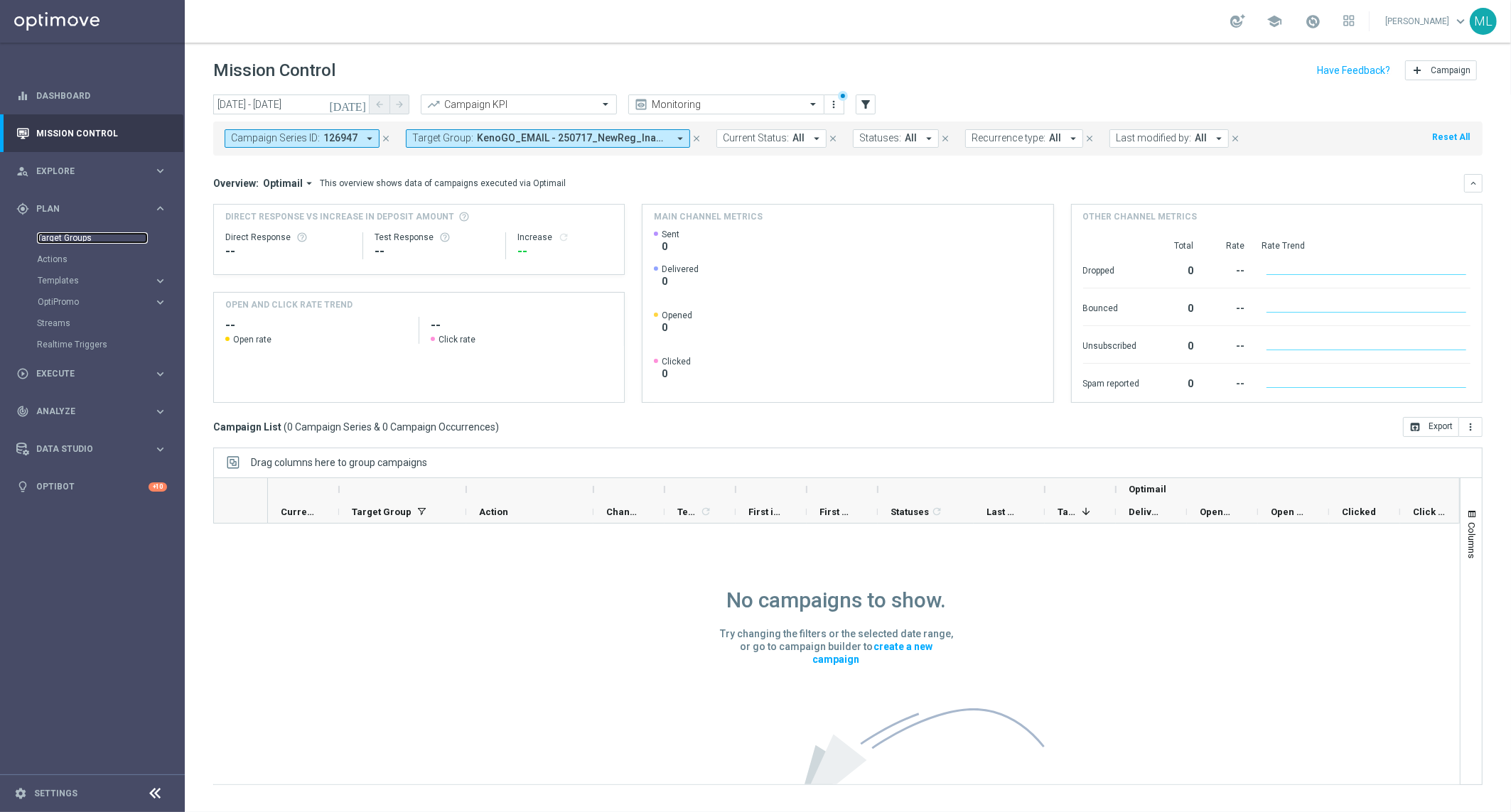 click on "Target Groups" at bounding box center [92, 238] 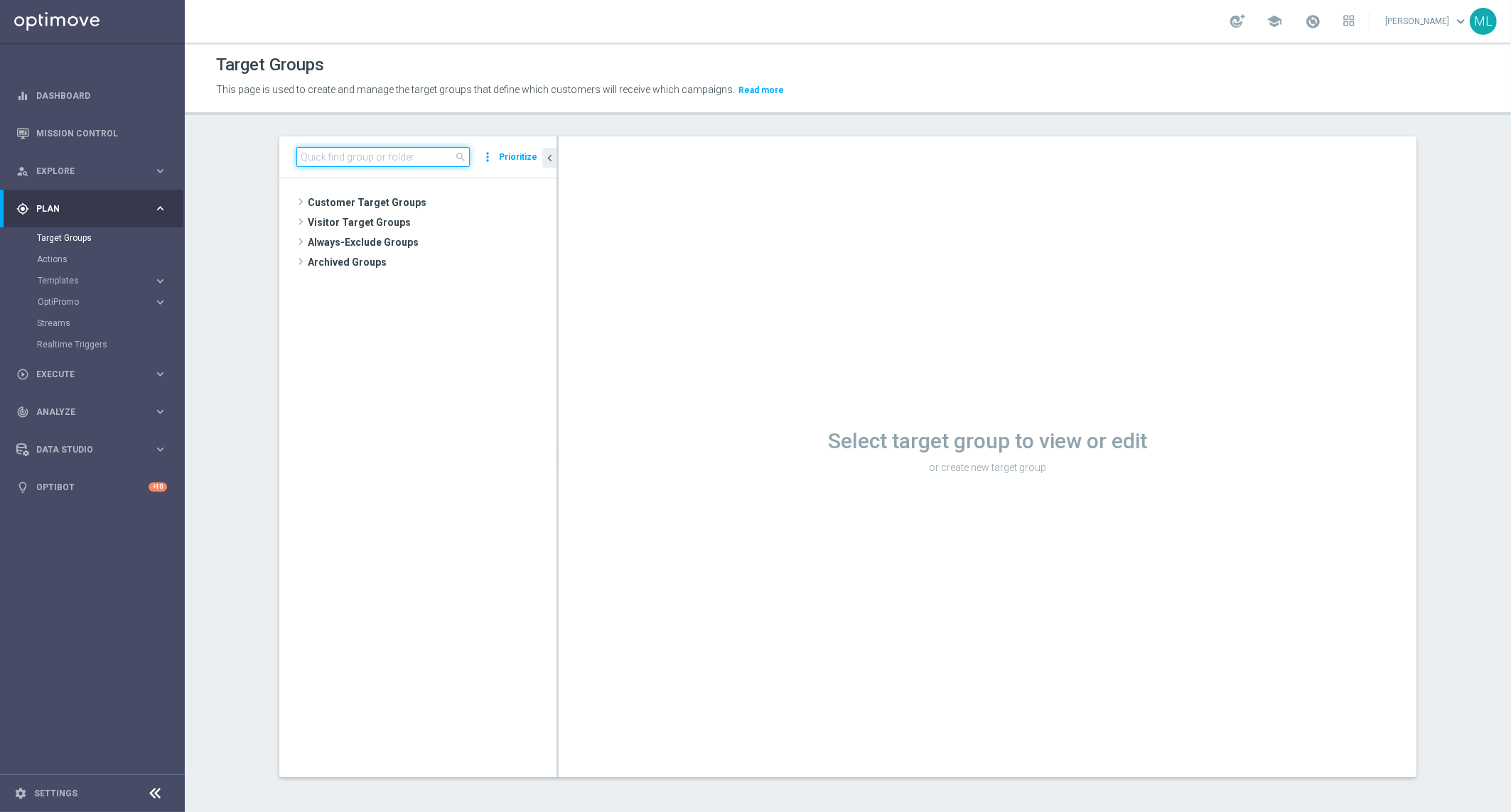 click at bounding box center (383, 157) 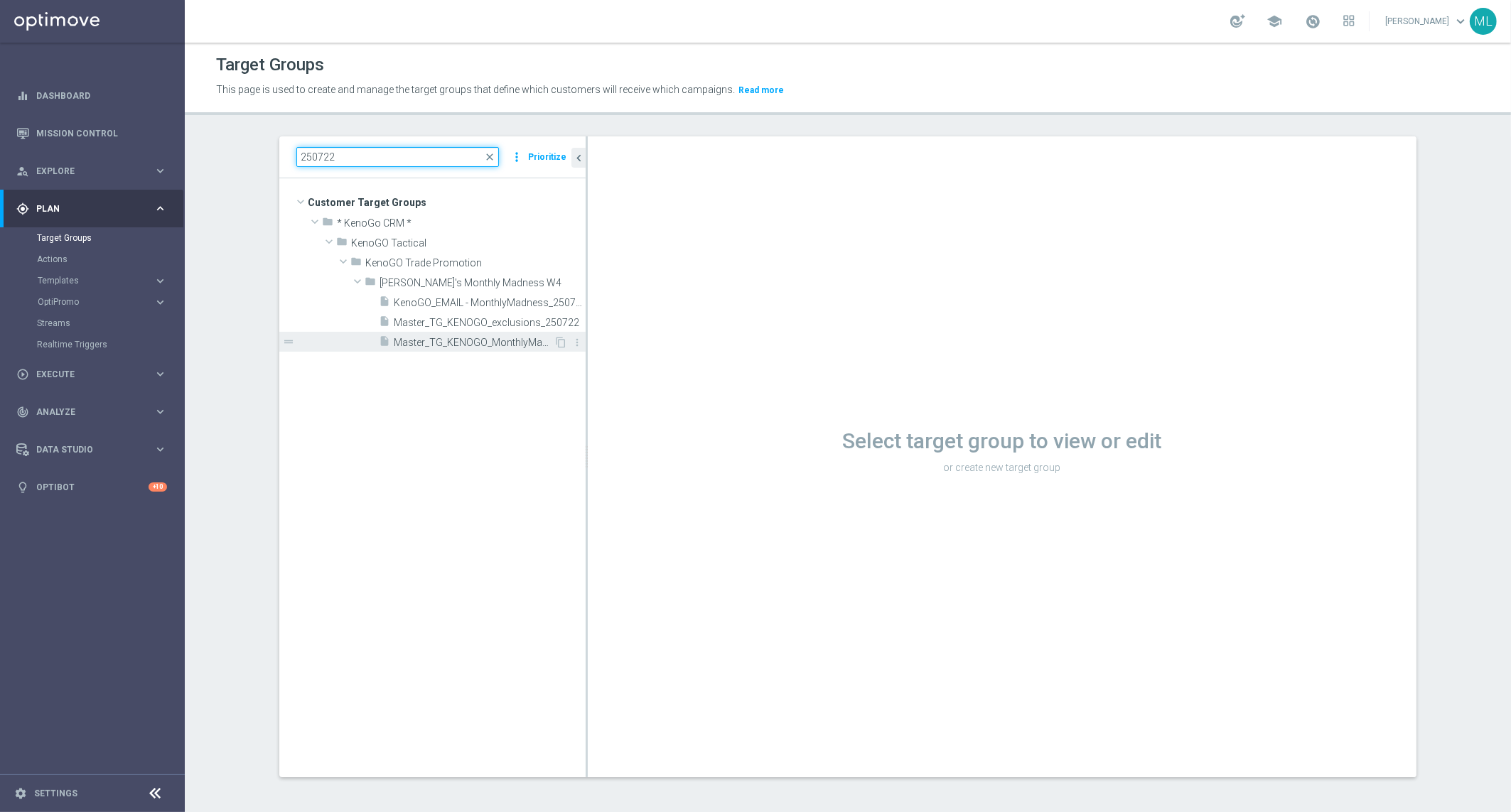drag, startPoint x: 557, startPoint y: 357, endPoint x: 584, endPoint y: 349, distance: 28.160256 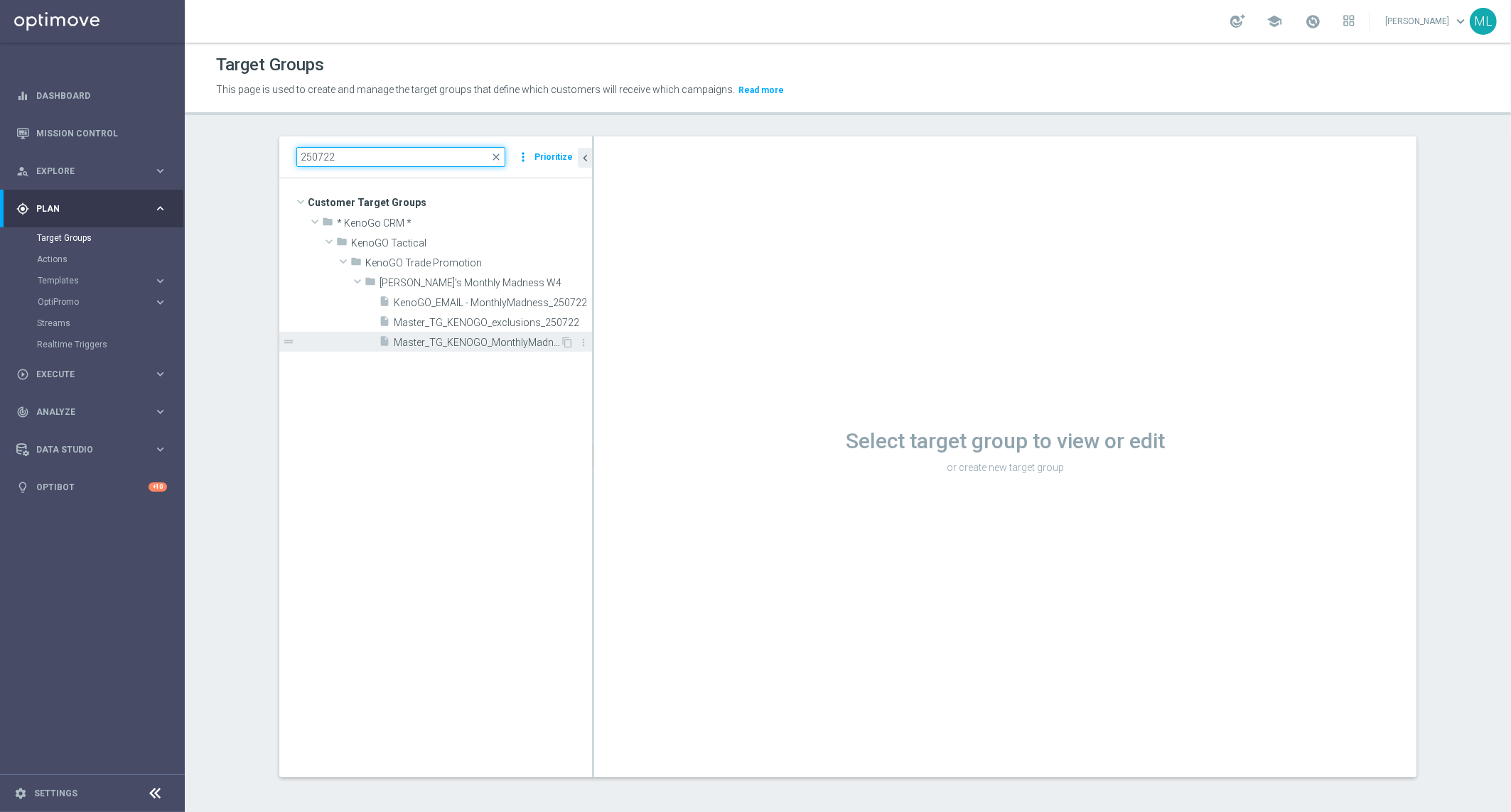 type on "250722" 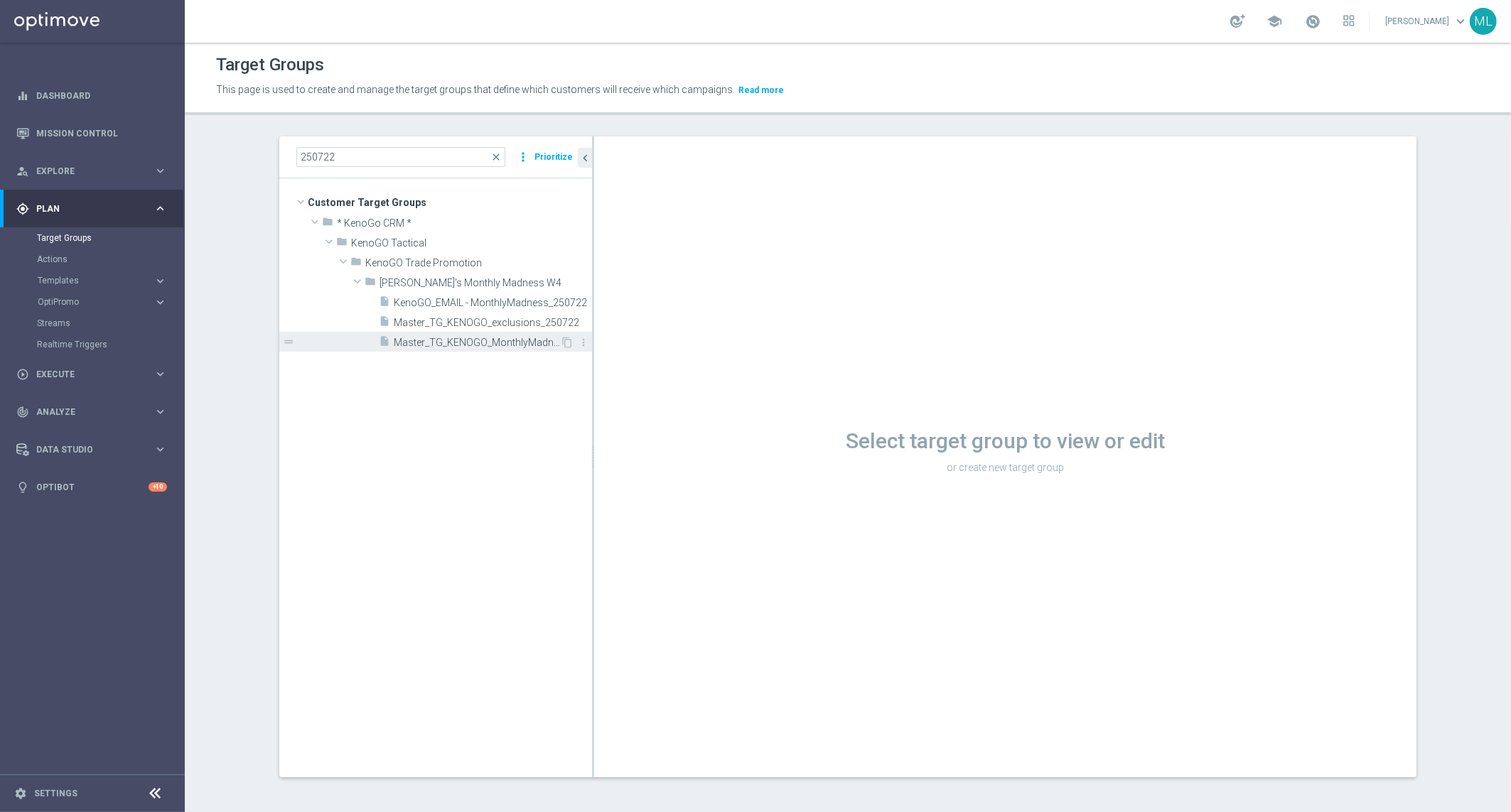 click on "Master_TG_KENOGO_MonthlyMadness_250722" at bounding box center (477, 342) 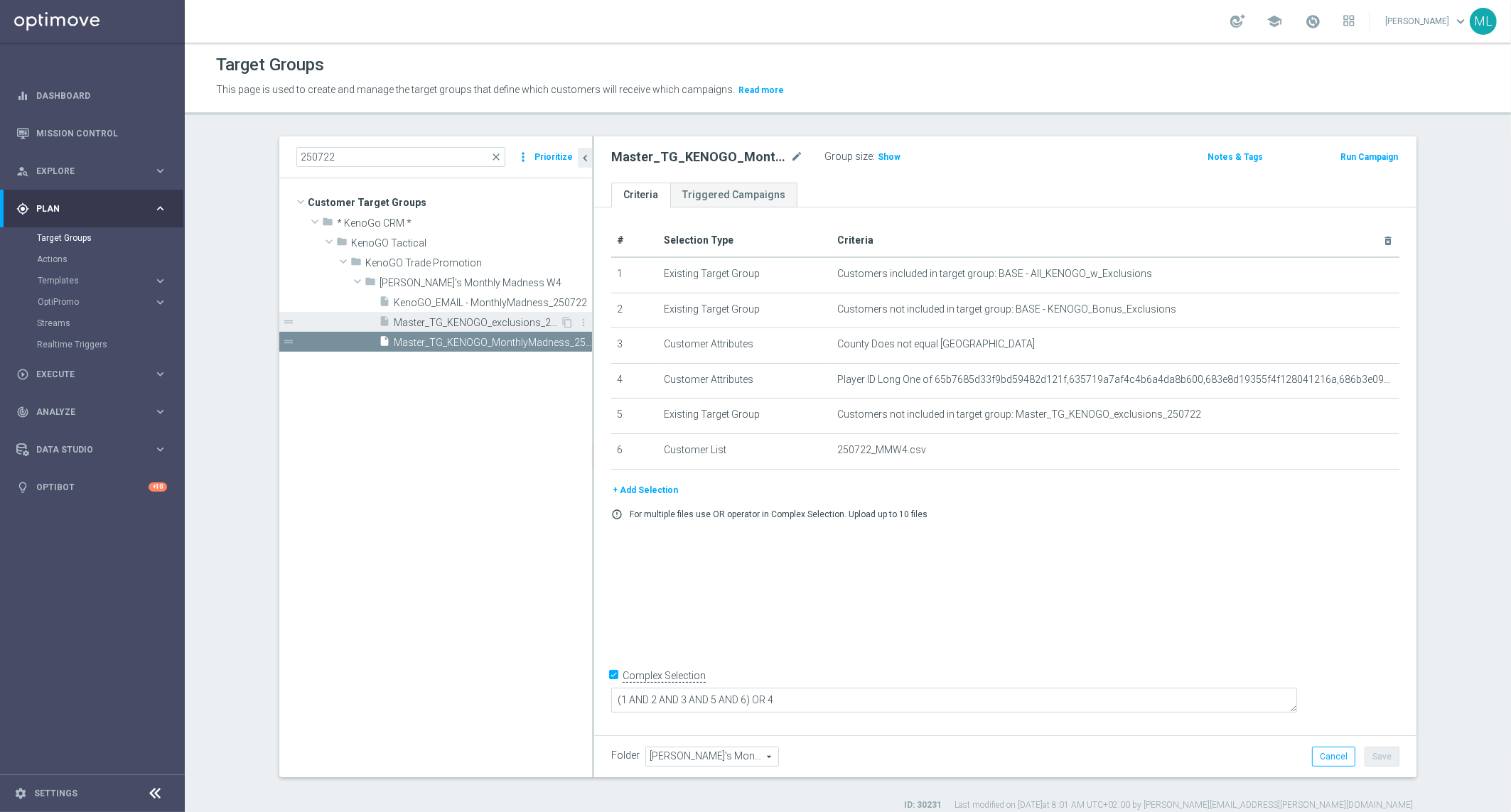 click on "Master_TG_KENOGO_exclusions_250722" at bounding box center [477, 323] 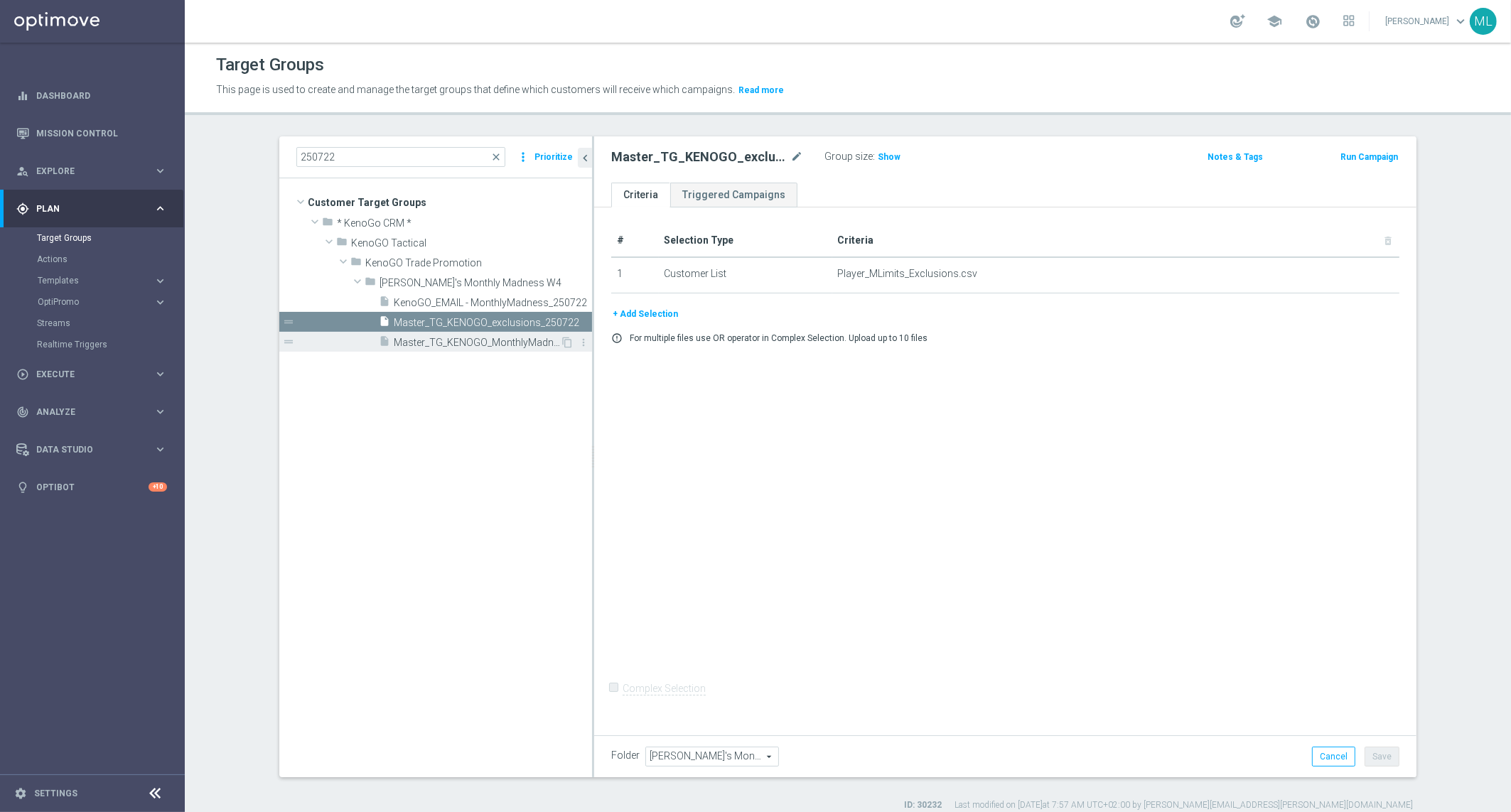 click on "insert_drive_file
Master_TG_KENOGO_MonthlyMadness_250722" at bounding box center (469, 342) 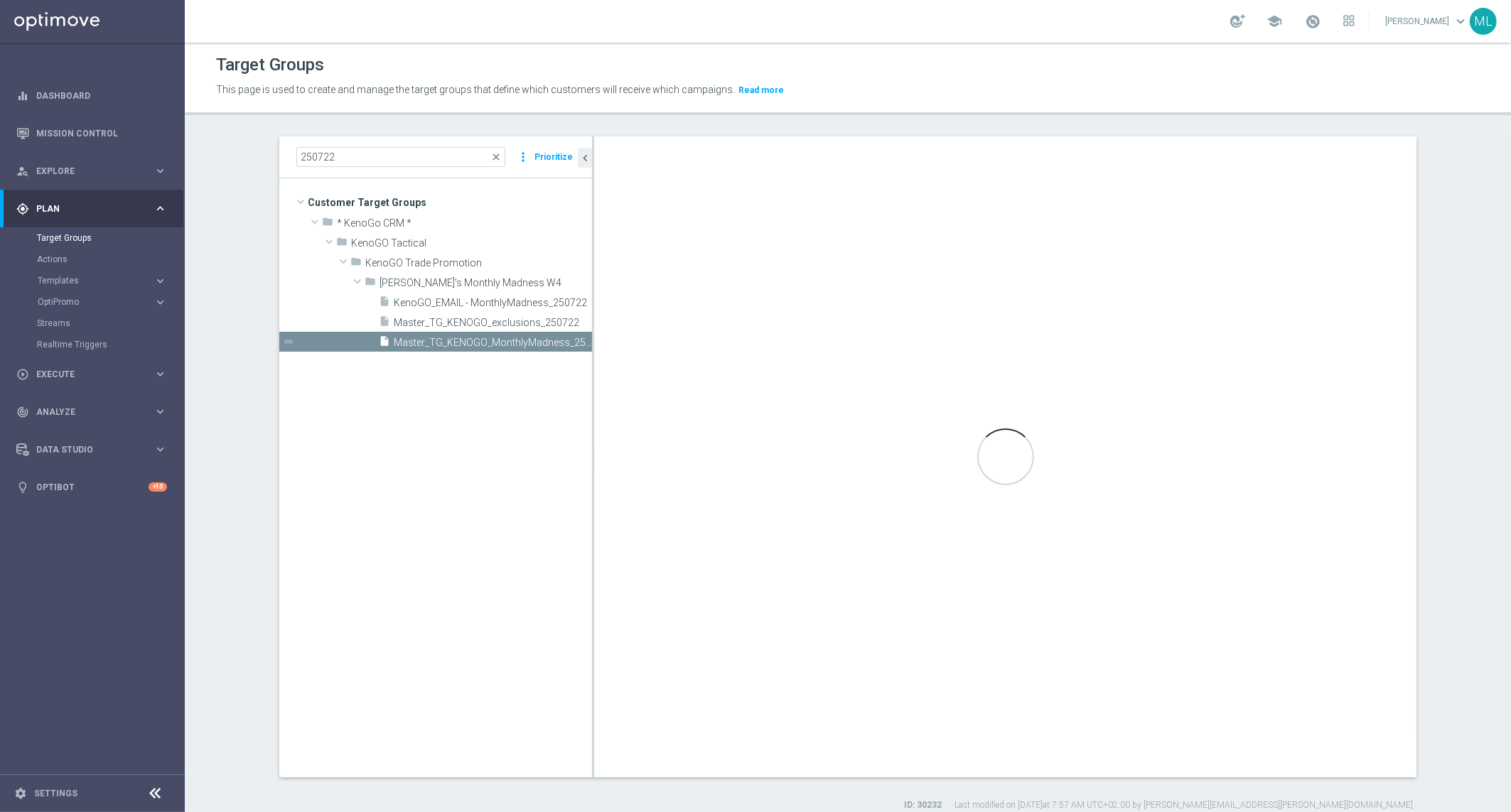 checkbox on "true" 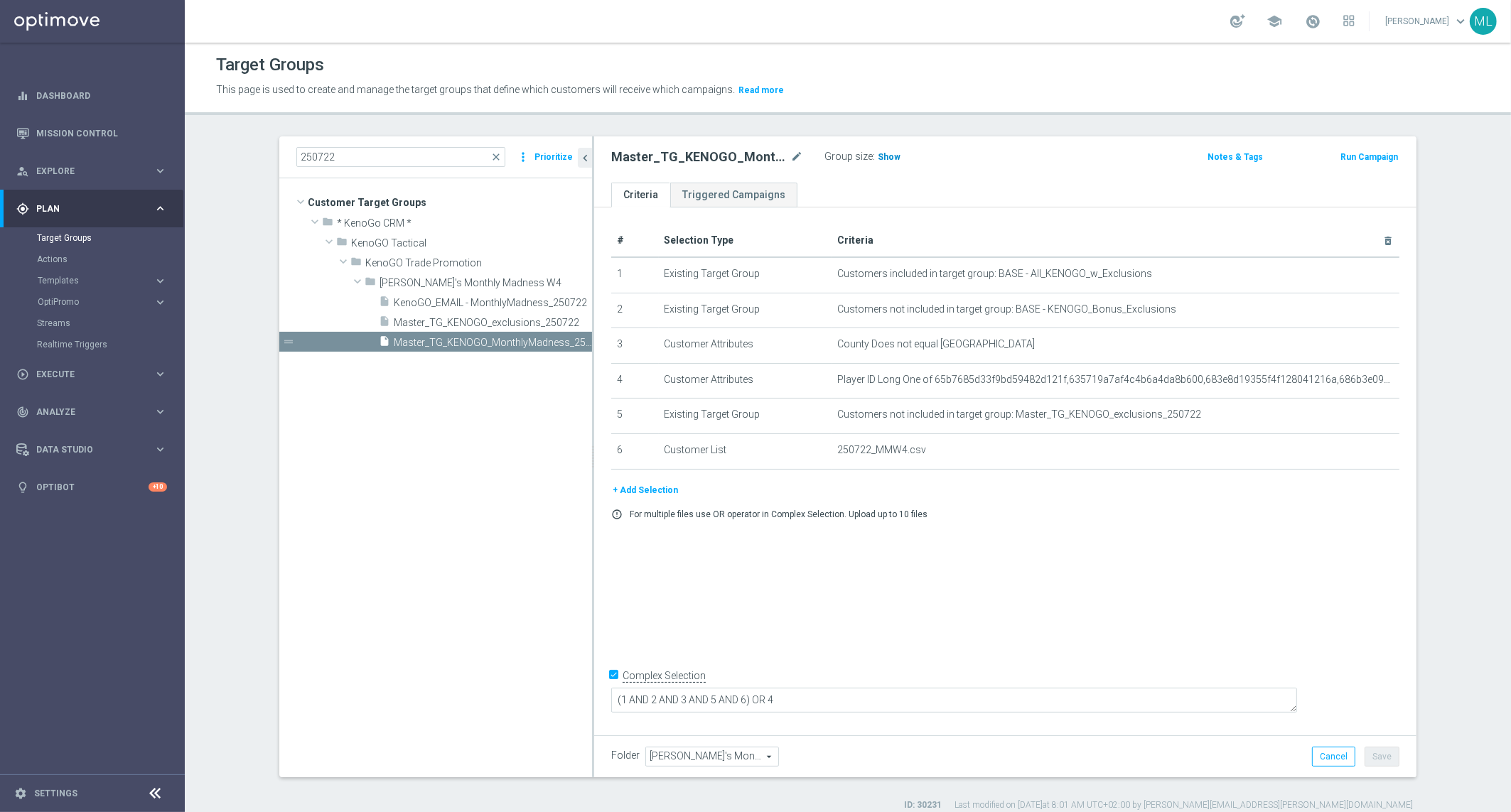 click on "Show" 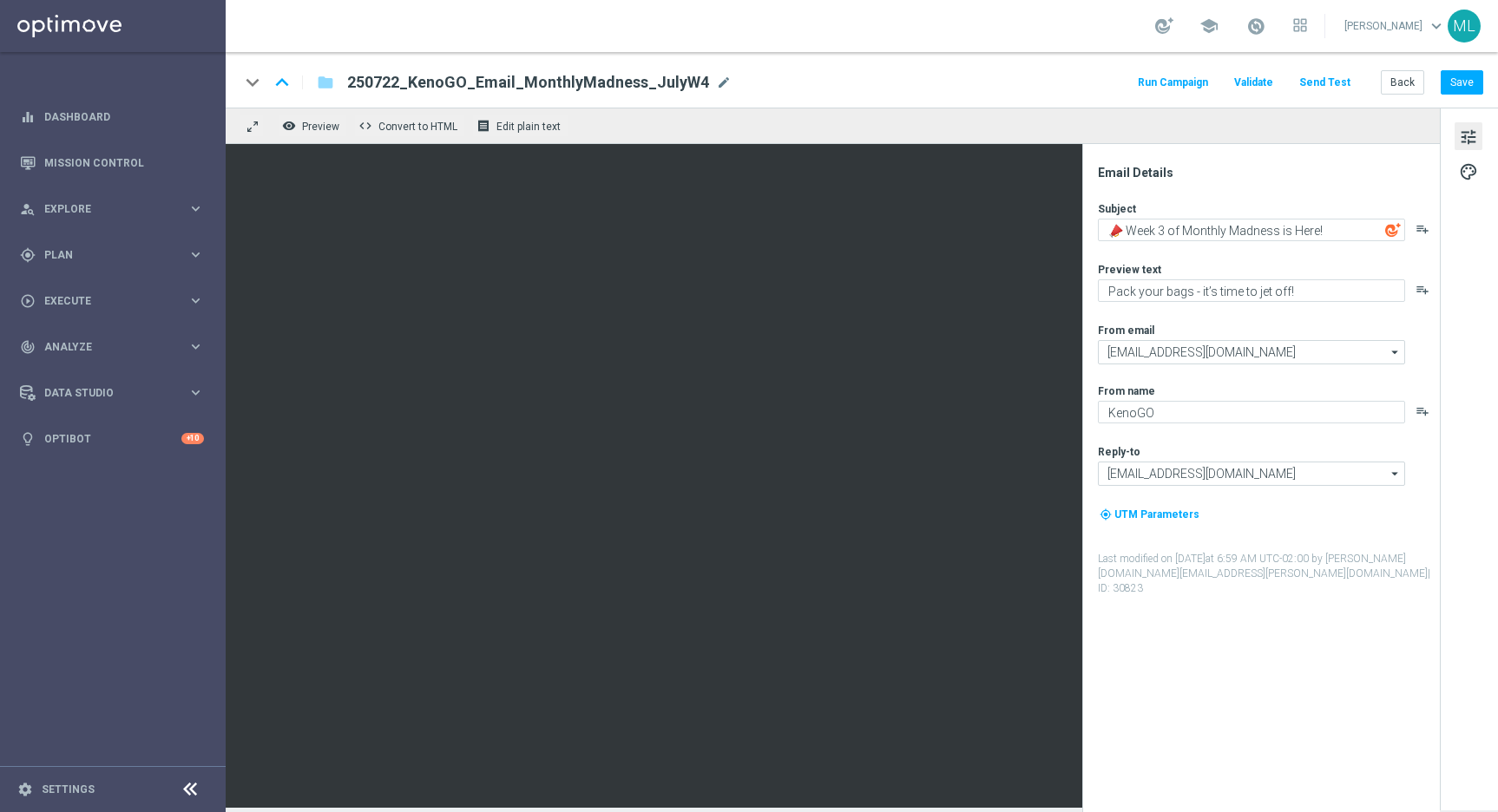 scroll, scrollTop: 0, scrollLeft: 0, axis: both 